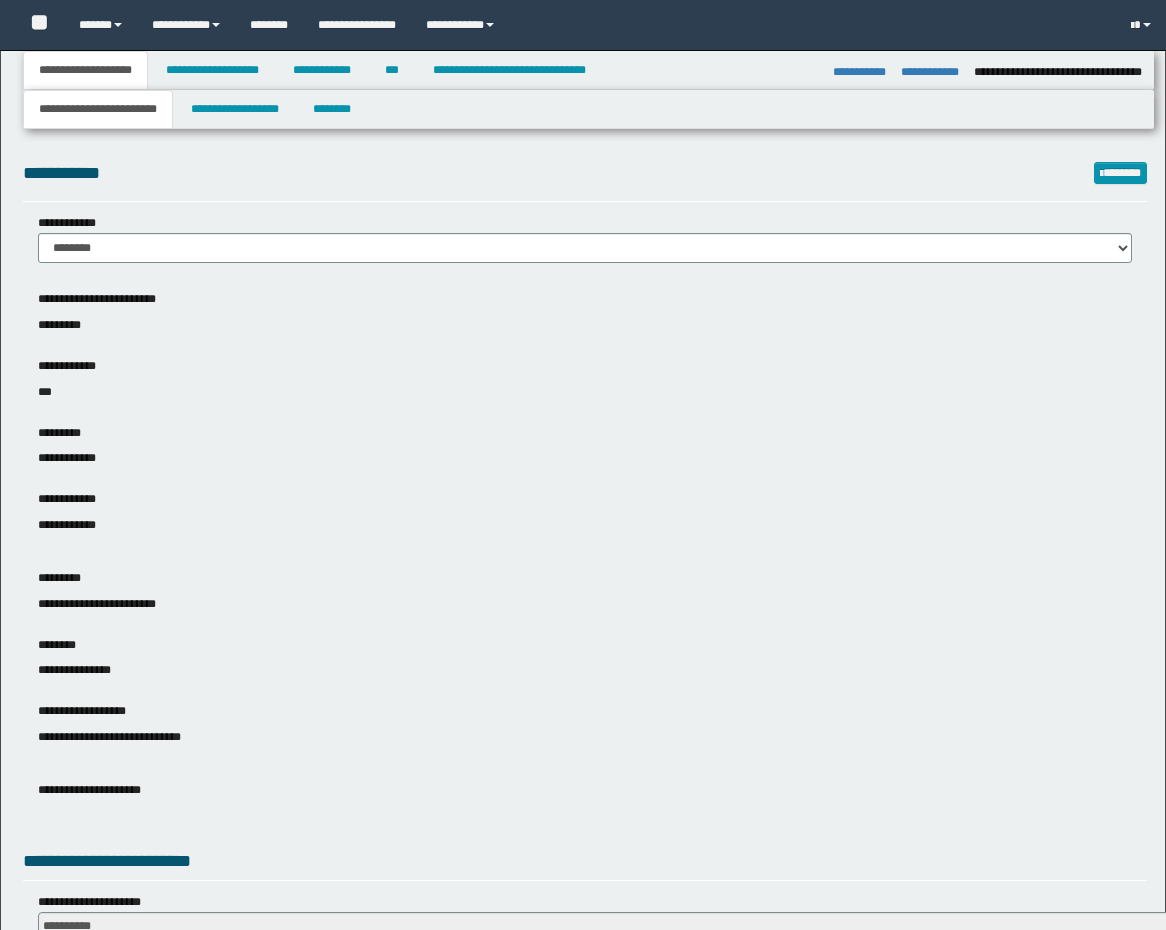 select on "**" 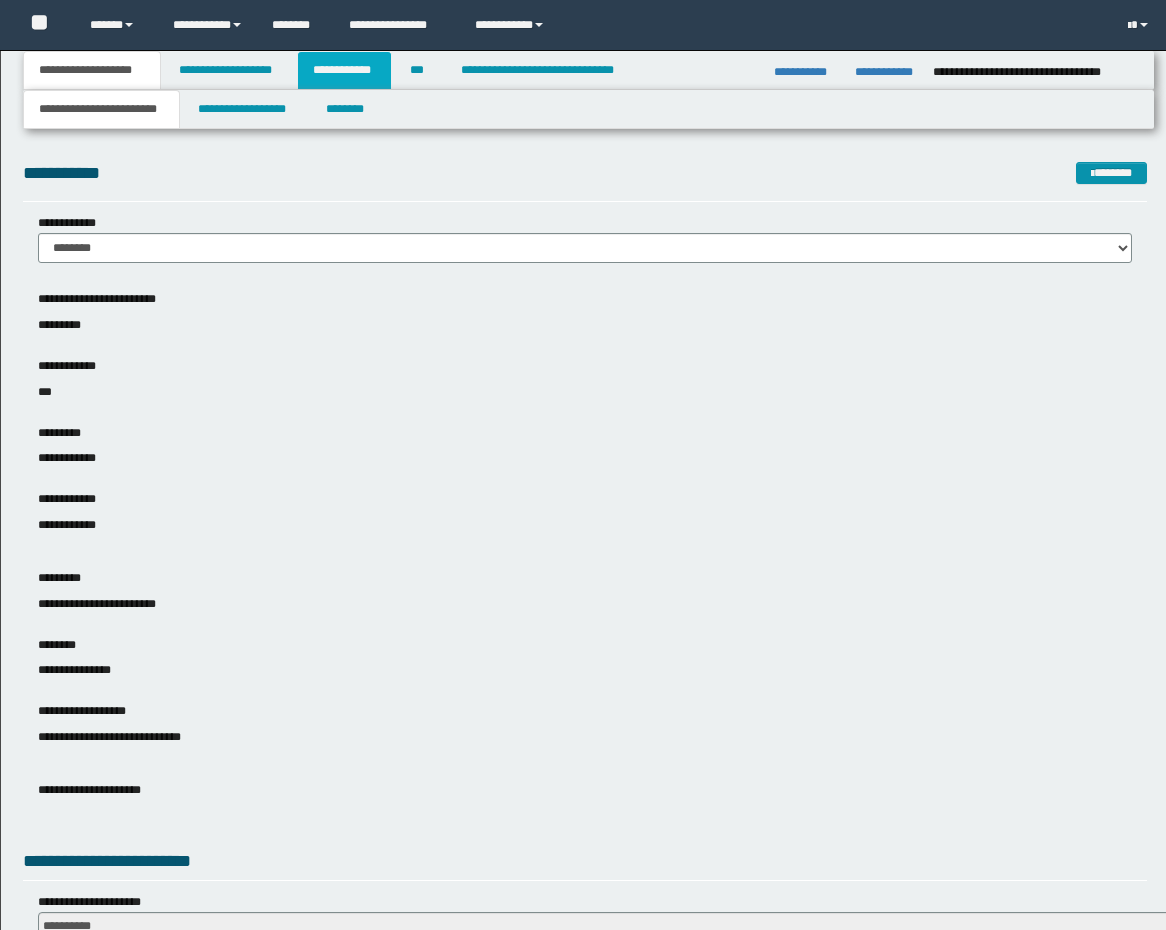 scroll, scrollTop: 0, scrollLeft: 0, axis: both 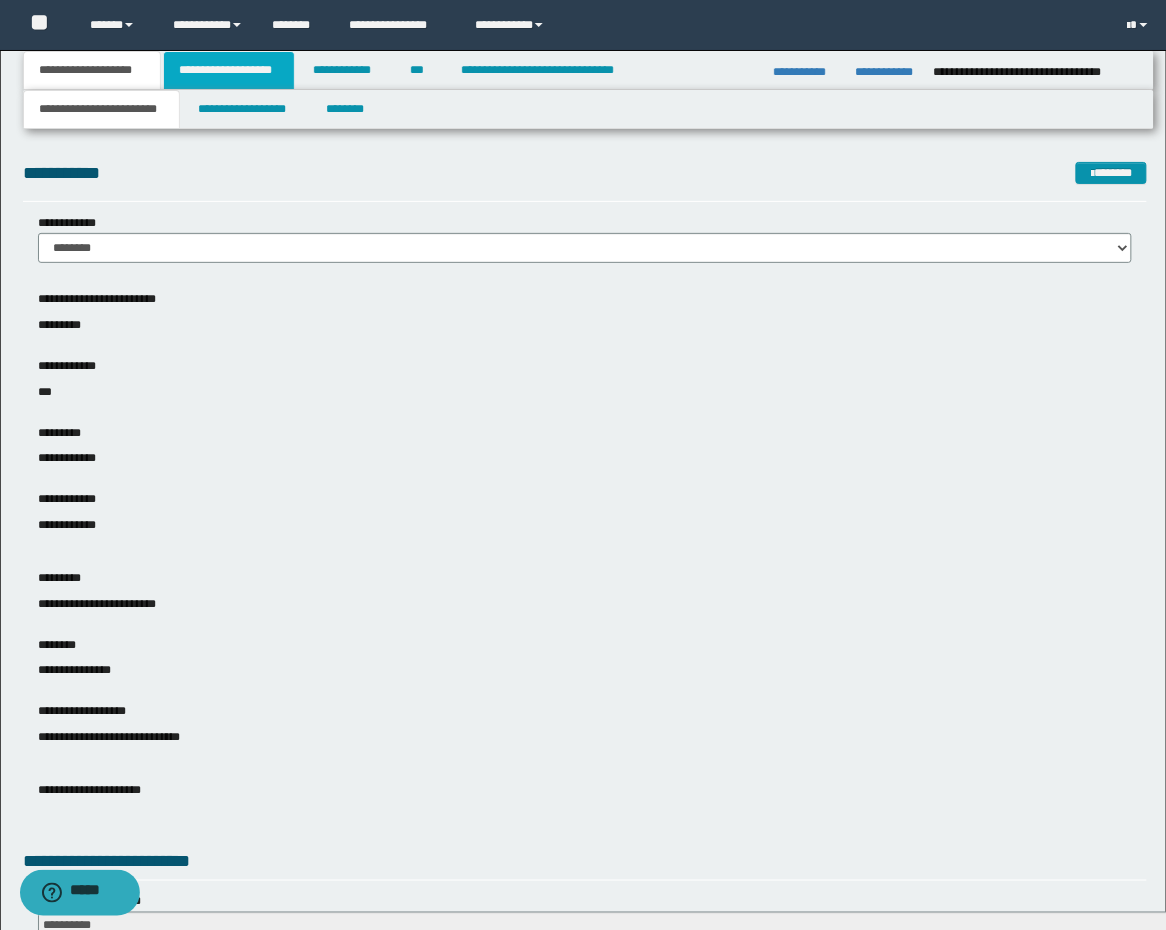 click on "**********" at bounding box center [229, 70] 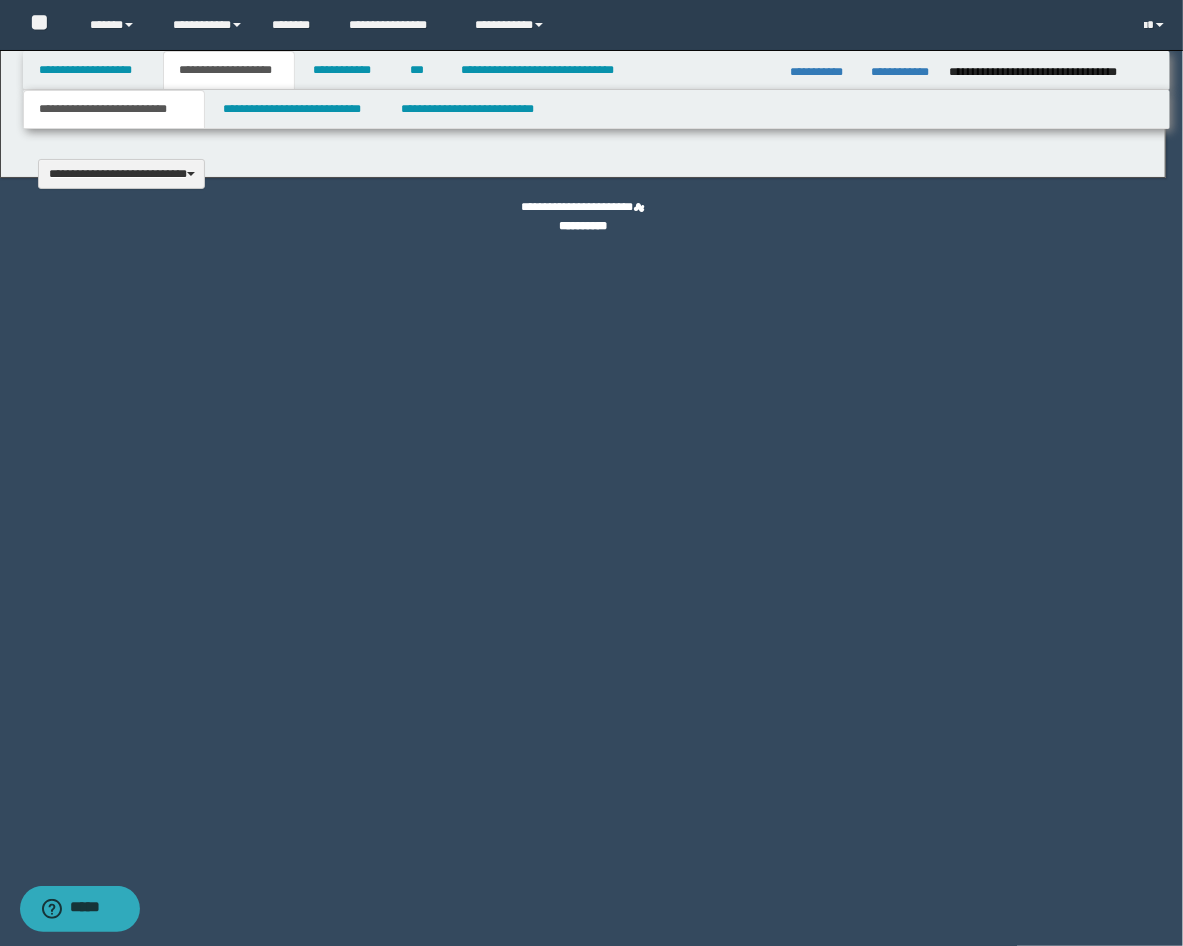 type 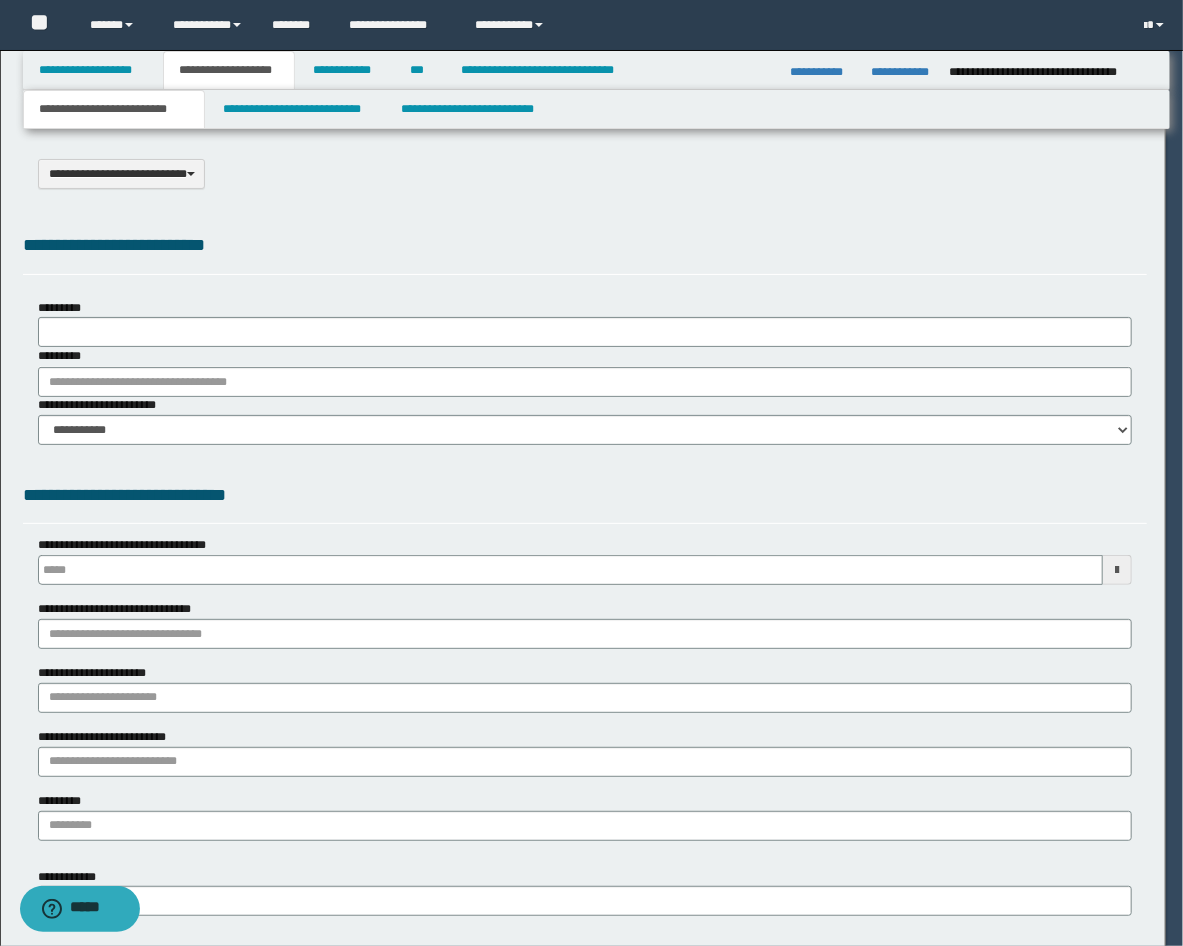 type on "**********" 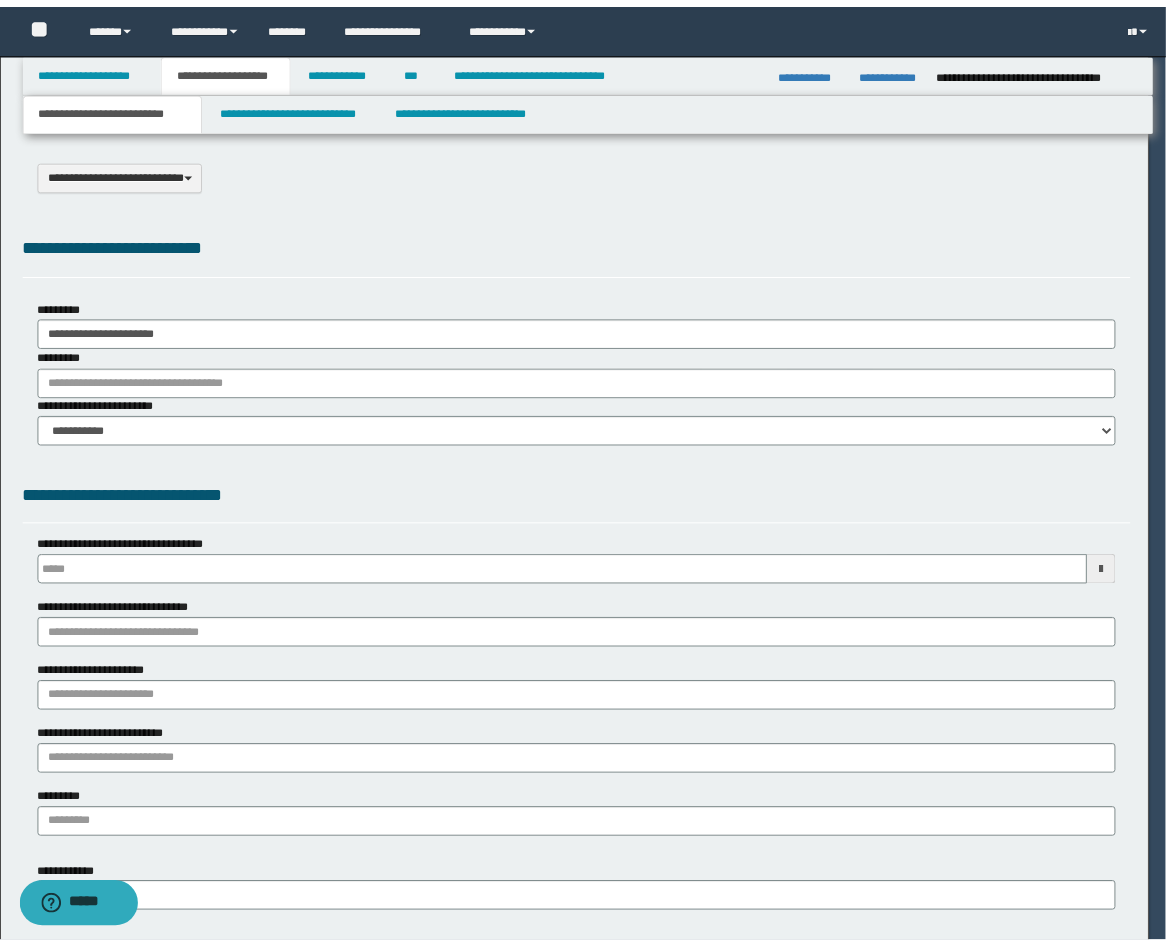 scroll, scrollTop: 0, scrollLeft: 0, axis: both 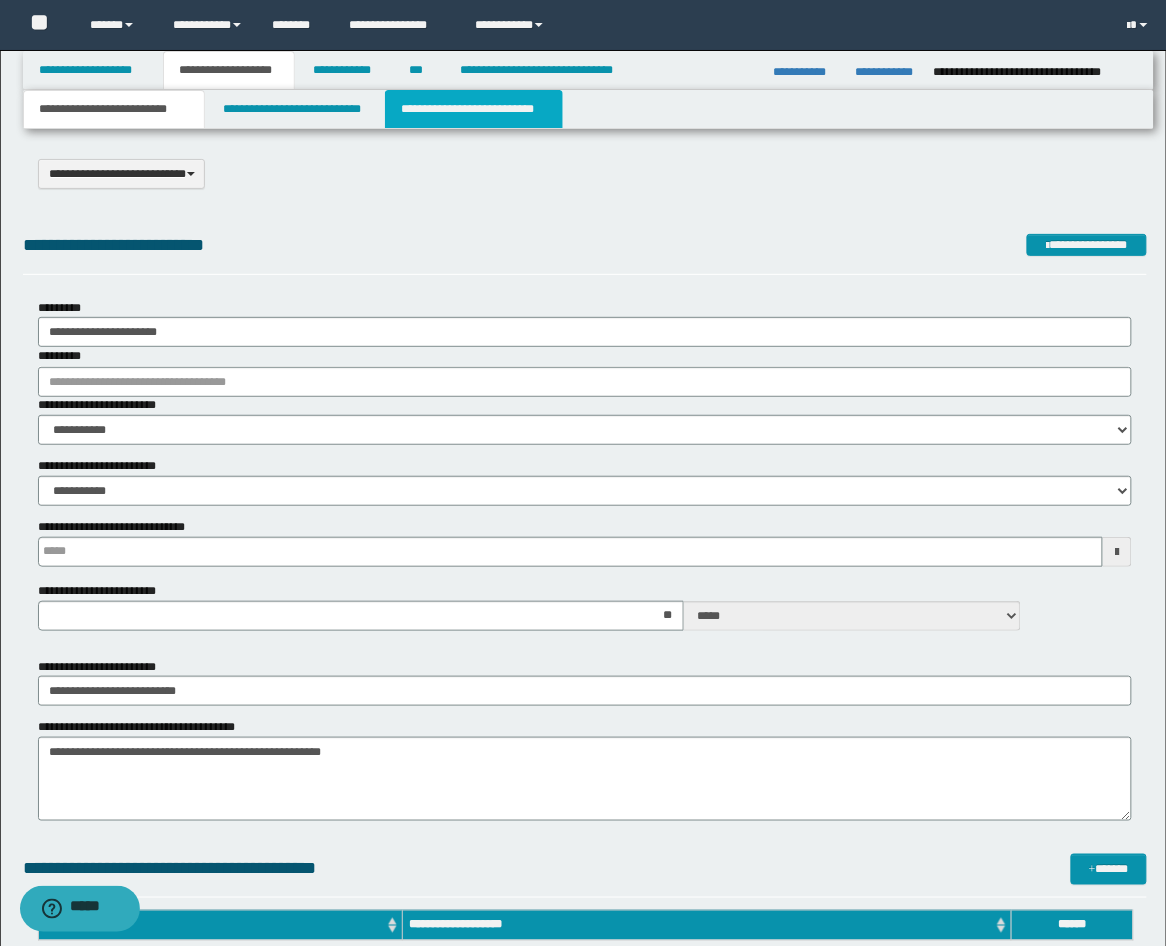 click on "**********" at bounding box center (474, 109) 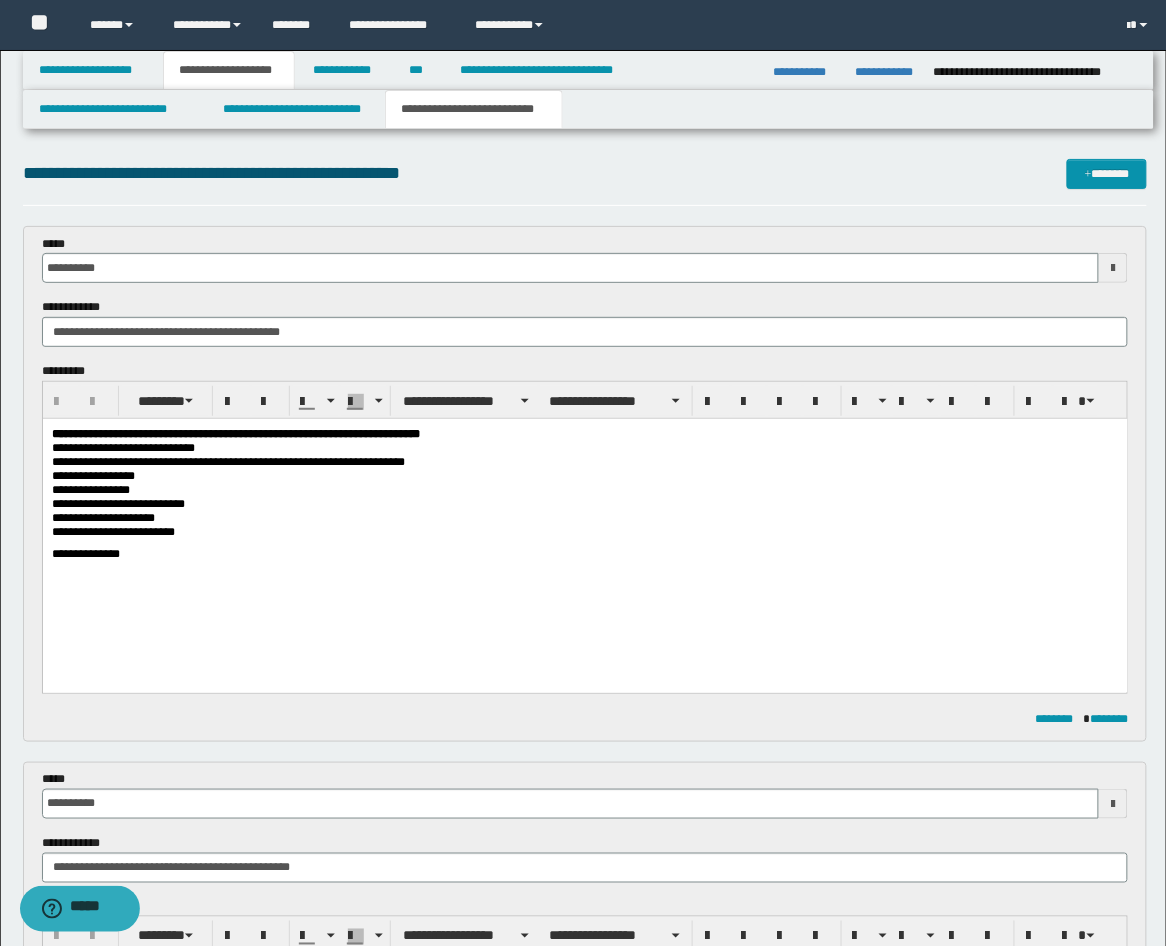 scroll, scrollTop: 0, scrollLeft: 0, axis: both 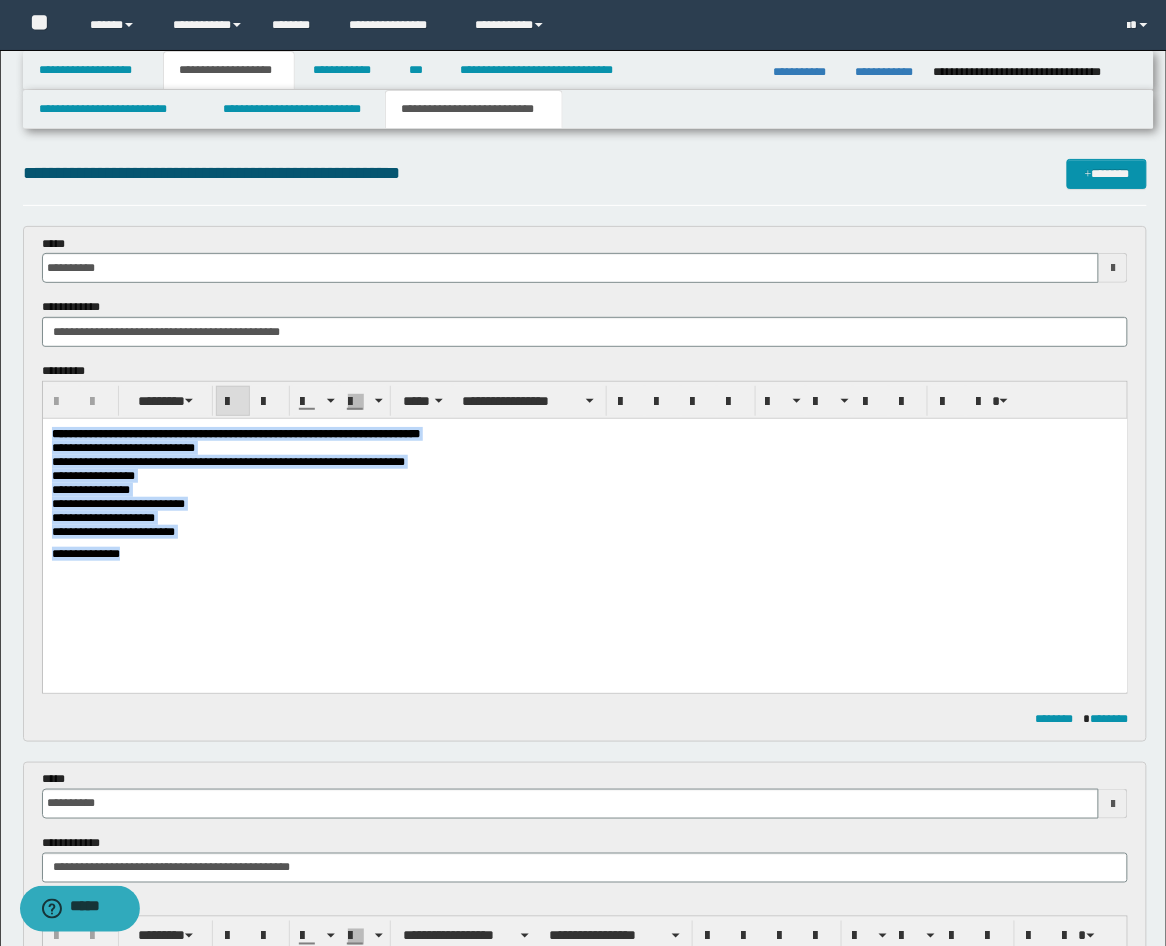drag, startPoint x: 153, startPoint y: 566, endPoint x: 5, endPoint y: 419, distance: 208.5977 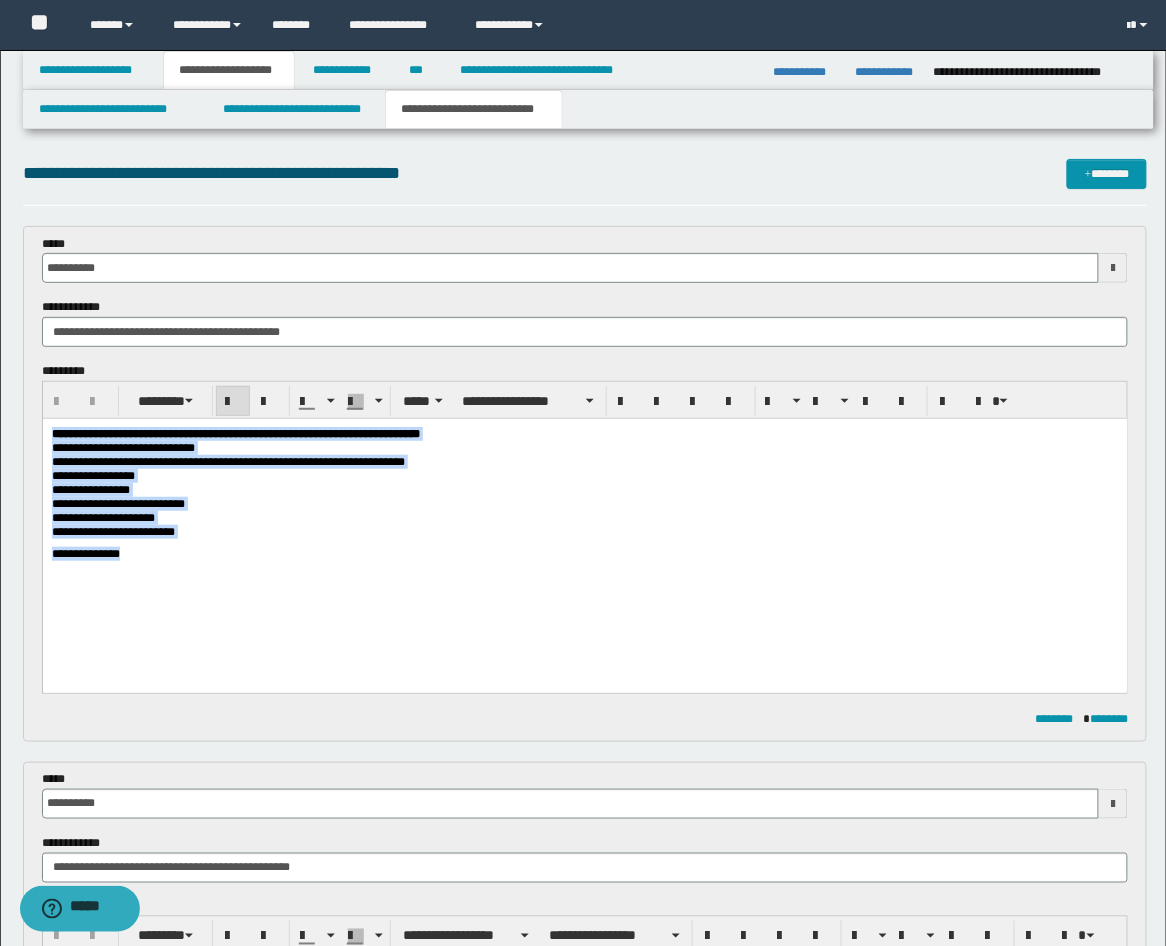 click on "**********" at bounding box center [584, 518] 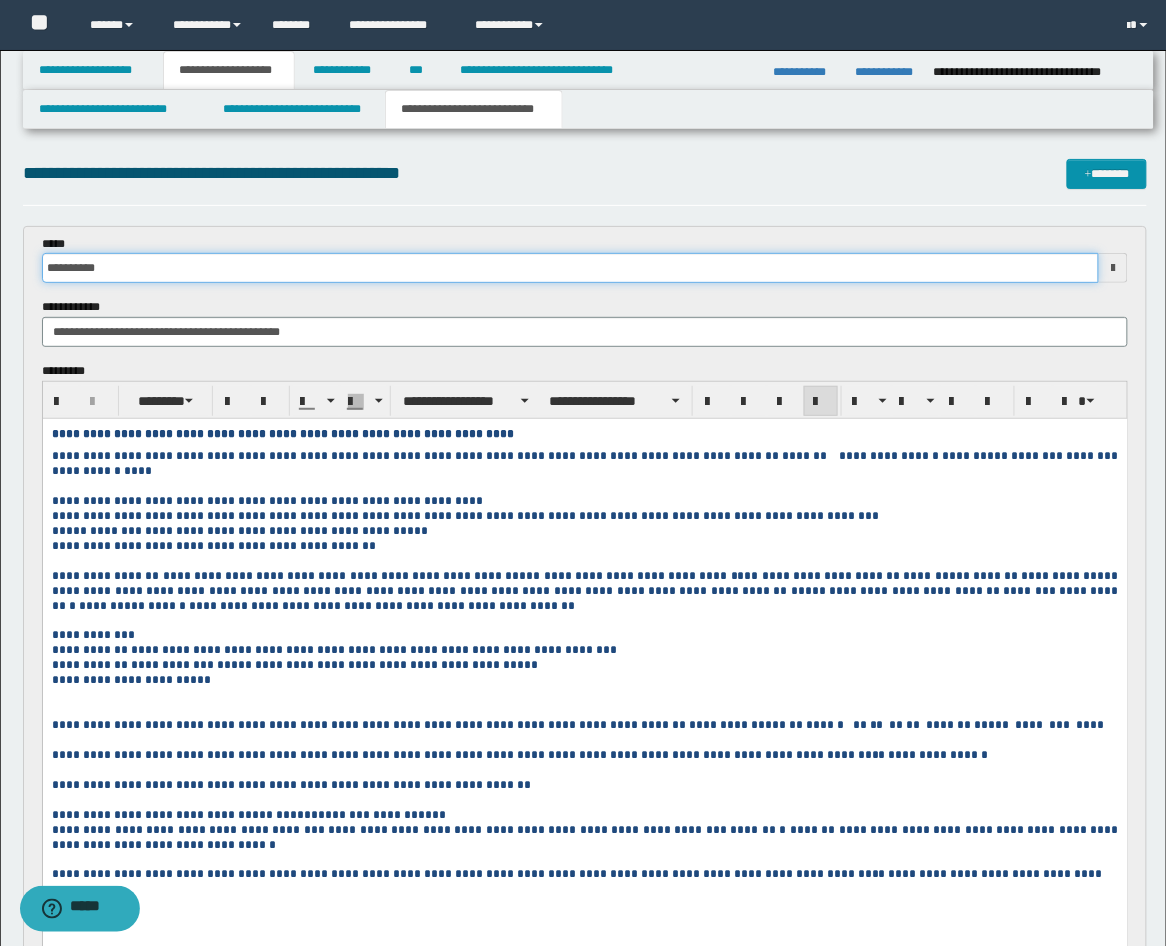 drag, startPoint x: 243, startPoint y: 270, endPoint x: 224, endPoint y: 277, distance: 20.248457 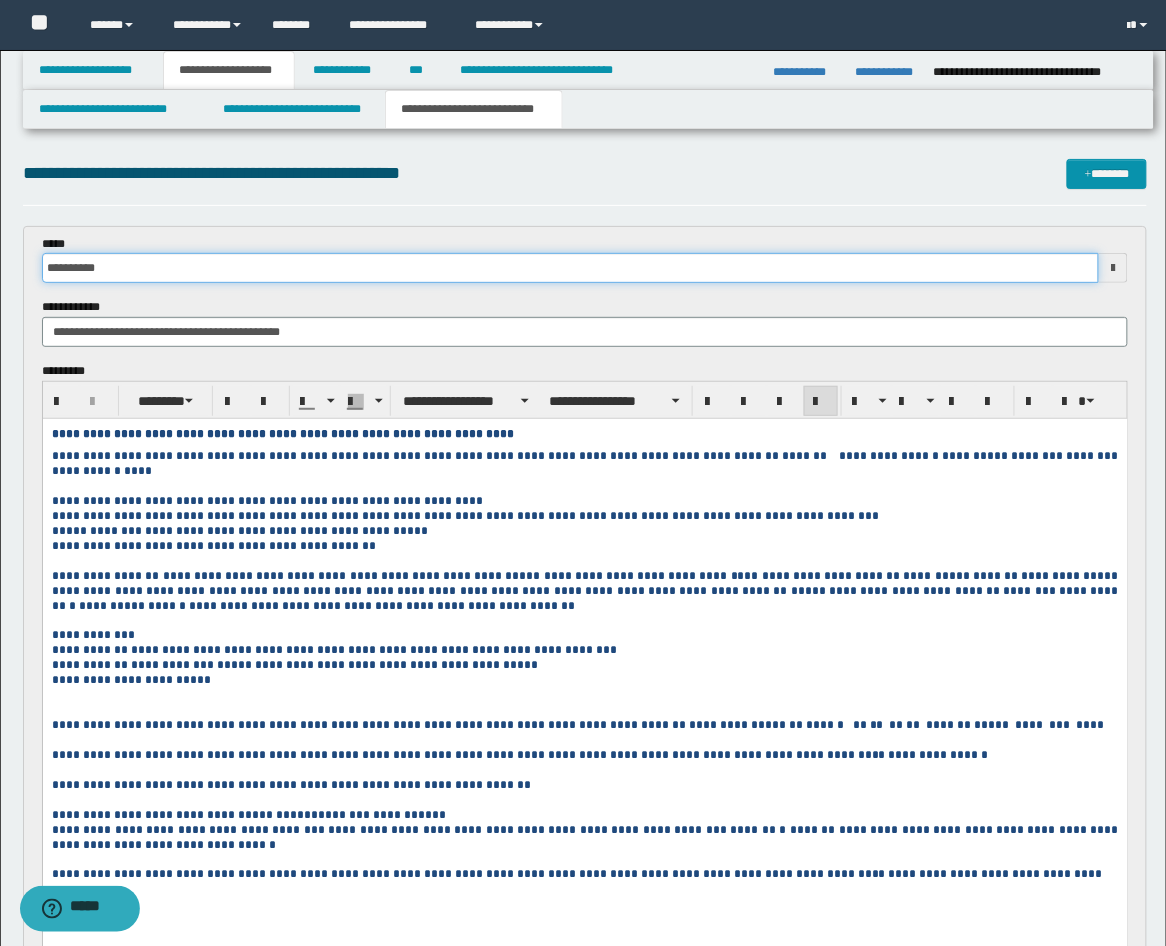 click on "**********" at bounding box center [571, 268] 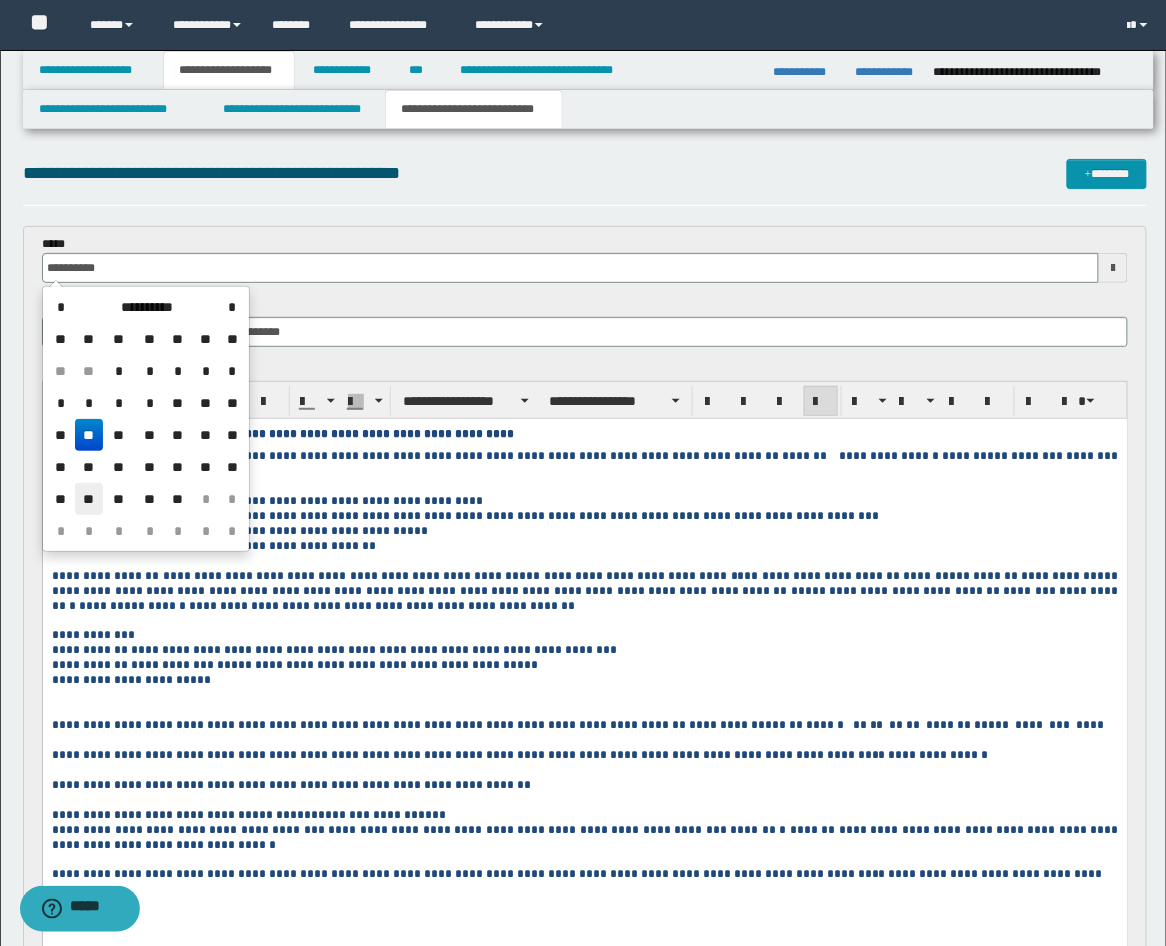 drag, startPoint x: 94, startPoint y: 502, endPoint x: 50, endPoint y: 82, distance: 422.29846 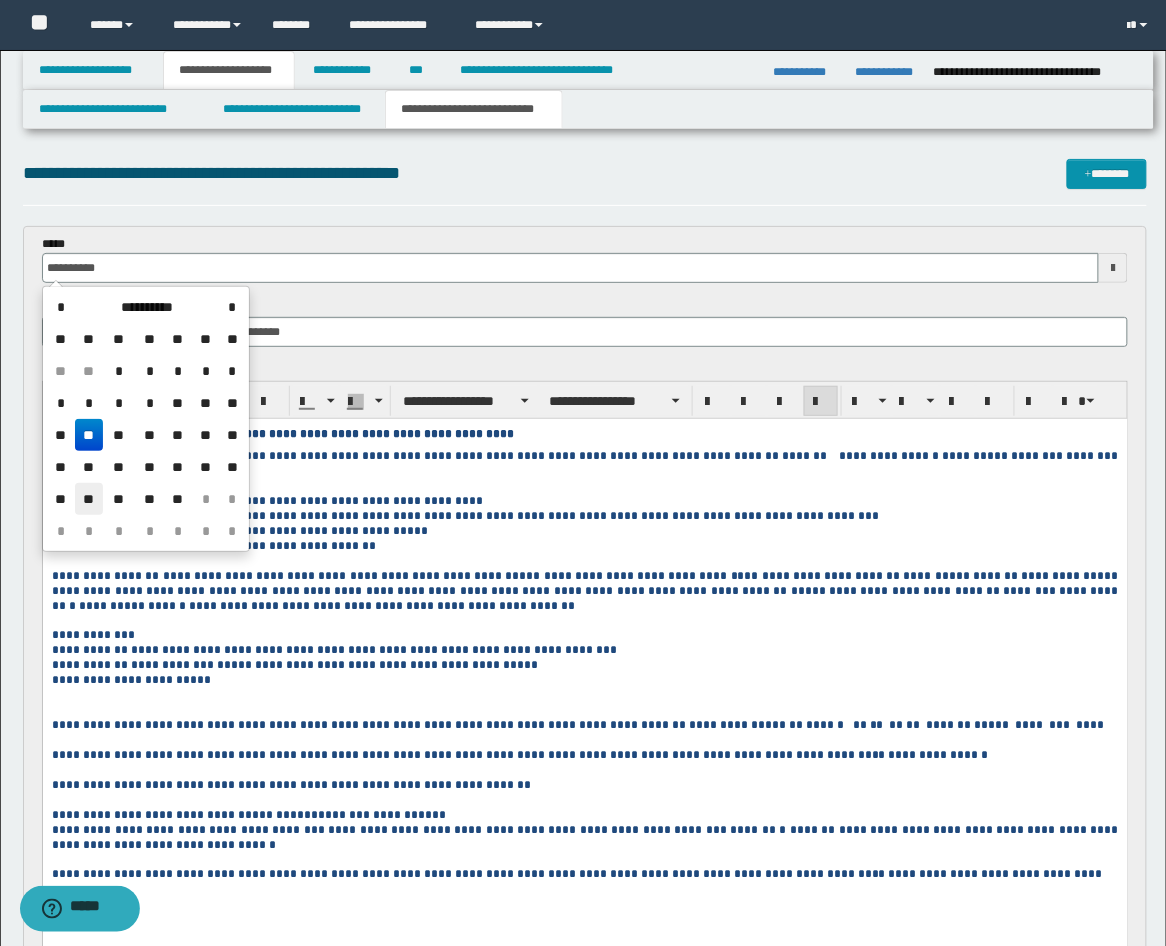 click on "**" at bounding box center (89, 499) 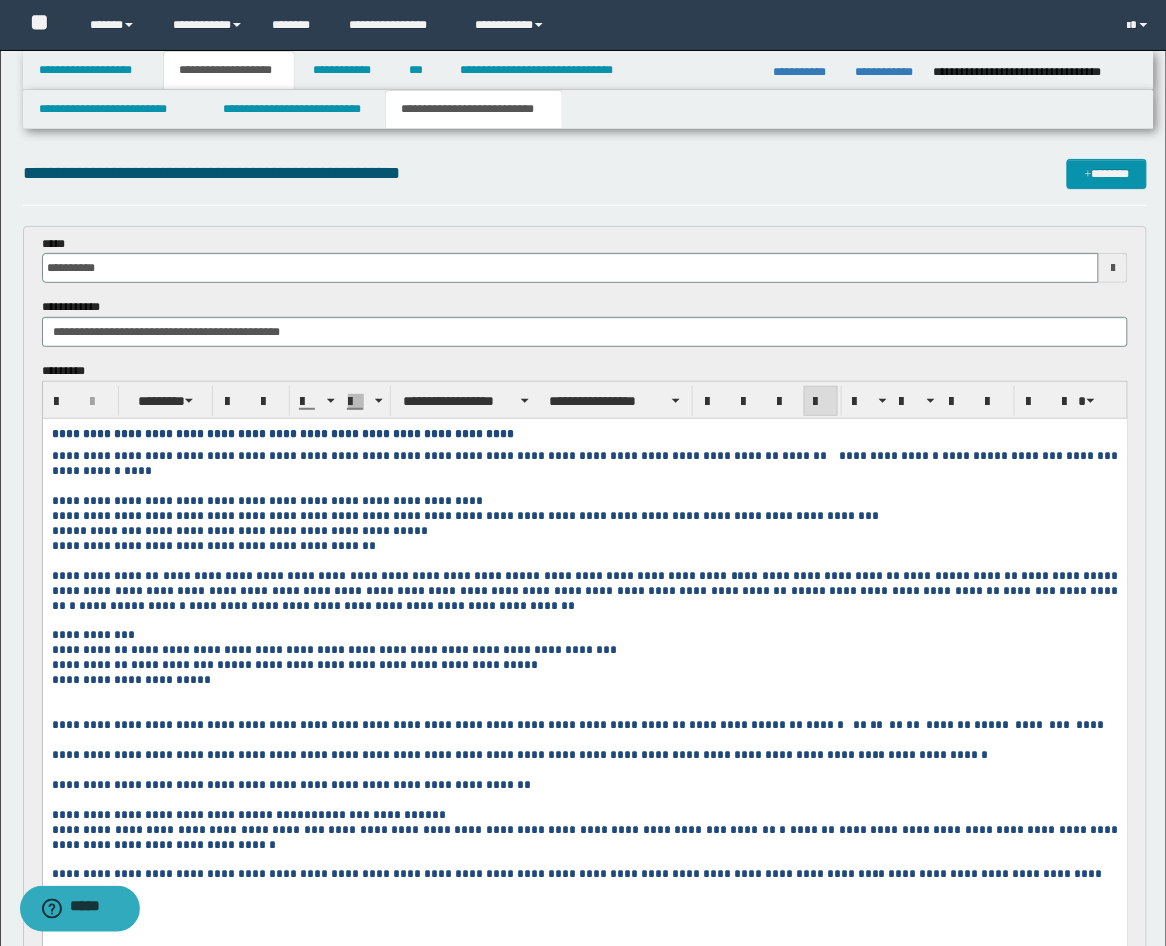 click on "**********" at bounding box center (284, 530) 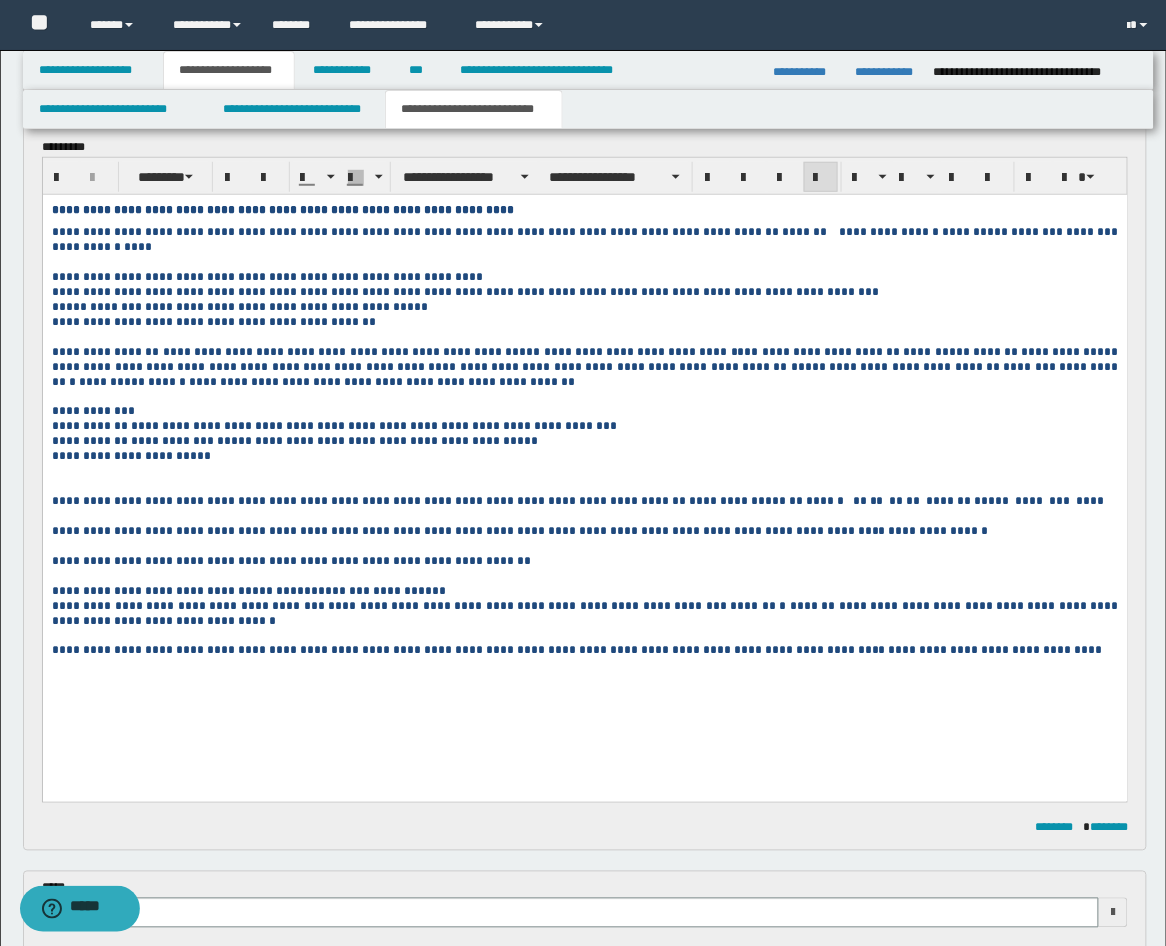 scroll, scrollTop: 0, scrollLeft: 0, axis: both 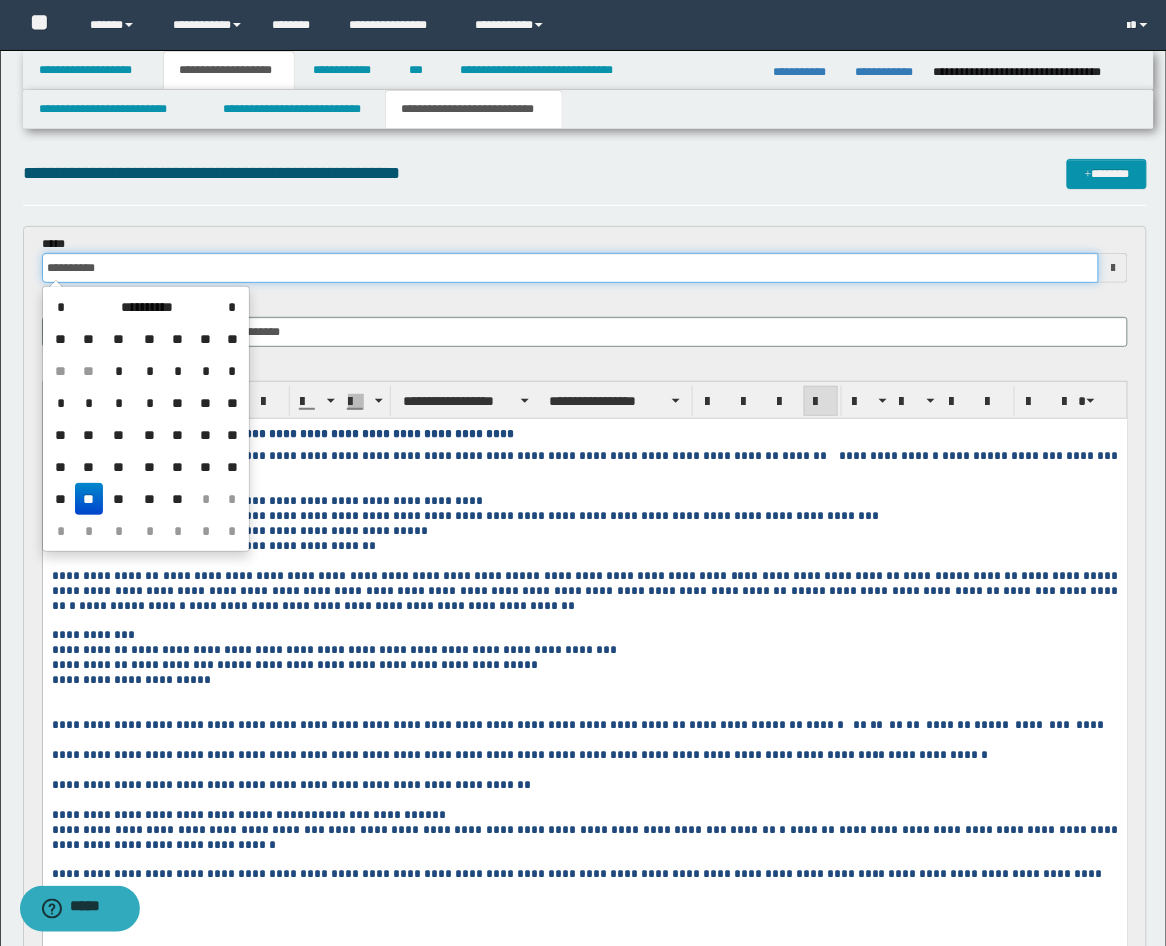 drag, startPoint x: 184, startPoint y: 277, endPoint x: 184, endPoint y: 265, distance: 12 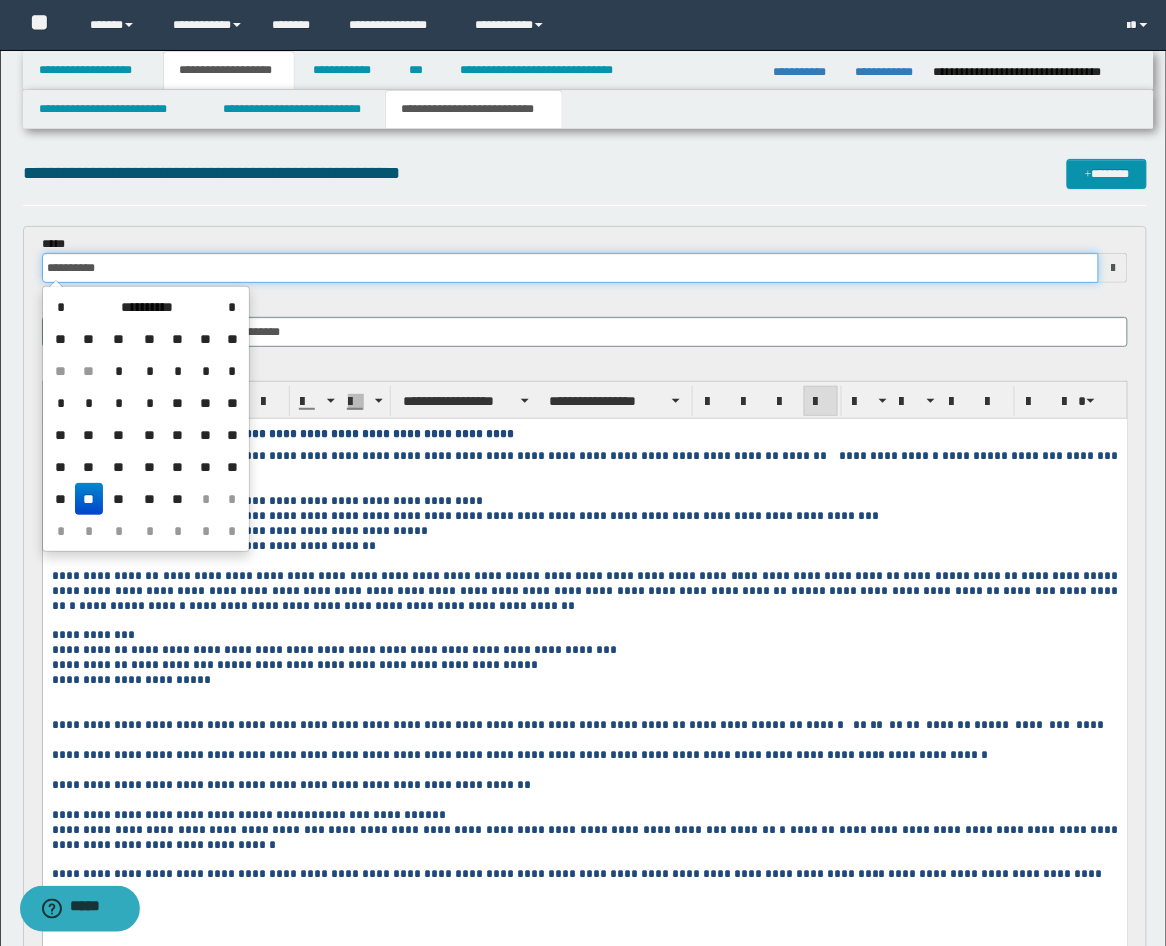 click on "**********" at bounding box center (571, 268) 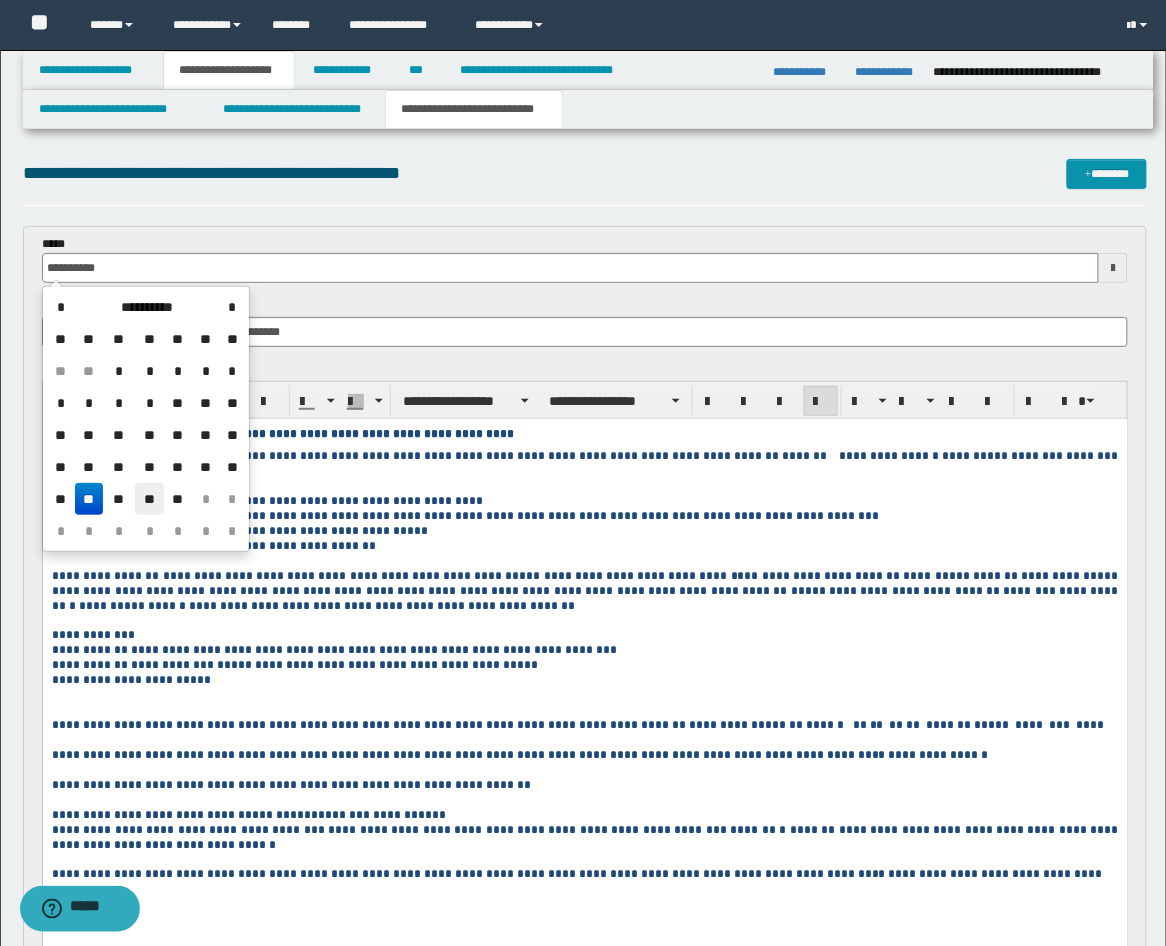 click on "**" at bounding box center (149, 499) 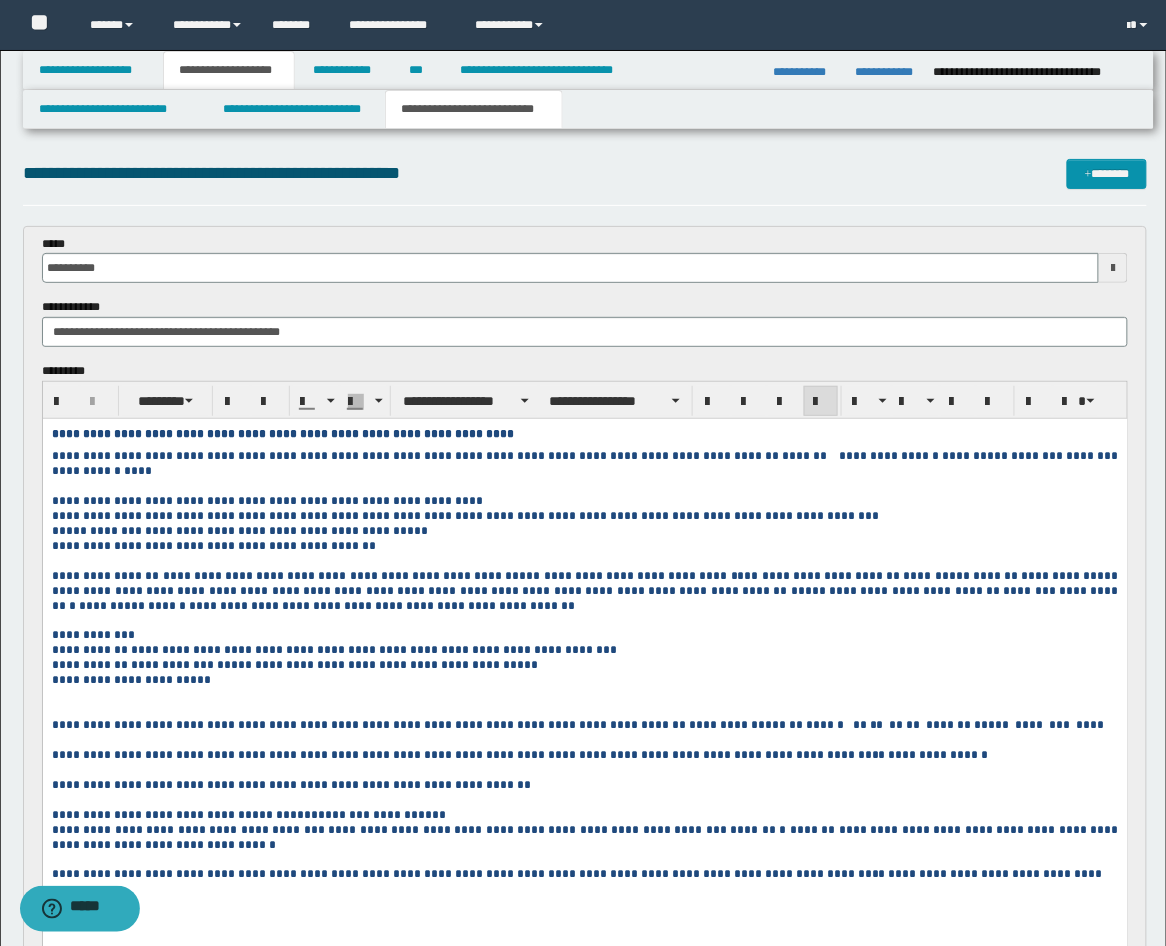 click on "**********" at bounding box center [584, 679] 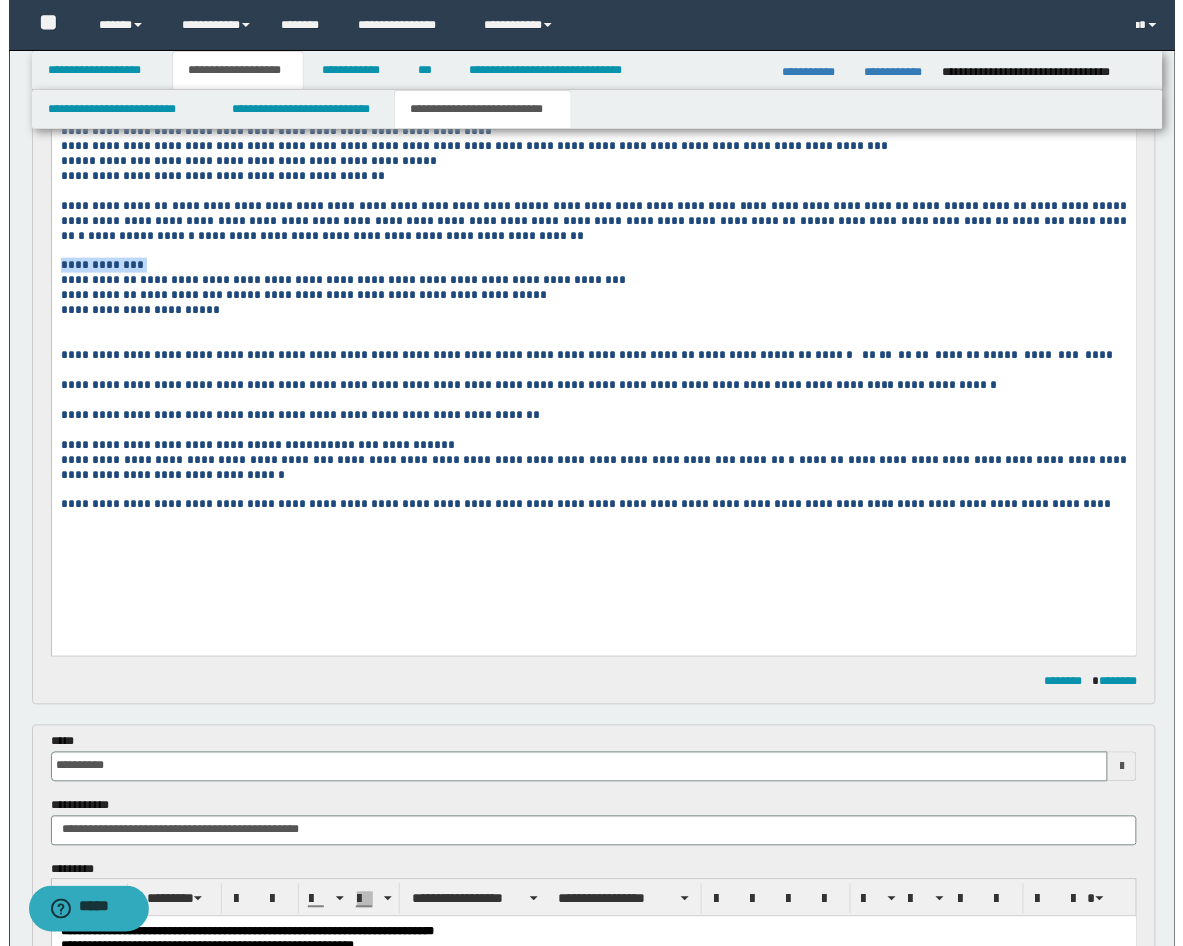 scroll, scrollTop: 0, scrollLeft: 0, axis: both 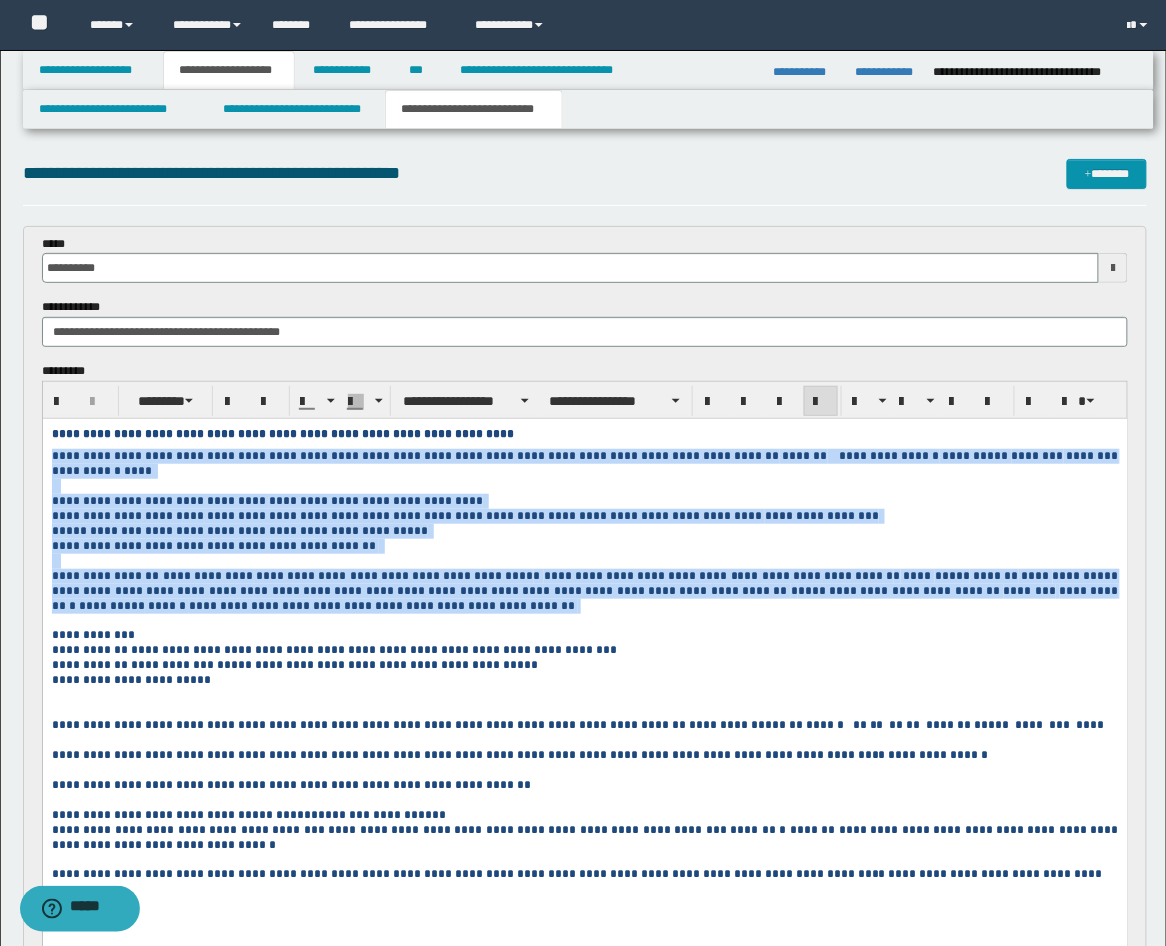 drag, startPoint x: 225, startPoint y: 599, endPoint x: 72, endPoint y: 873, distance: 313.8232 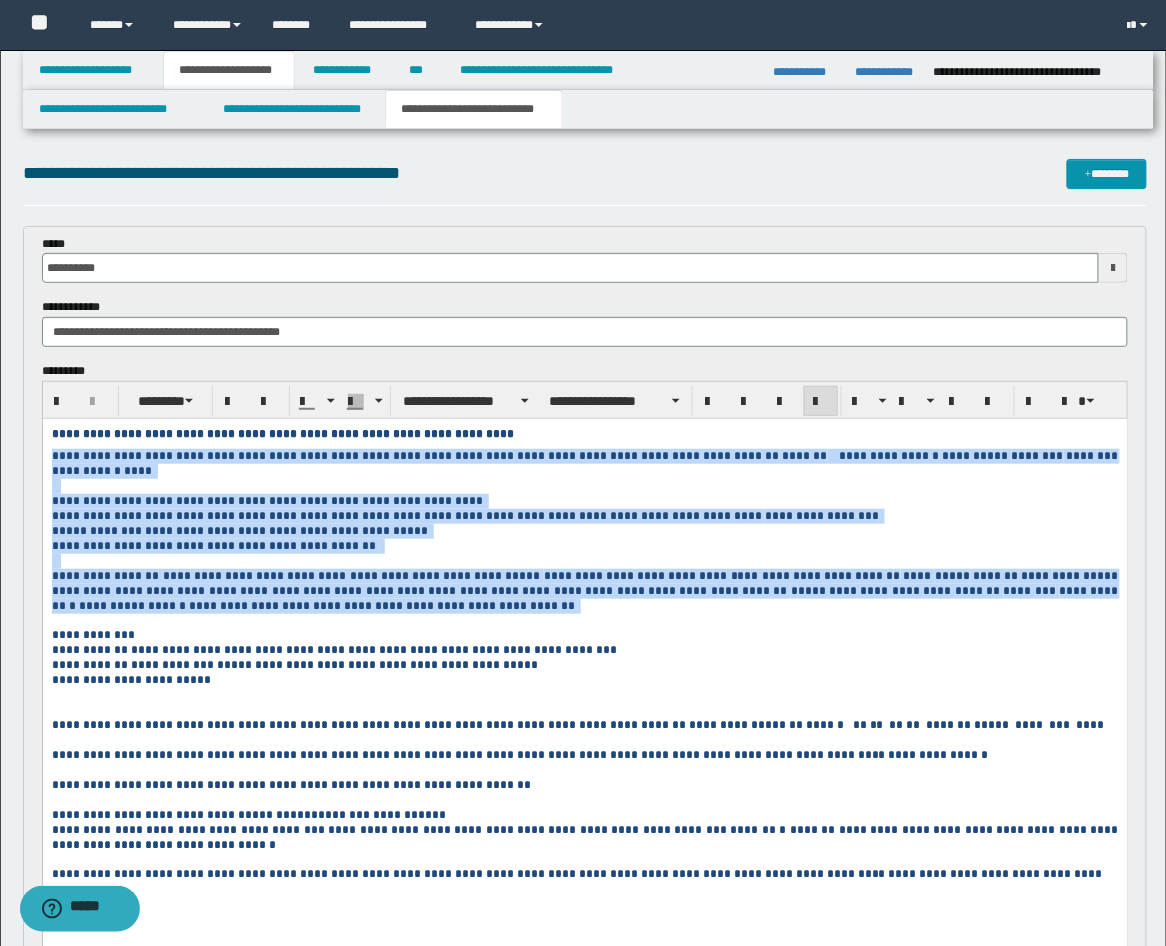 click on "**********" at bounding box center (584, 679) 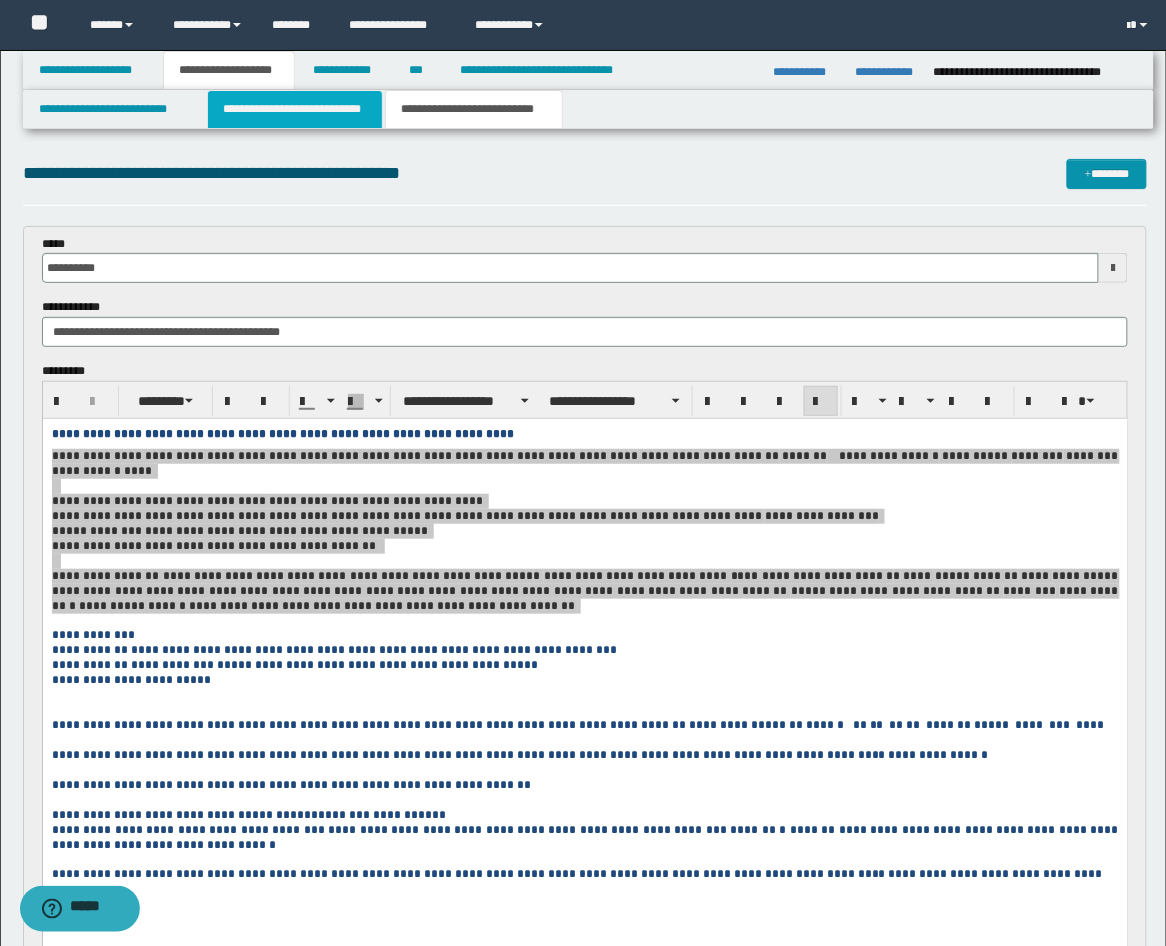 click on "**********" at bounding box center [295, 109] 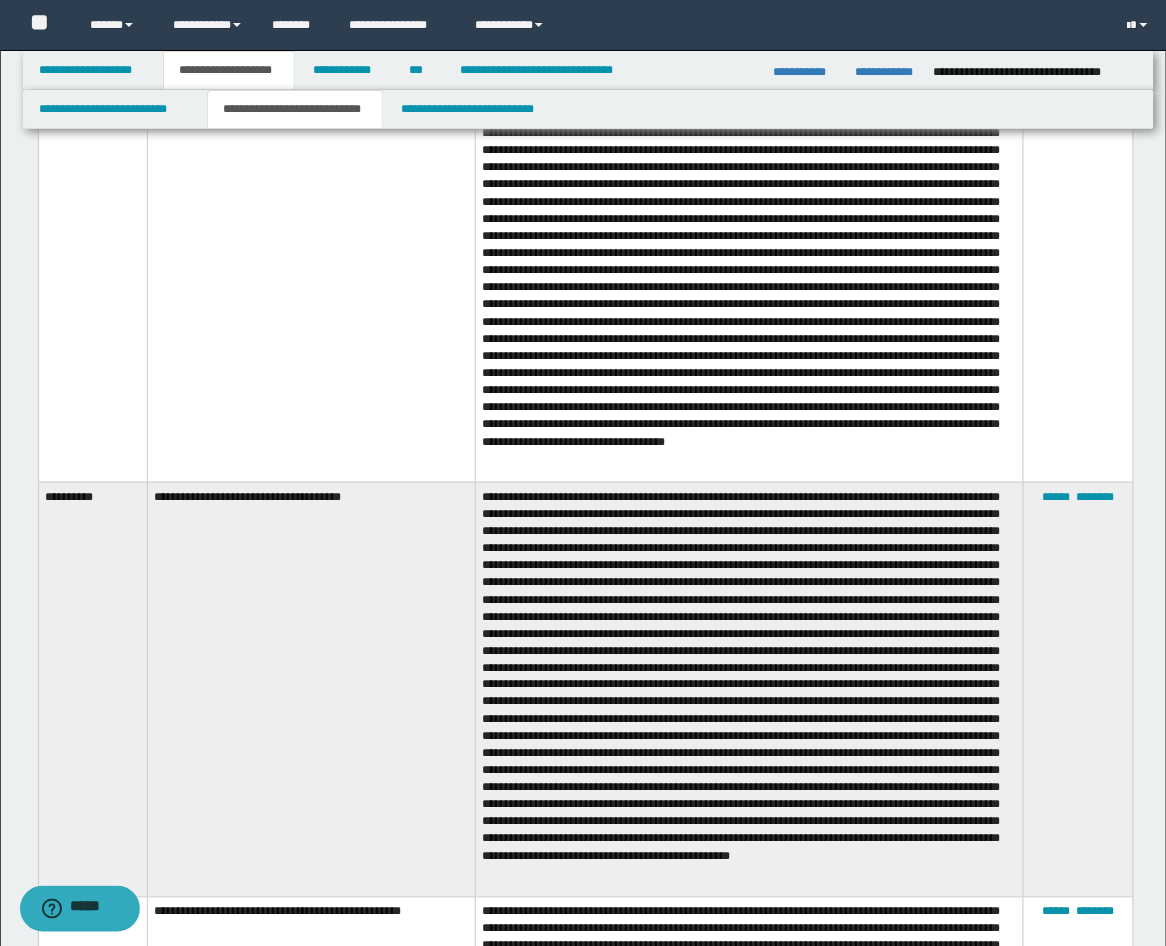 scroll, scrollTop: 3333, scrollLeft: 0, axis: vertical 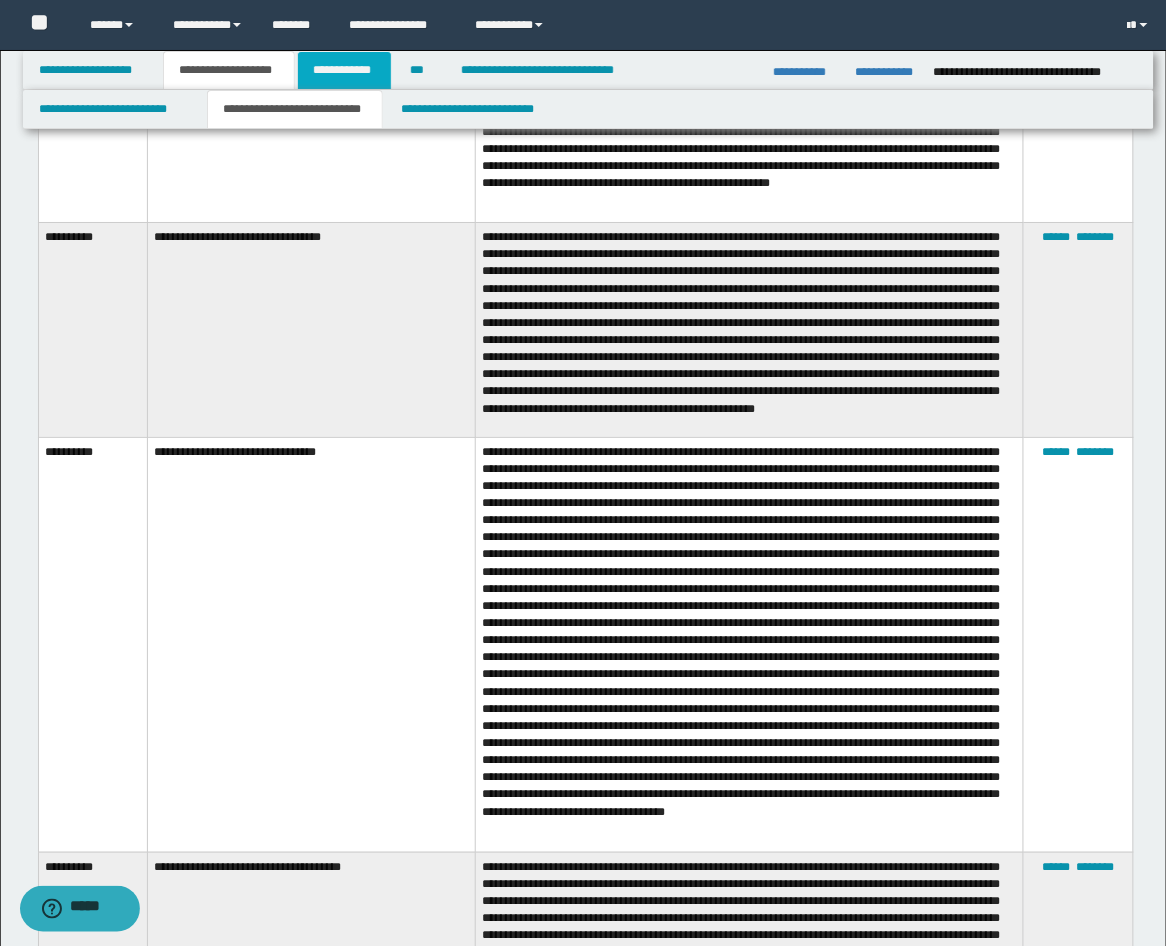 click on "**********" at bounding box center [344, 70] 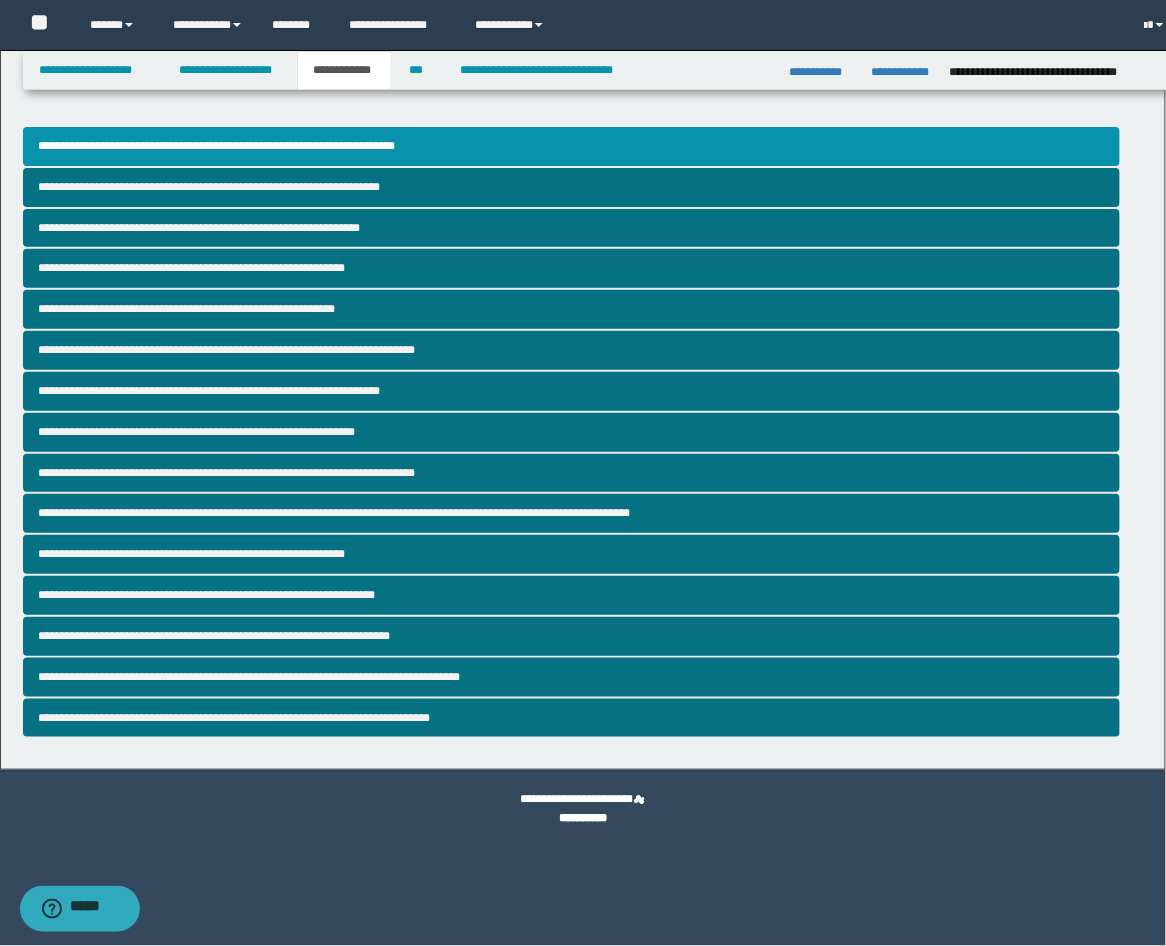 scroll, scrollTop: 0, scrollLeft: 0, axis: both 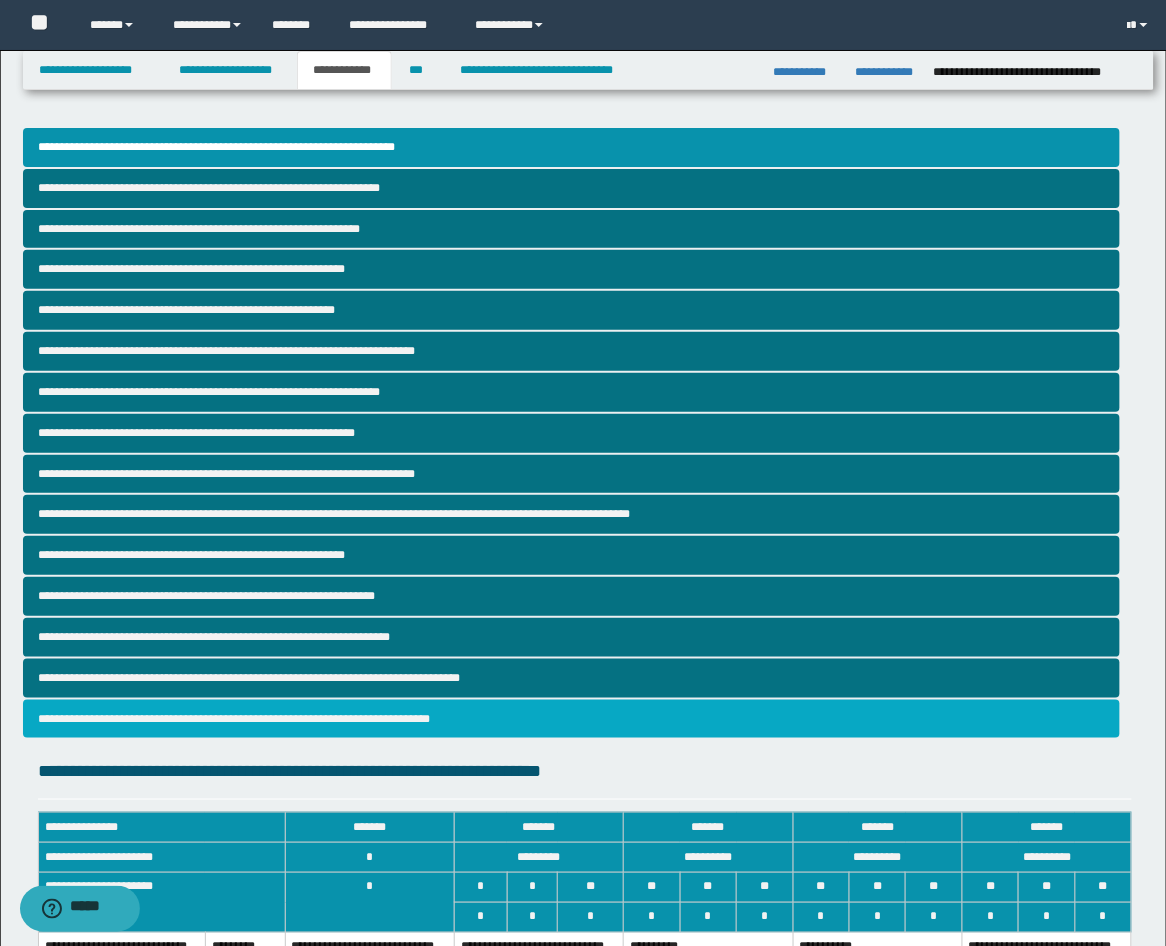 click on "**********" at bounding box center (572, 719) 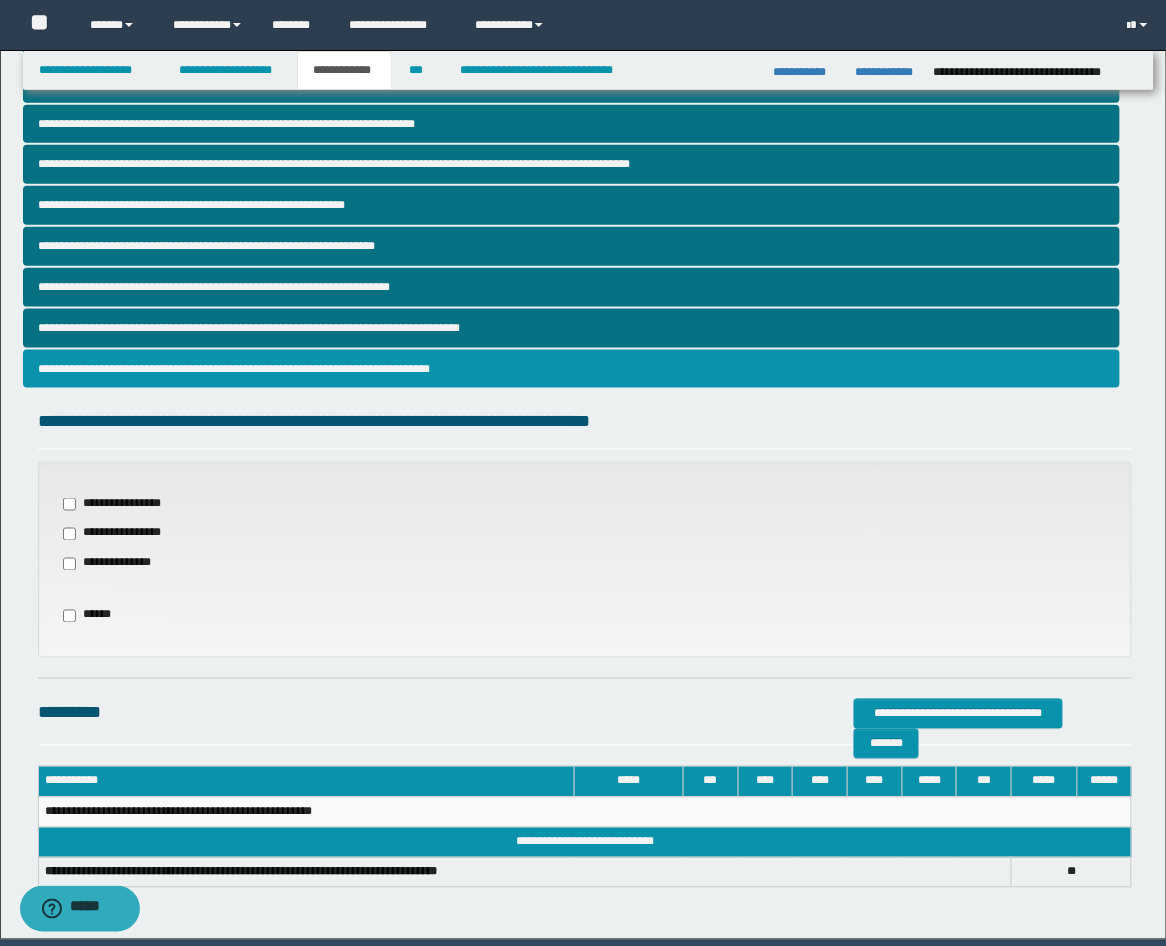 scroll, scrollTop: 370, scrollLeft: 0, axis: vertical 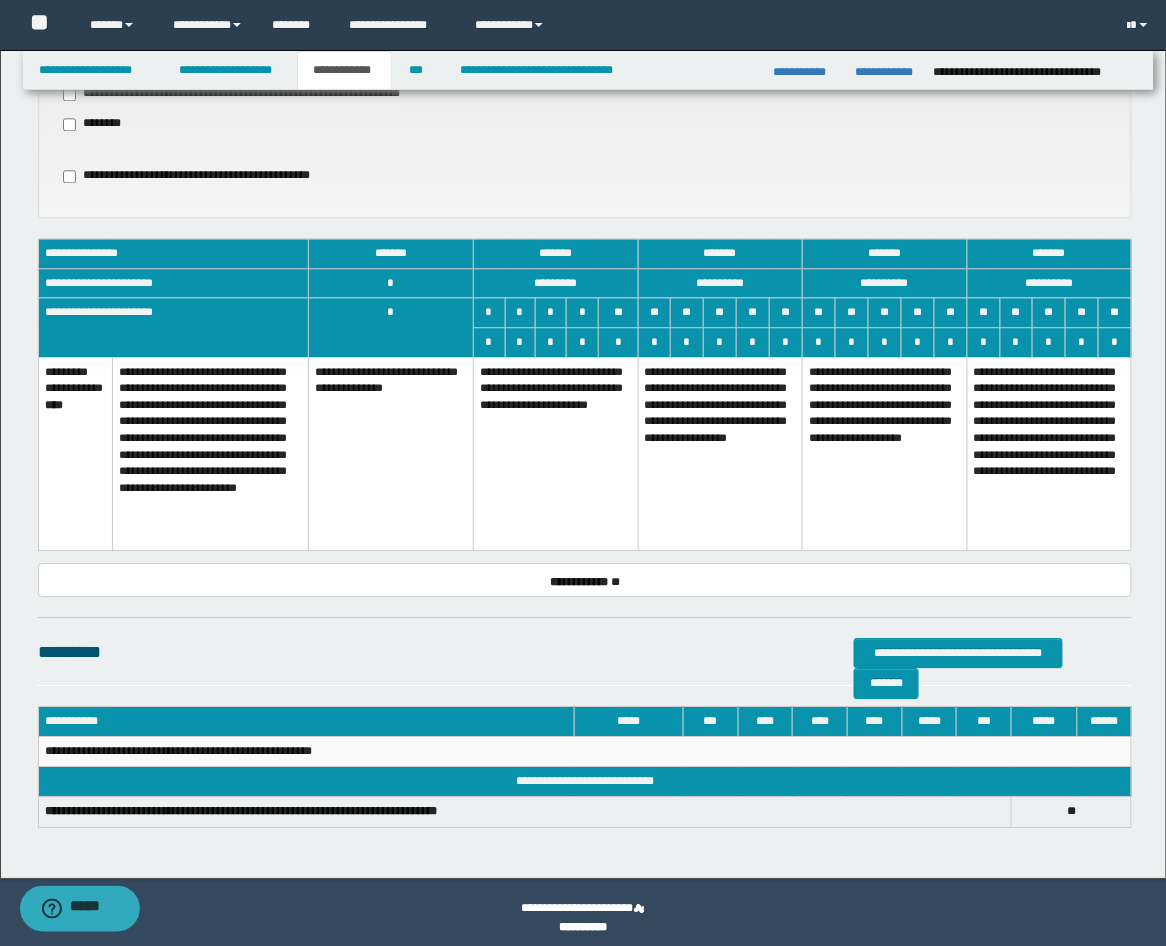 click on "**********" at bounding box center (720, 454) 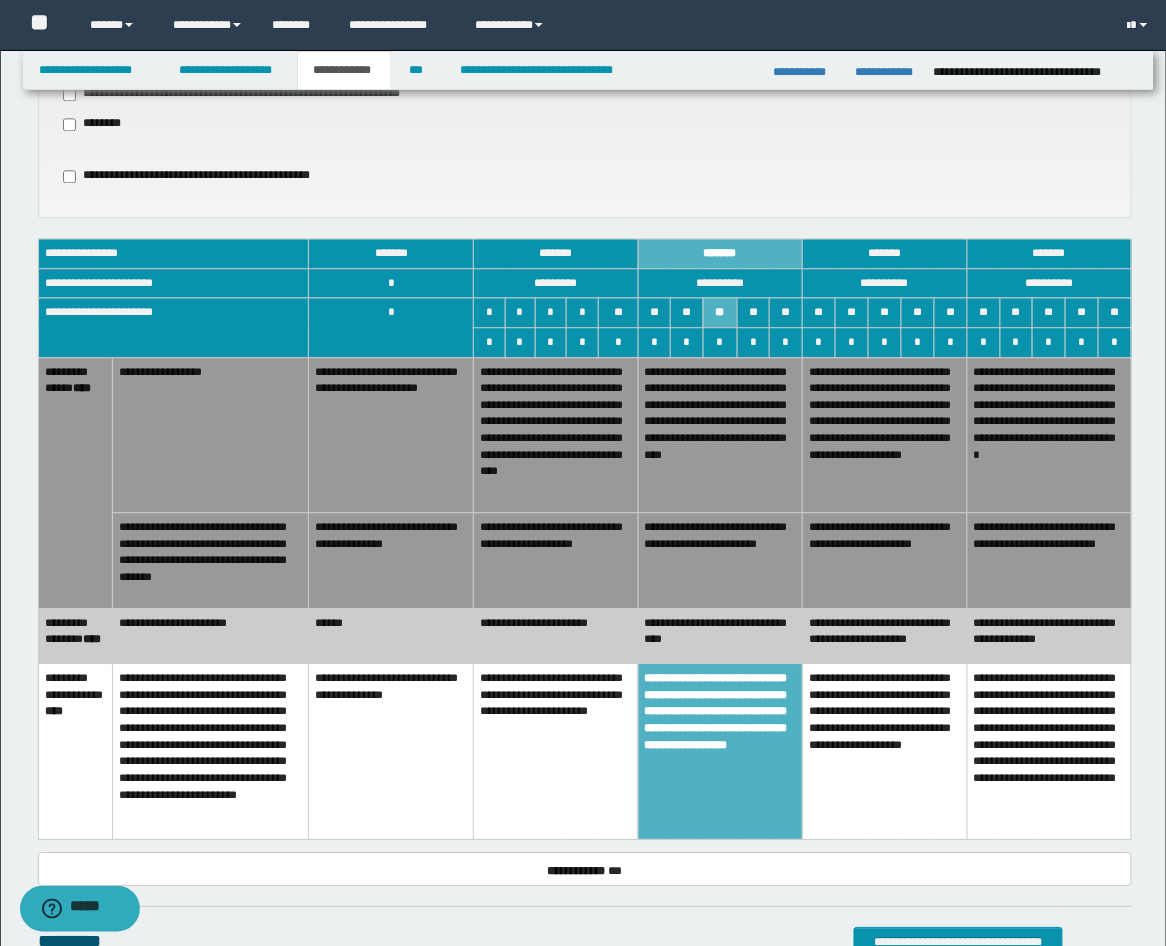 click on "******" at bounding box center (391, 636) 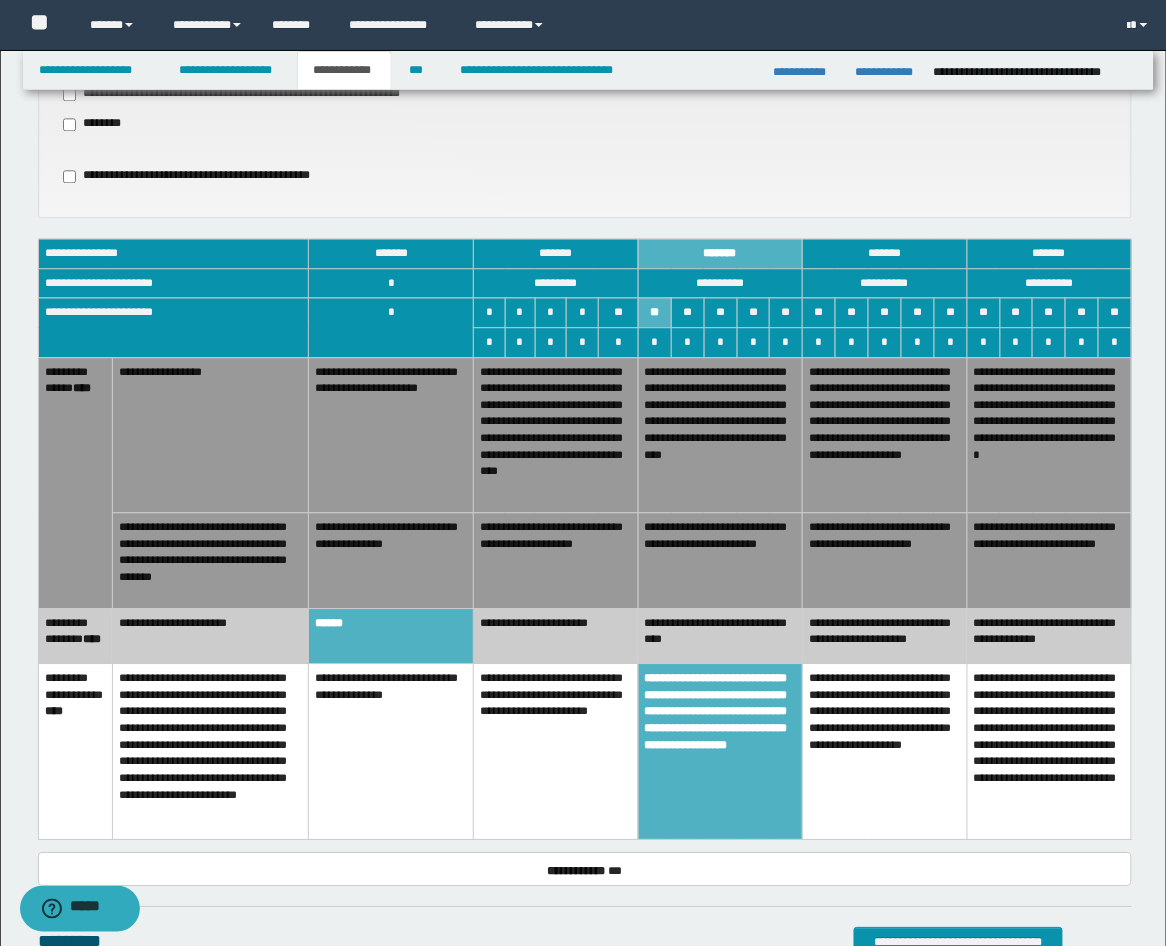 click on "**********" at bounding box center (885, 751) 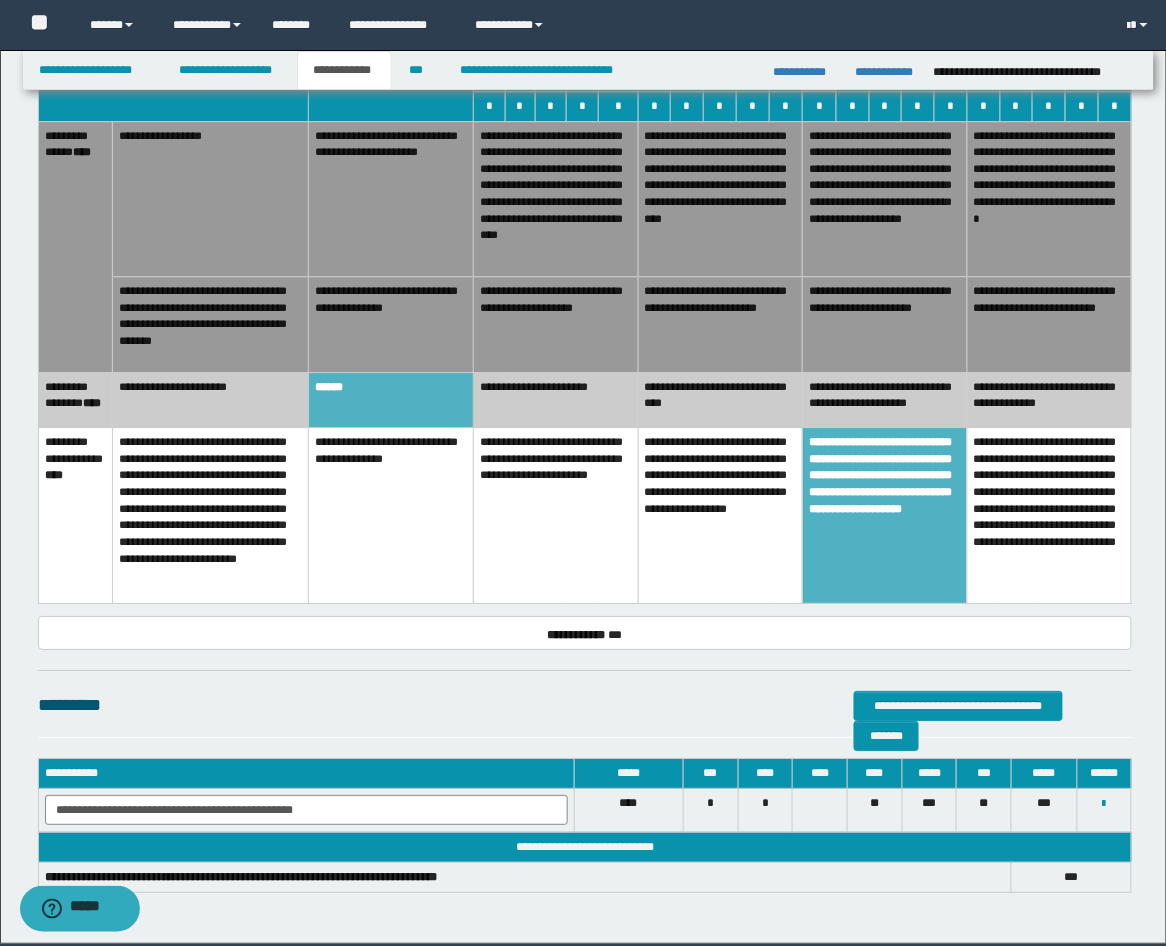 scroll, scrollTop: 1337, scrollLeft: 0, axis: vertical 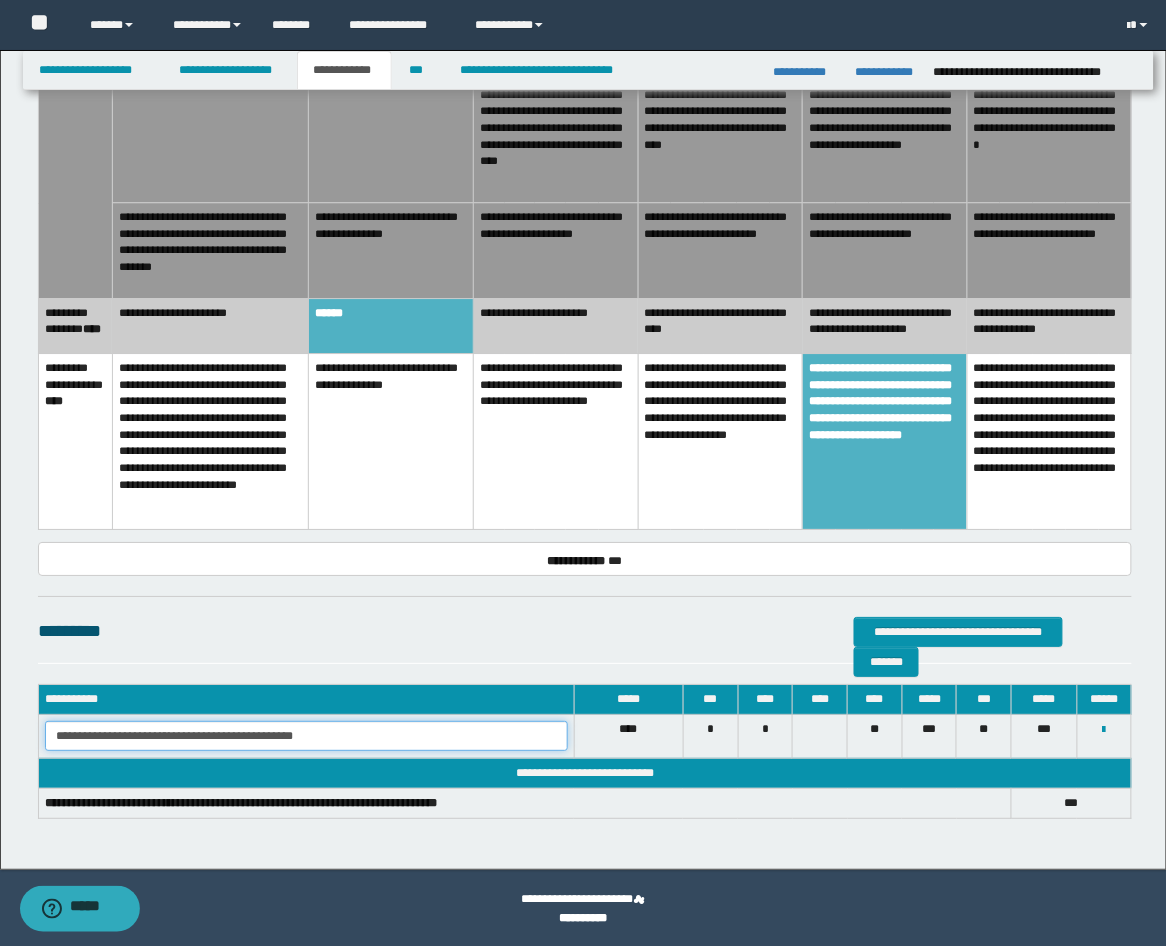 drag, startPoint x: 180, startPoint y: 721, endPoint x: 11, endPoint y: 691, distance: 171.64207 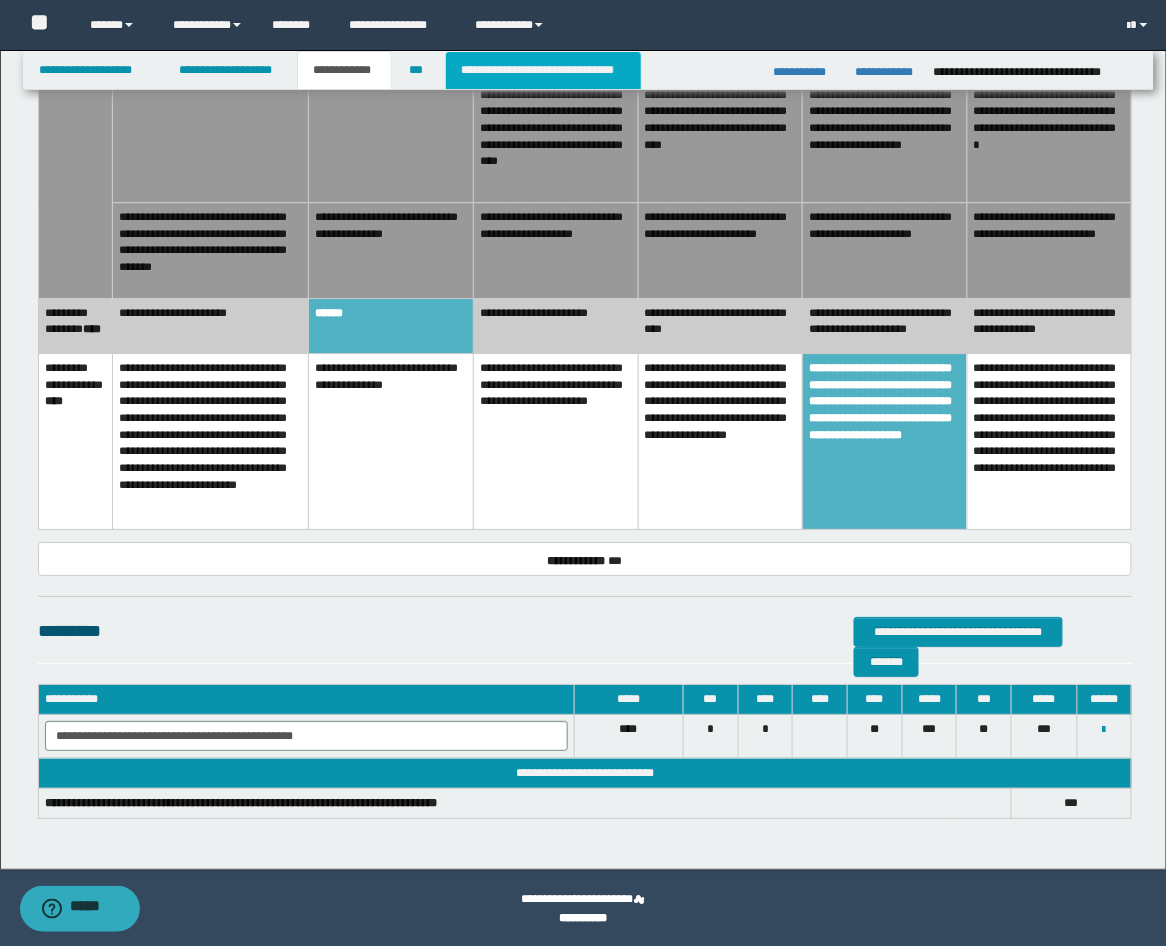 click on "**********" at bounding box center (543, 70) 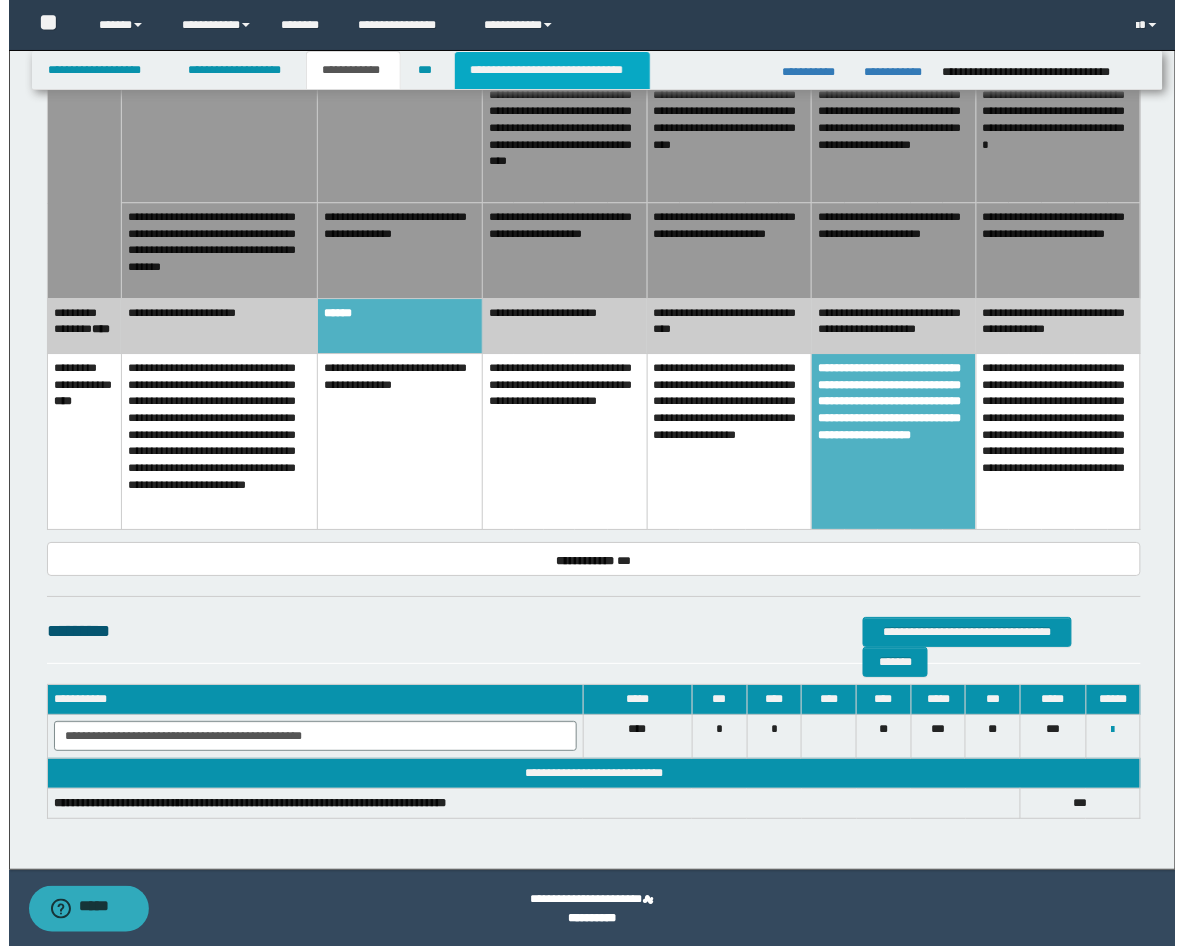 scroll, scrollTop: 0, scrollLeft: 0, axis: both 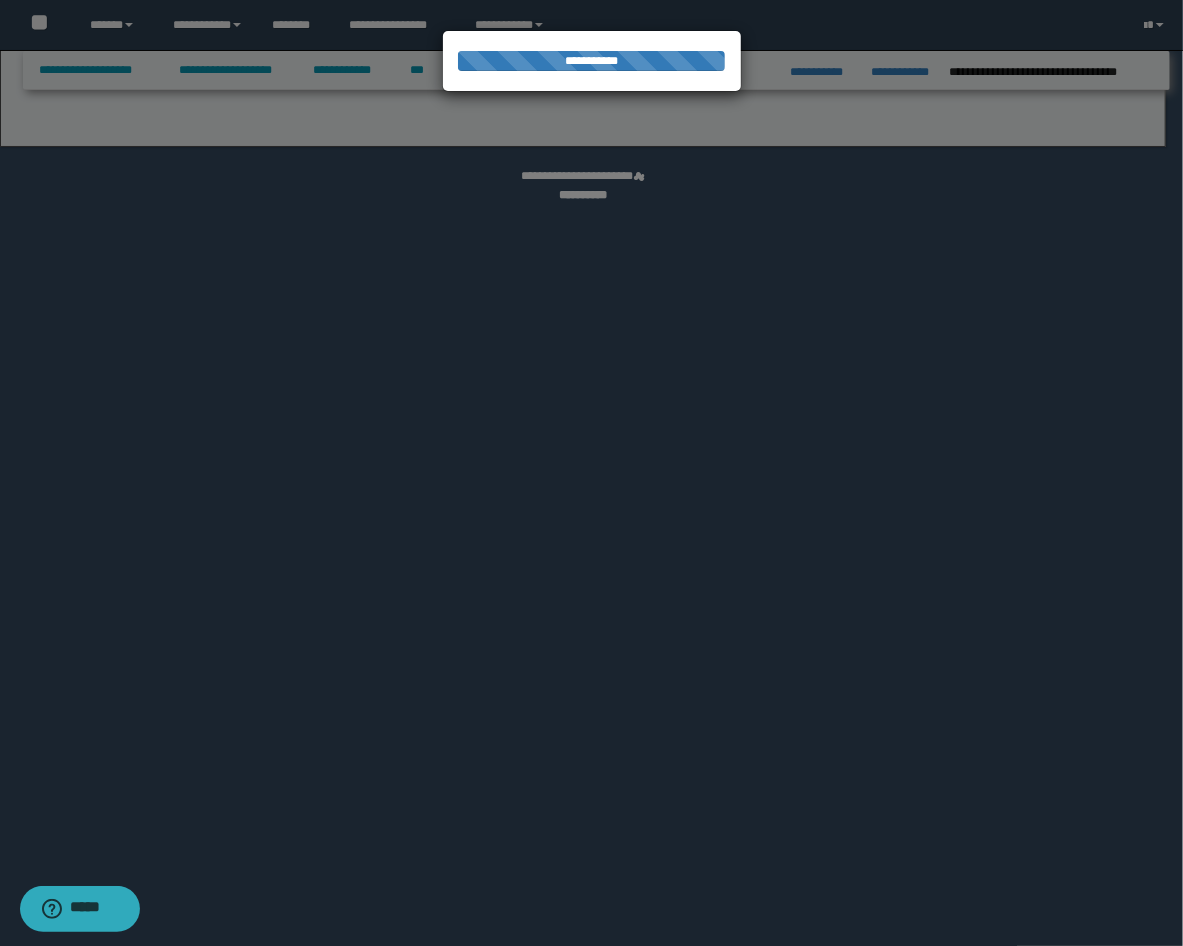 select on "*" 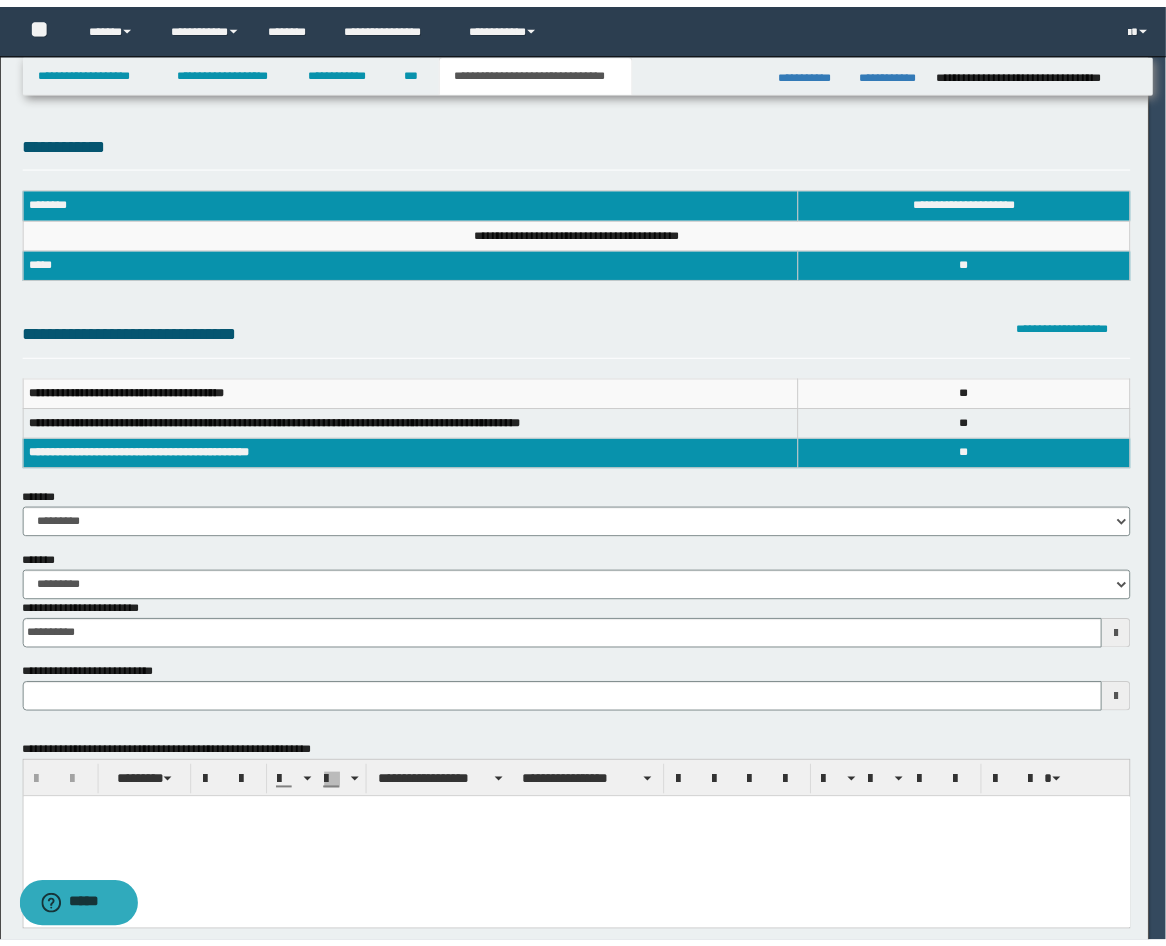 scroll, scrollTop: 0, scrollLeft: 0, axis: both 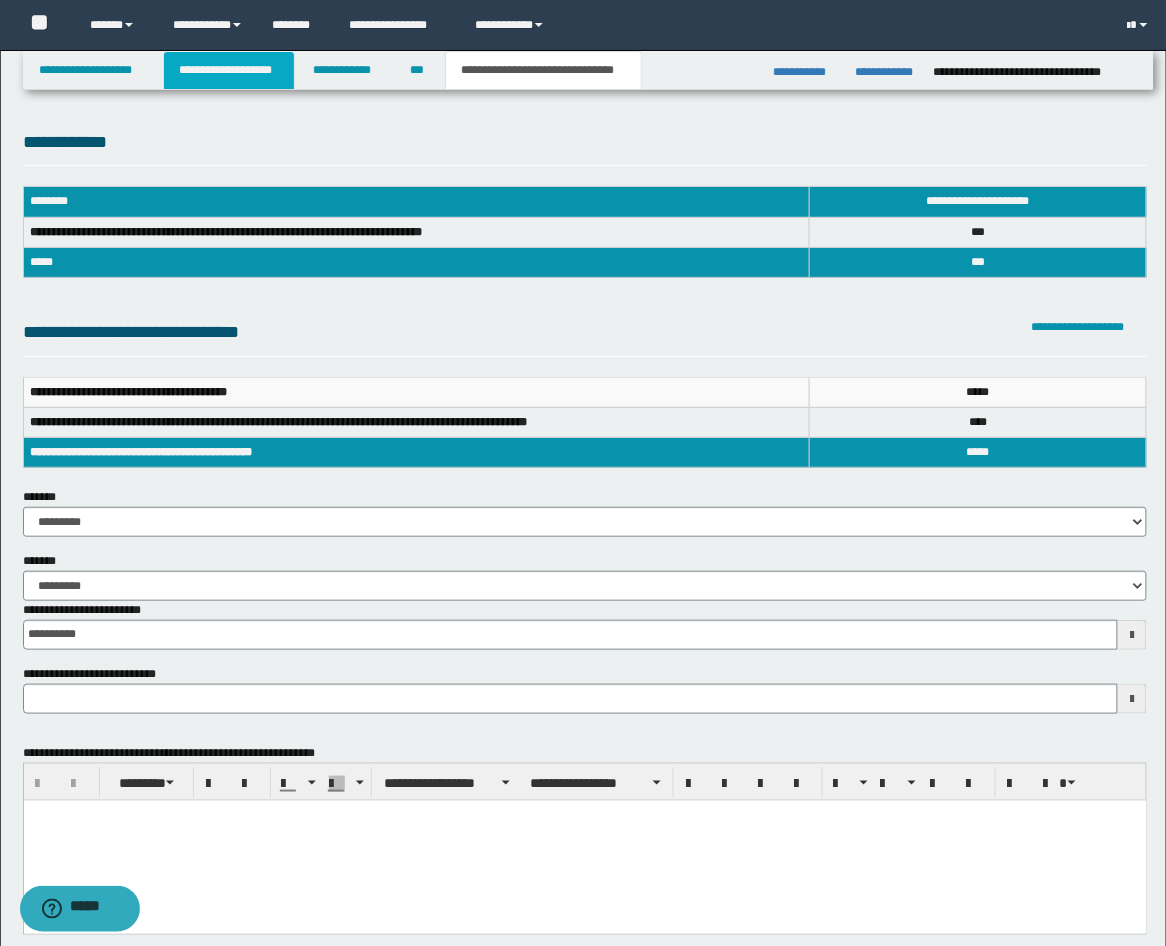 click on "**********" at bounding box center (229, 70) 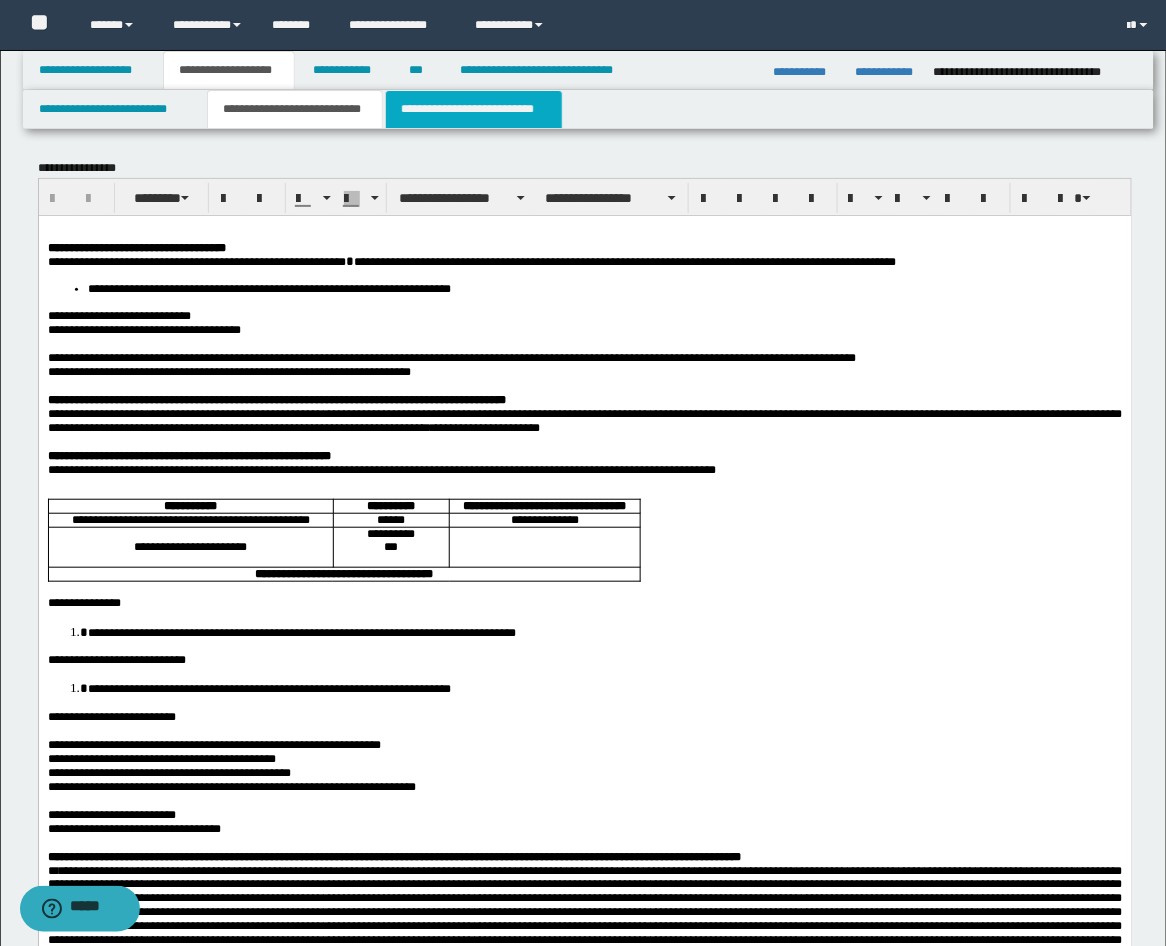 click on "**********" at bounding box center (474, 109) 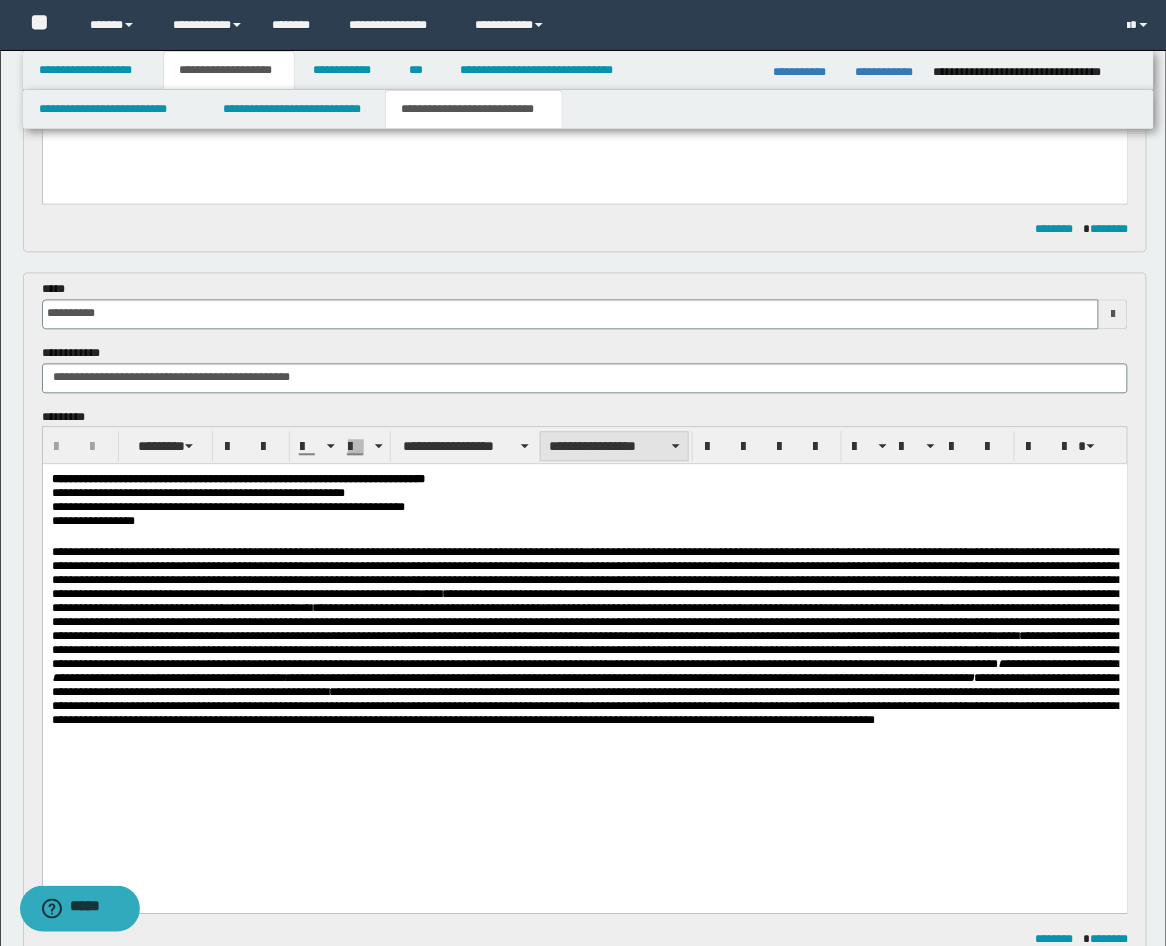 scroll, scrollTop: 741, scrollLeft: 0, axis: vertical 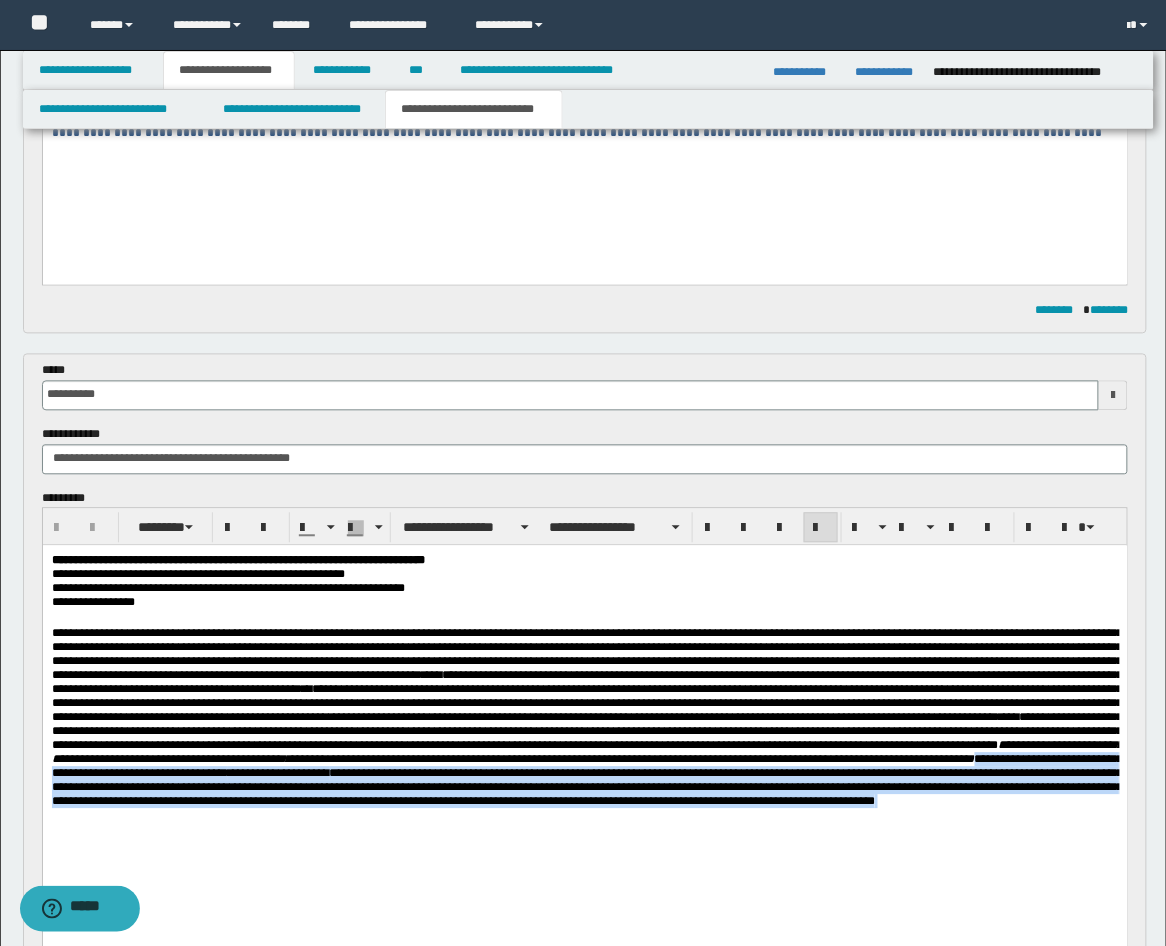 drag, startPoint x: 1004, startPoint y: 861, endPoint x: 814, endPoint y: 815, distance: 195.48914 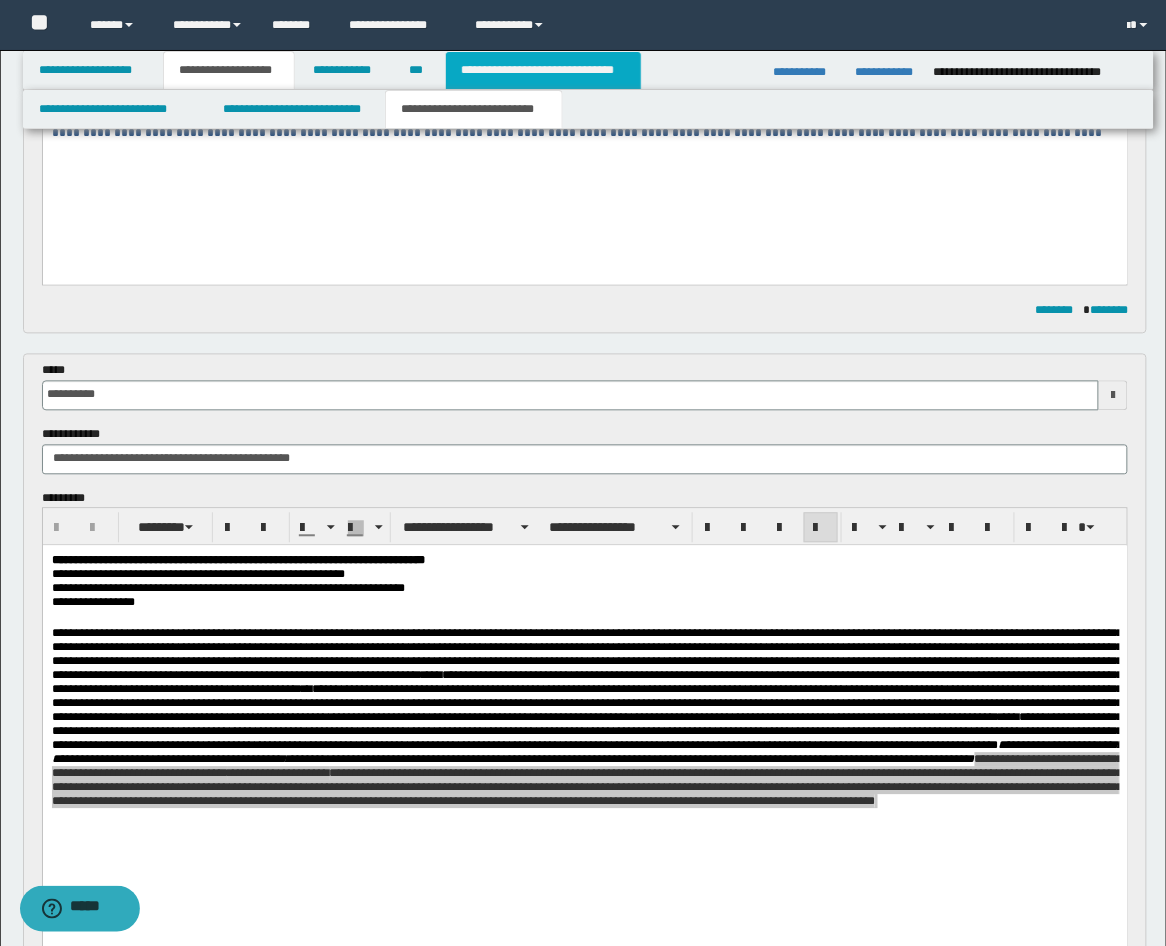 click on "**********" at bounding box center [543, 70] 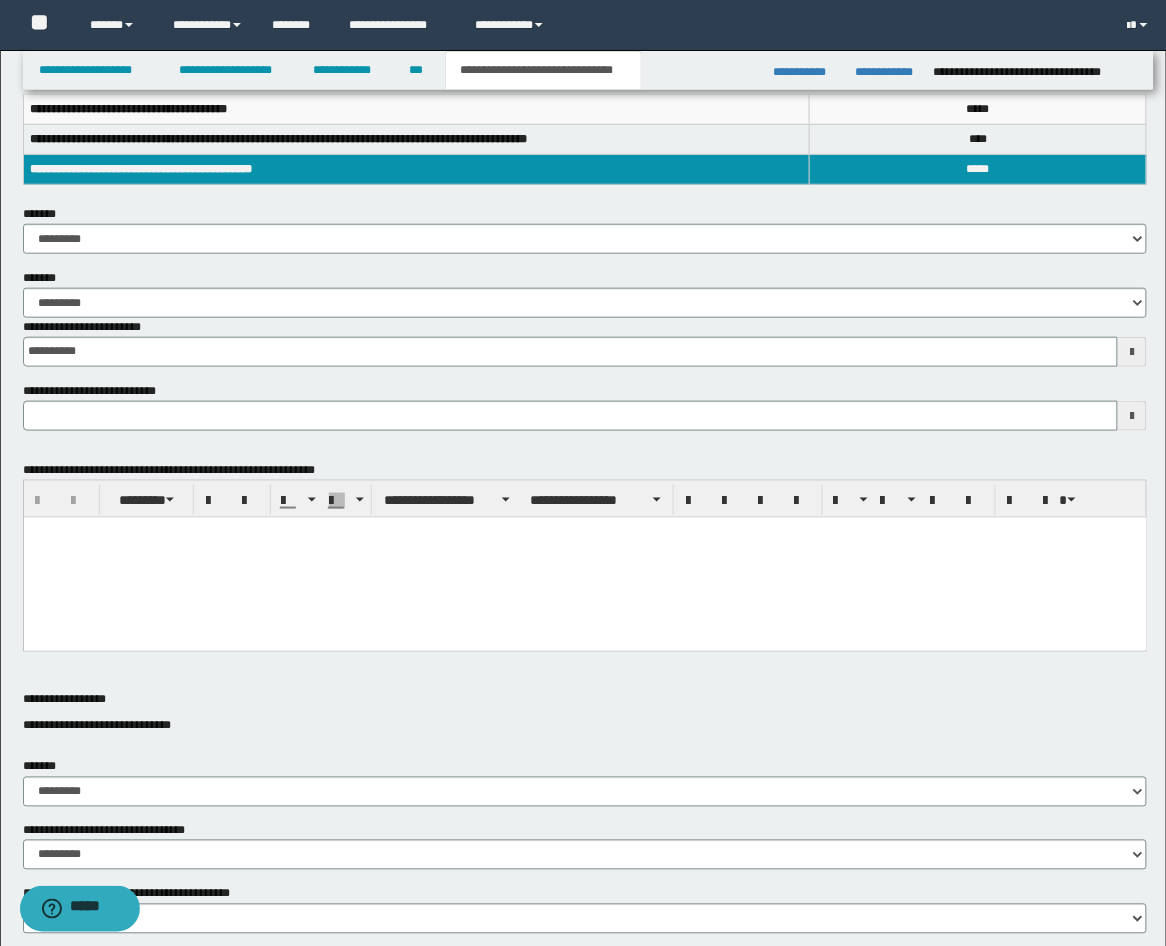 scroll, scrollTop: 0, scrollLeft: 0, axis: both 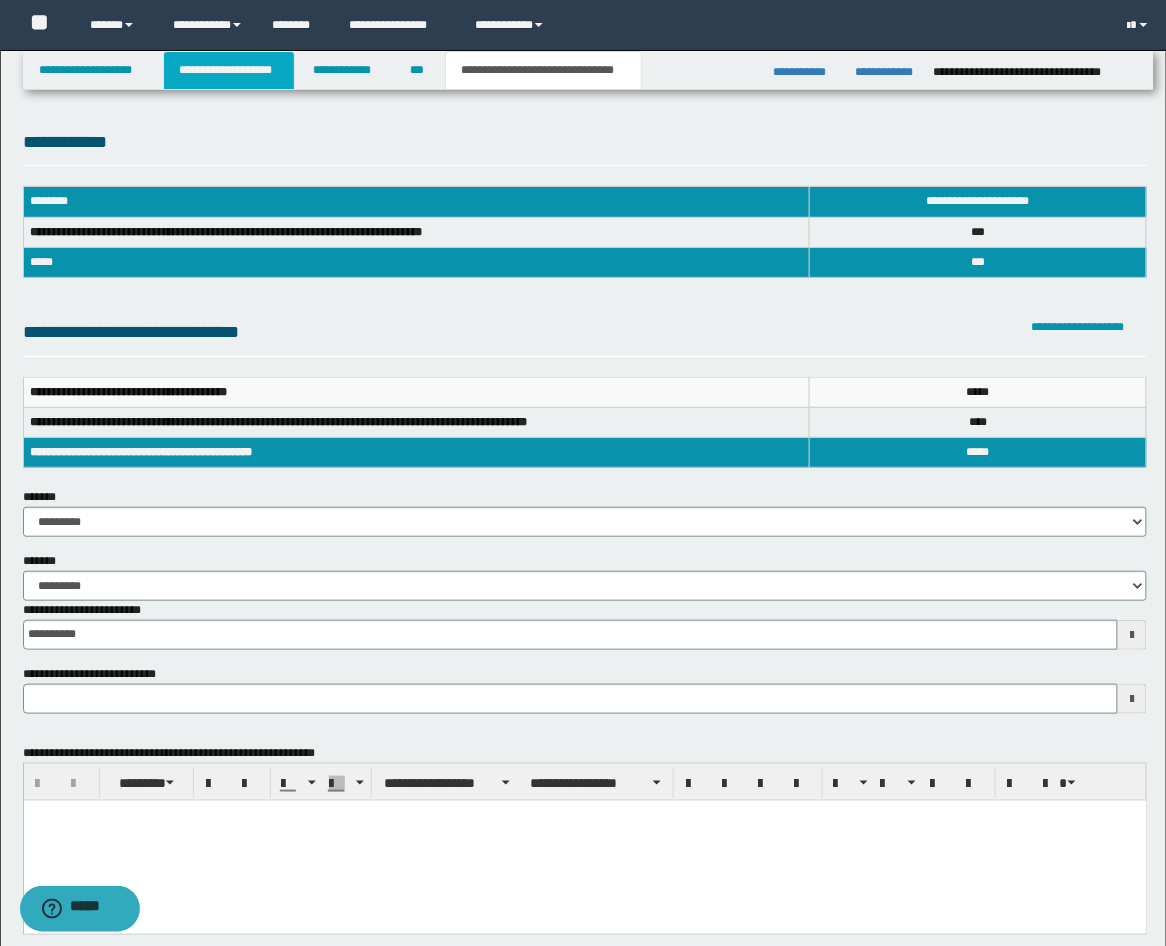 drag, startPoint x: 218, startPoint y: 58, endPoint x: 271, endPoint y: 70, distance: 54.34151 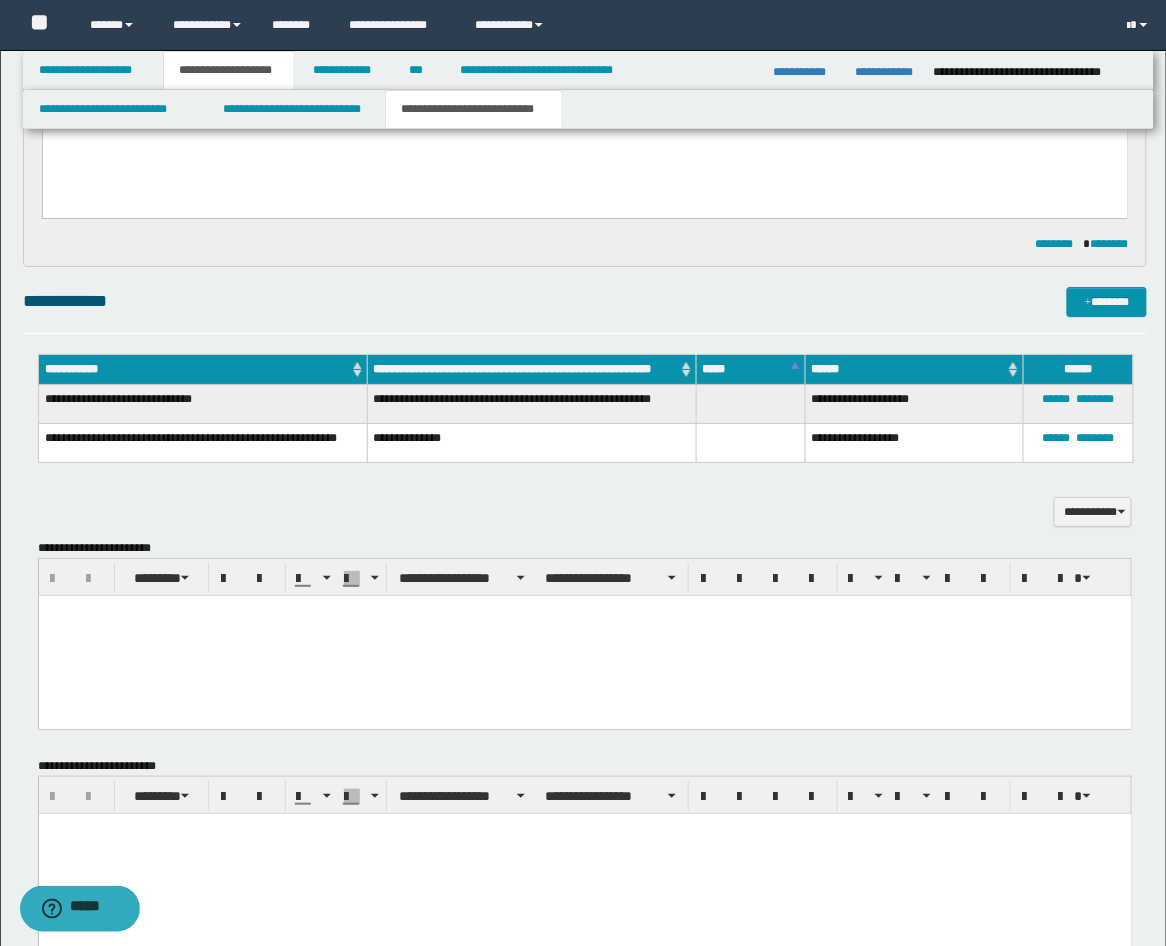 scroll, scrollTop: 1813, scrollLeft: 0, axis: vertical 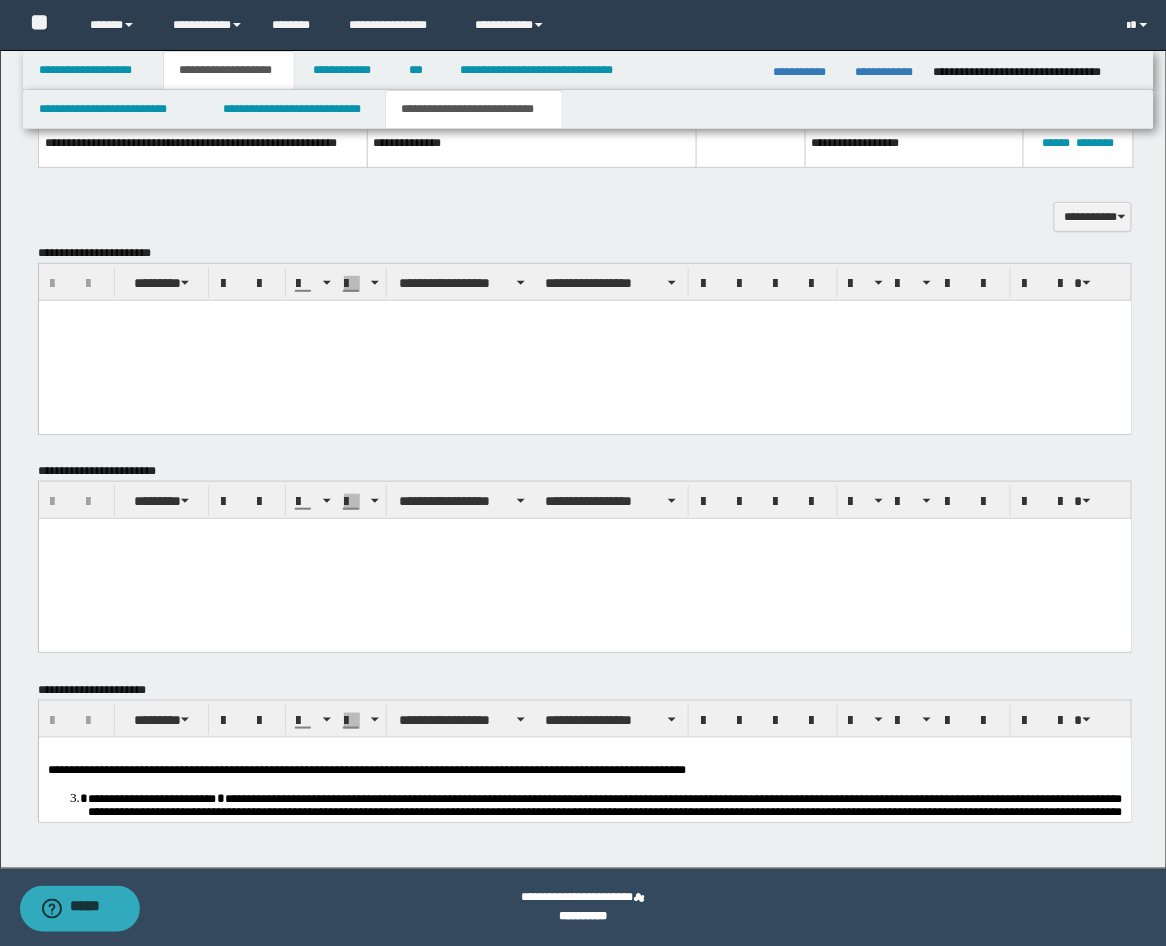 click at bounding box center [584, 315] 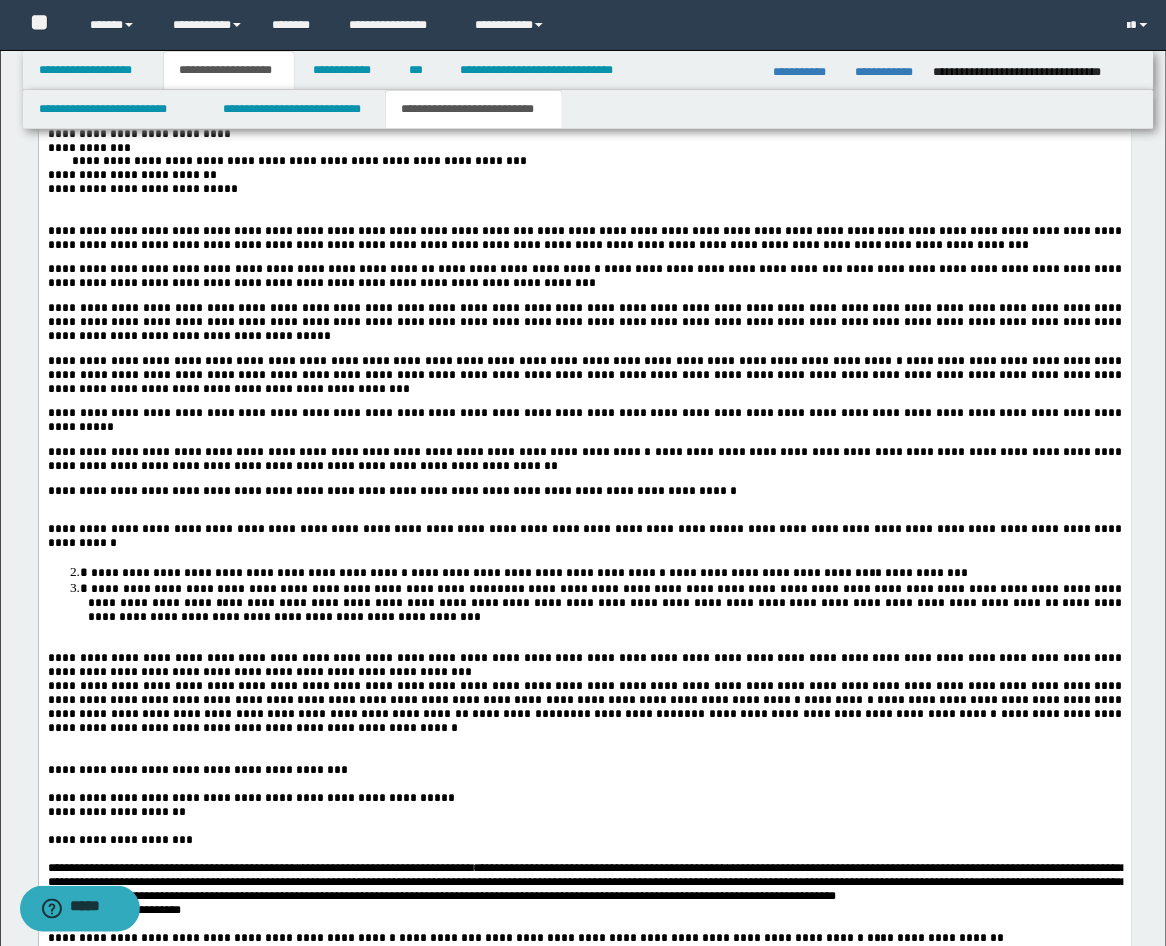 scroll, scrollTop: 2924, scrollLeft: 0, axis: vertical 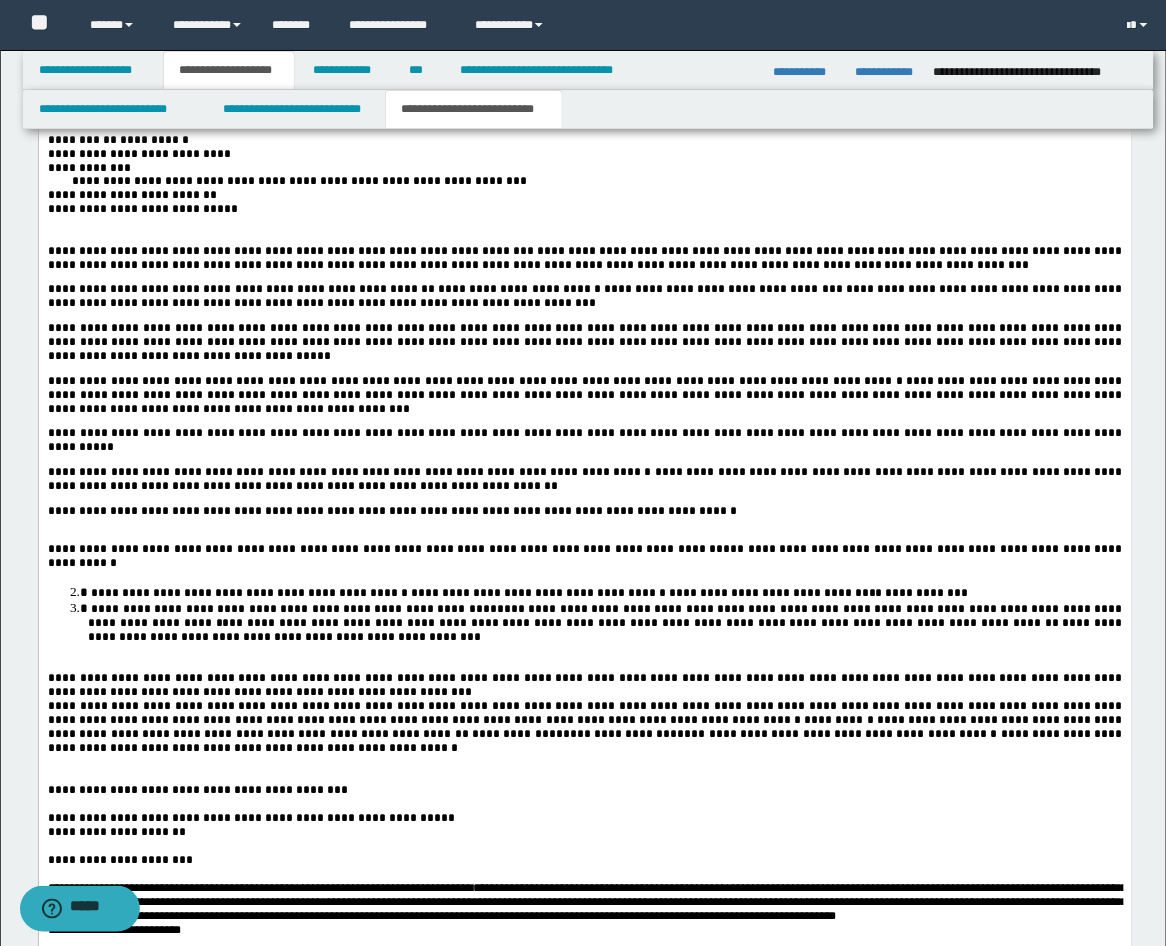 click on "**********" at bounding box center (584, 218) 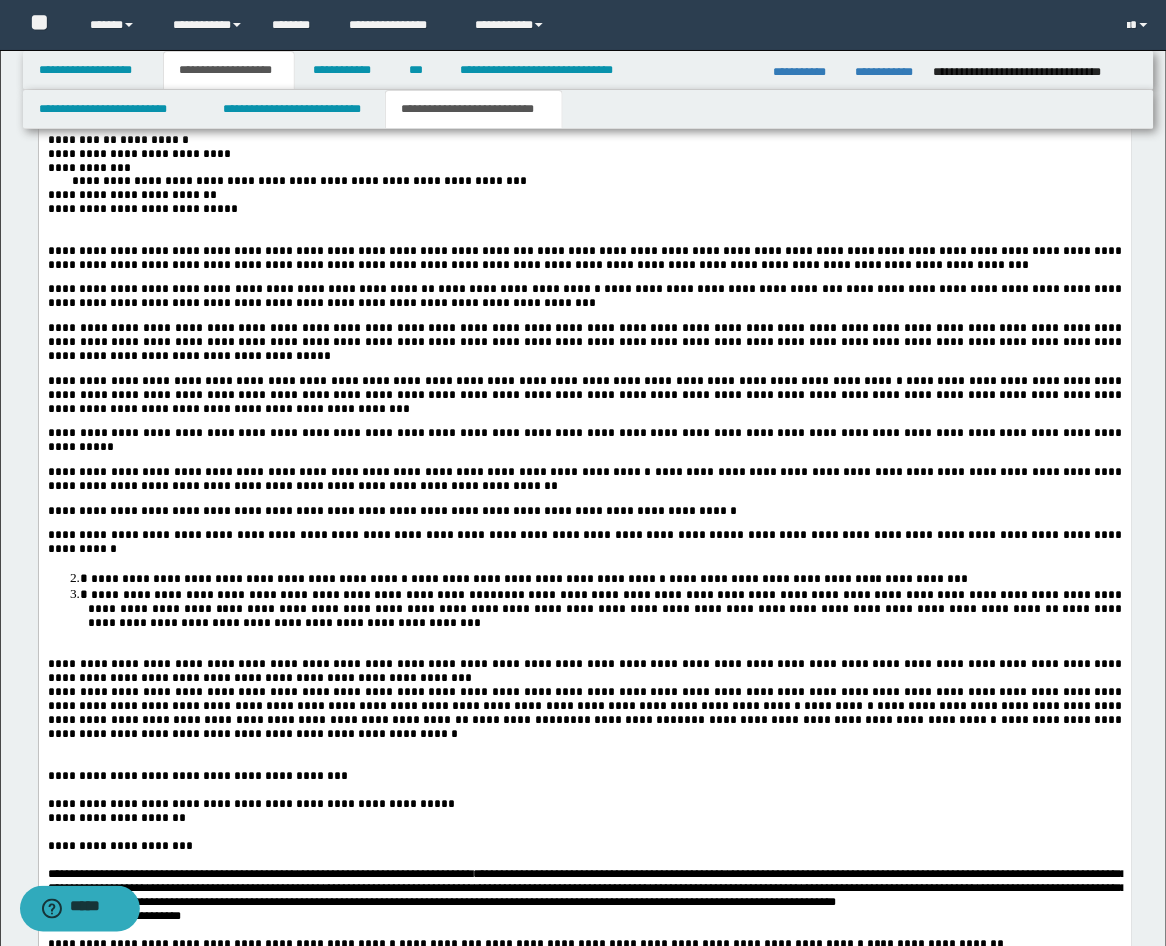 click on "**********" at bounding box center (214, 580) 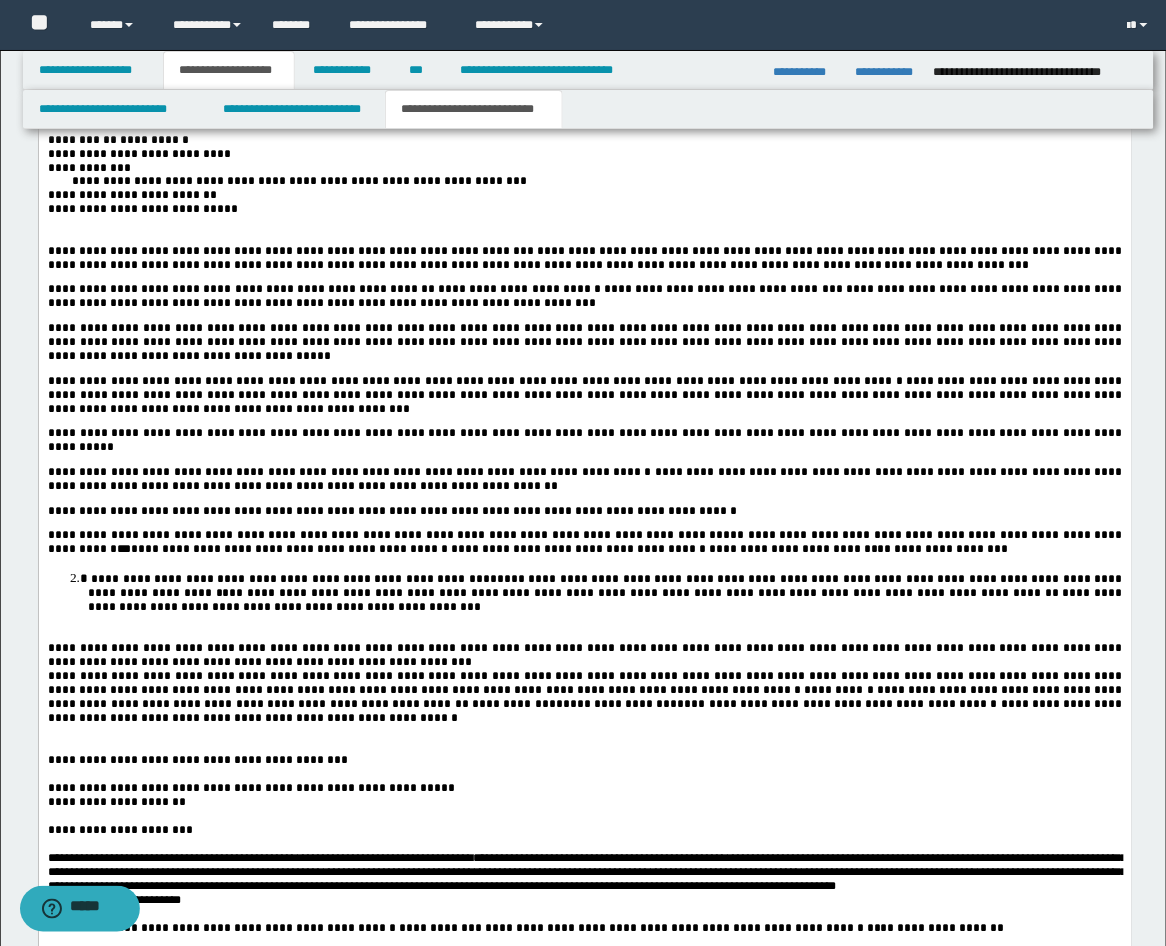 click on "**********" at bounding box center [291, 580] 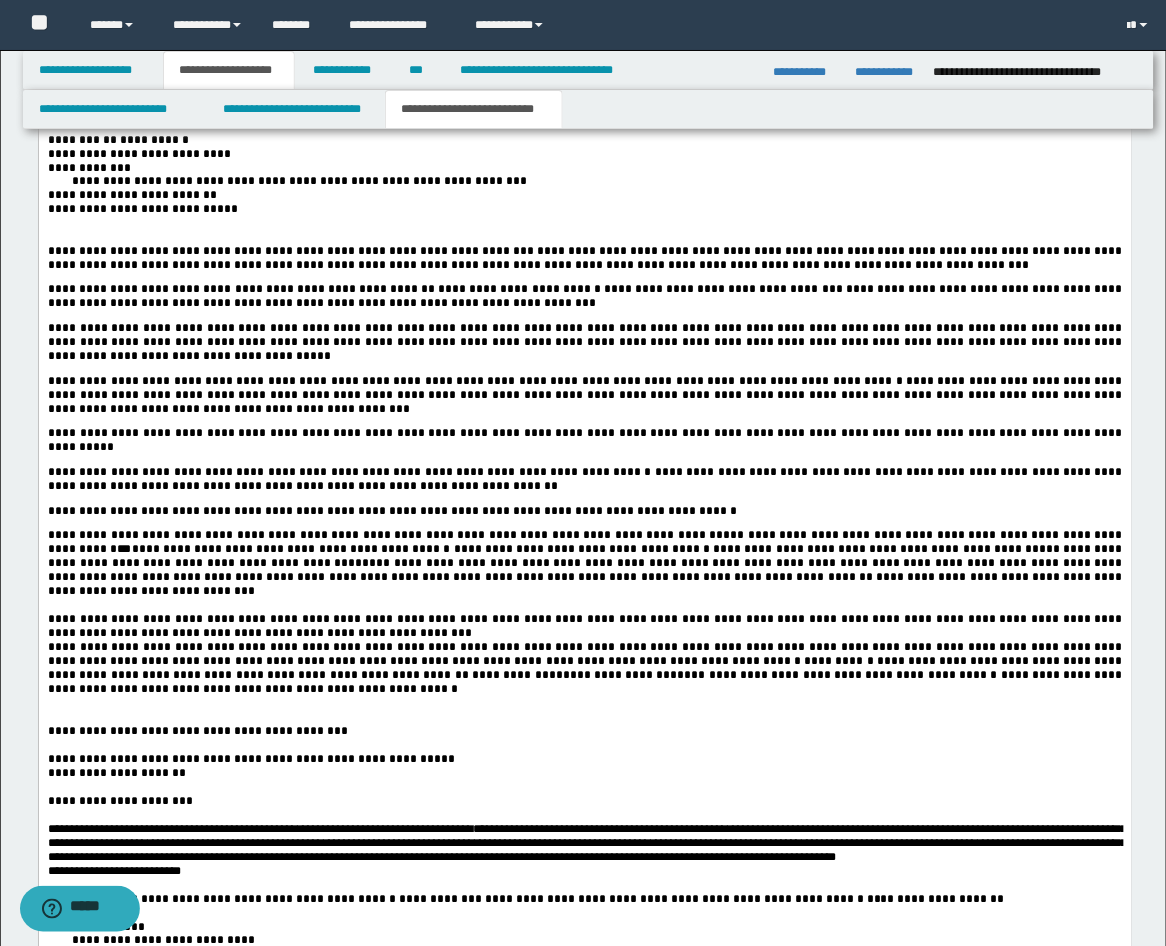 click on "**" at bounding box center (123, 550) 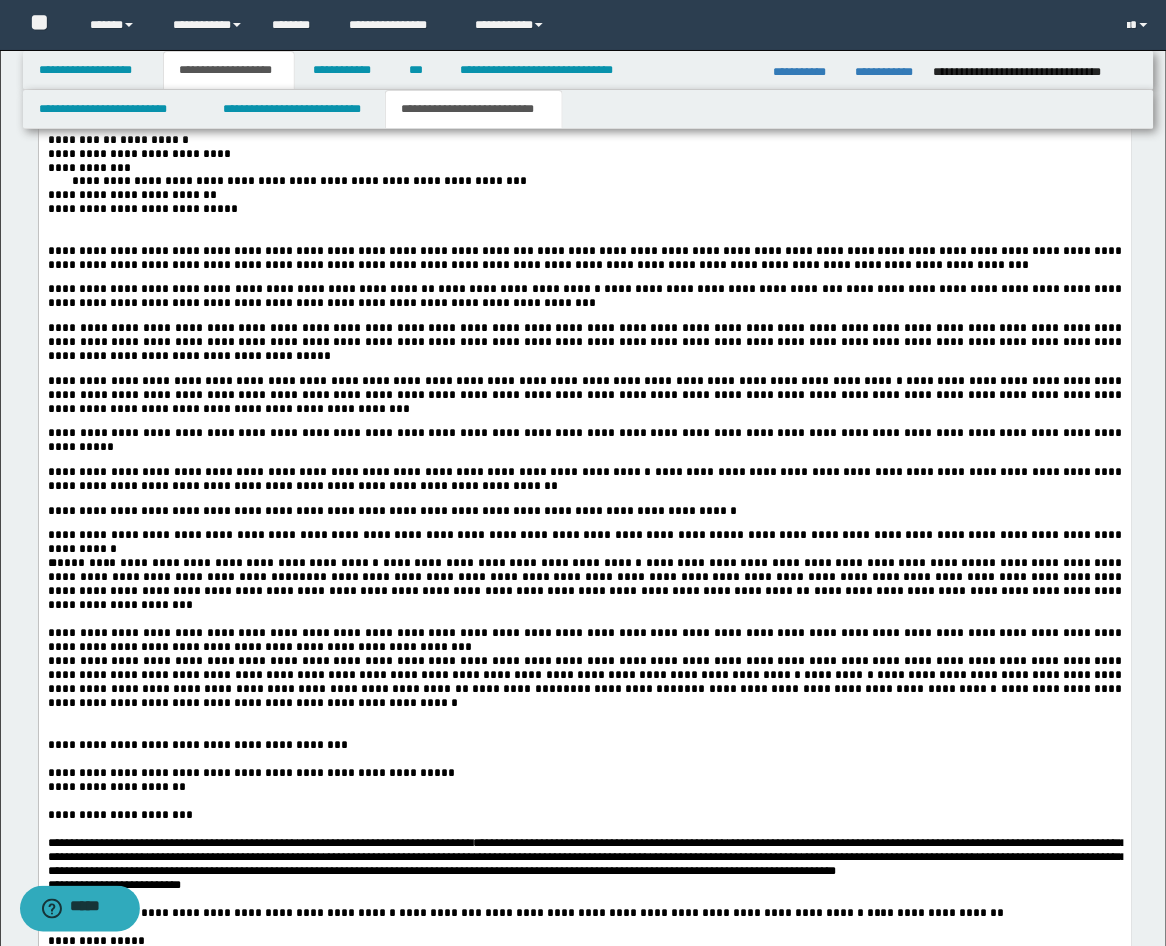 click on "**********" at bounding box center [806, 564] 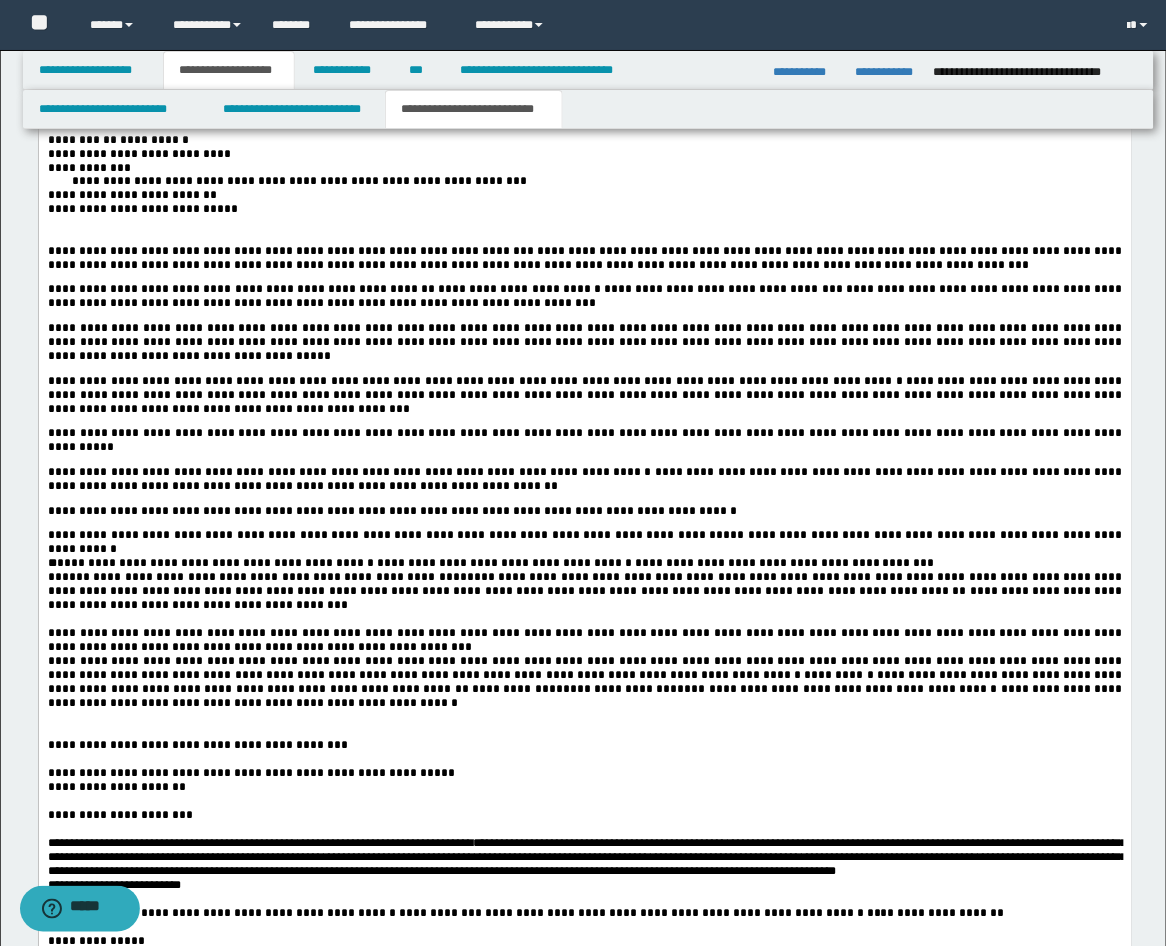 click on "**********" at bounding box center (397, 536) 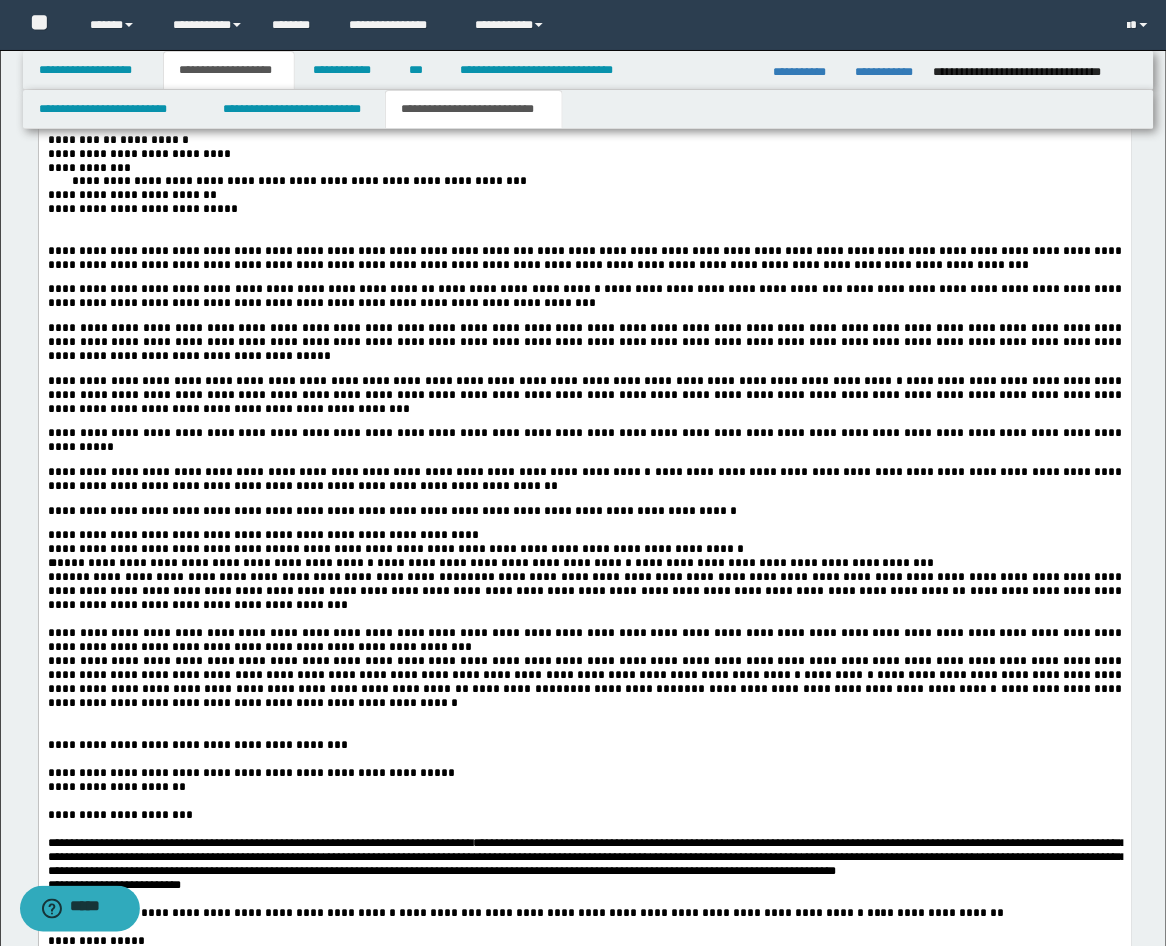 scroll, scrollTop: 3294, scrollLeft: 0, axis: vertical 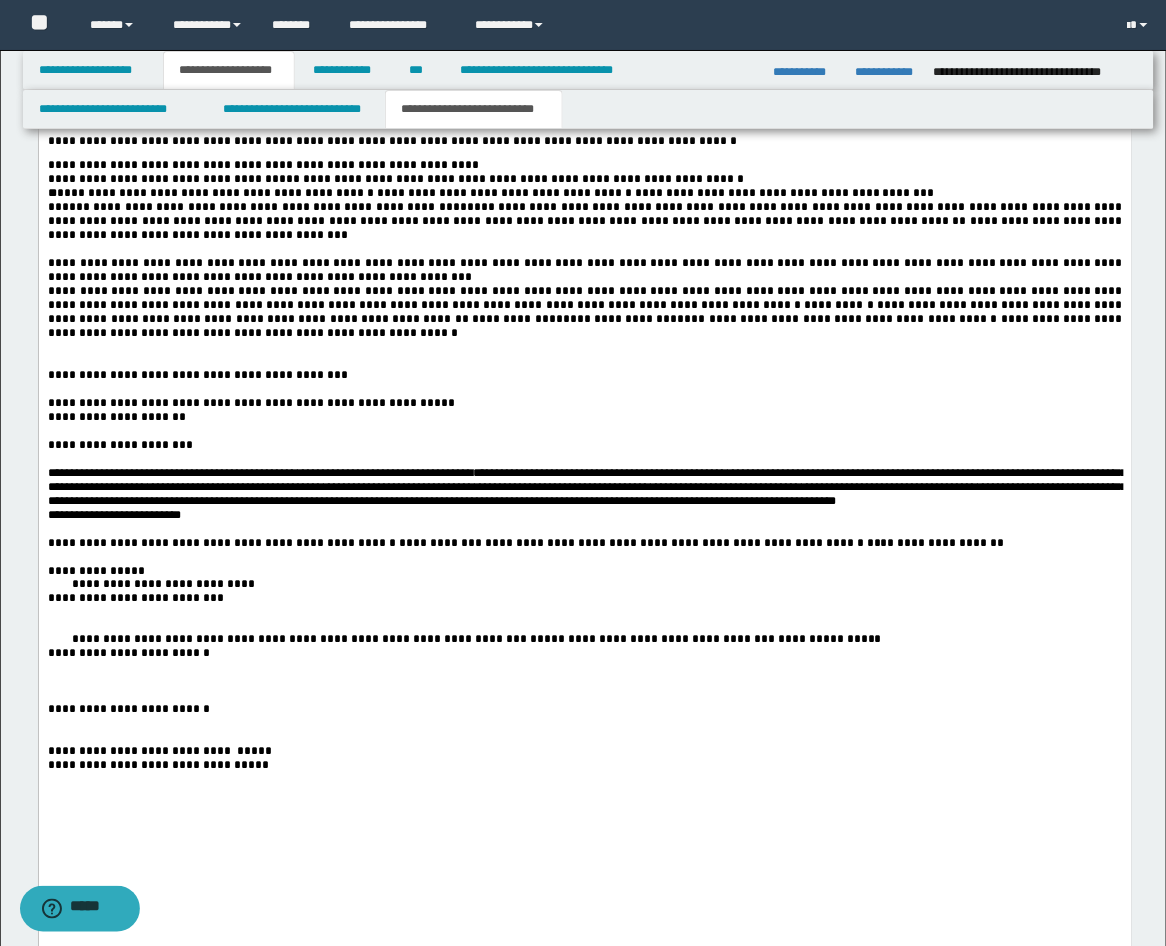 click on "**********" at bounding box center (584, 271) 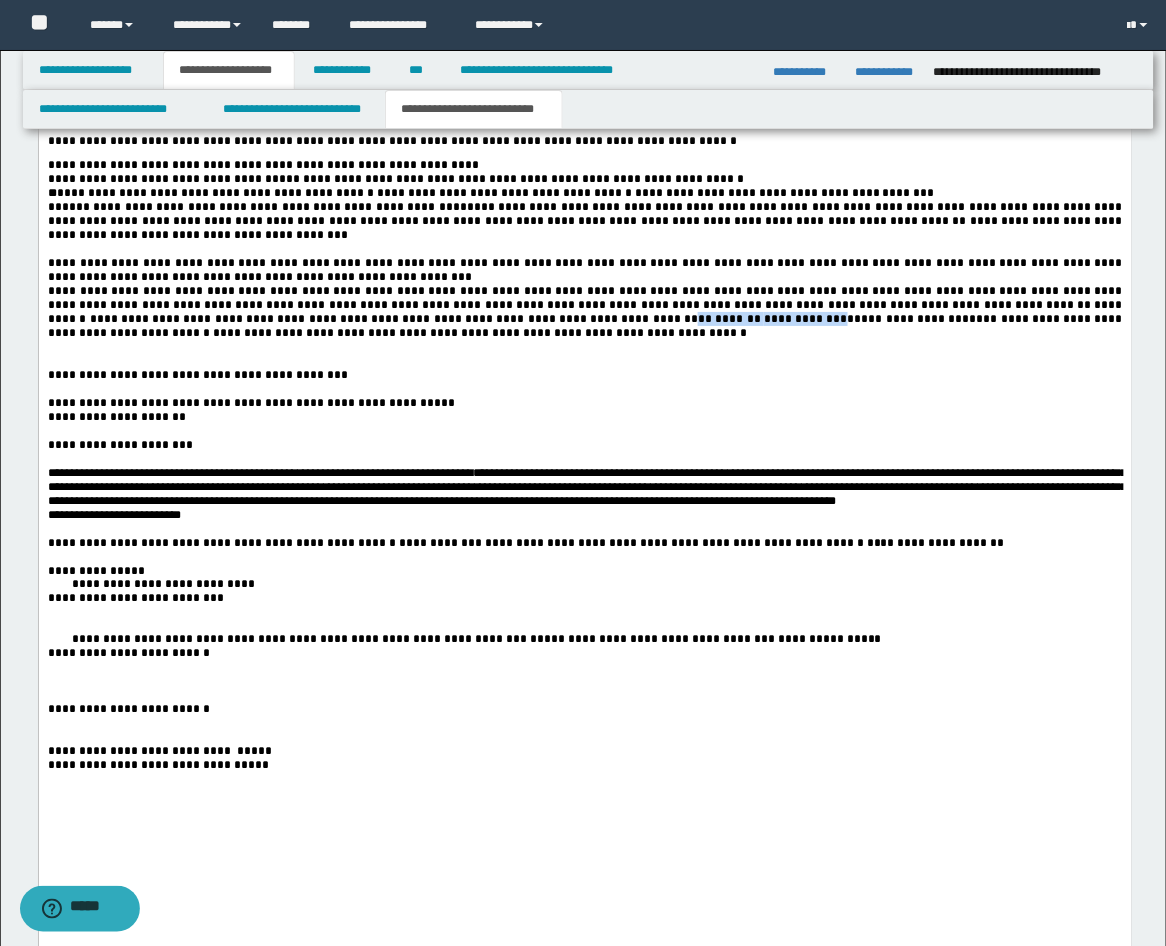 drag, startPoint x: 339, startPoint y: 502, endPoint x: 469, endPoint y: 491, distance: 130.46455 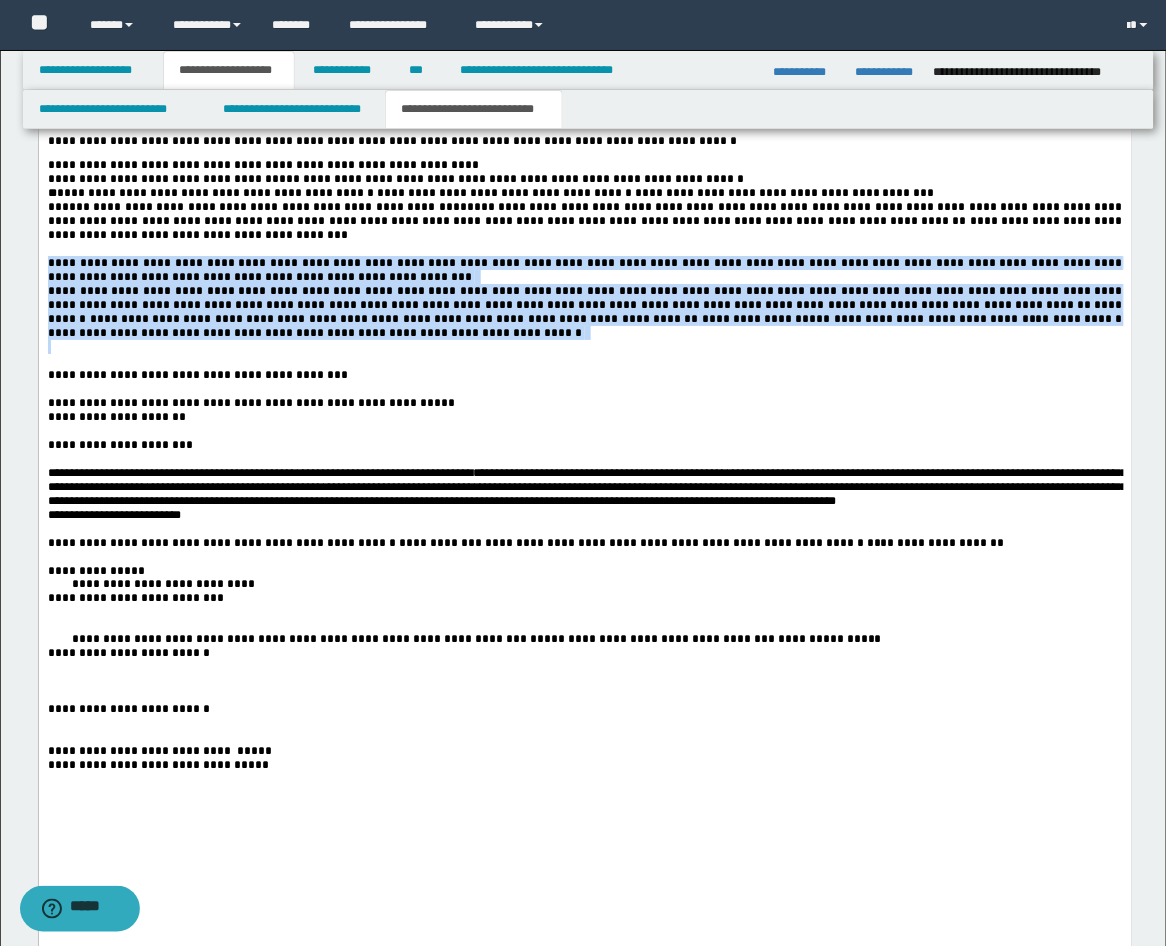 drag, startPoint x: 154, startPoint y: 527, endPoint x: 30, endPoint y: 431, distance: 156.81836 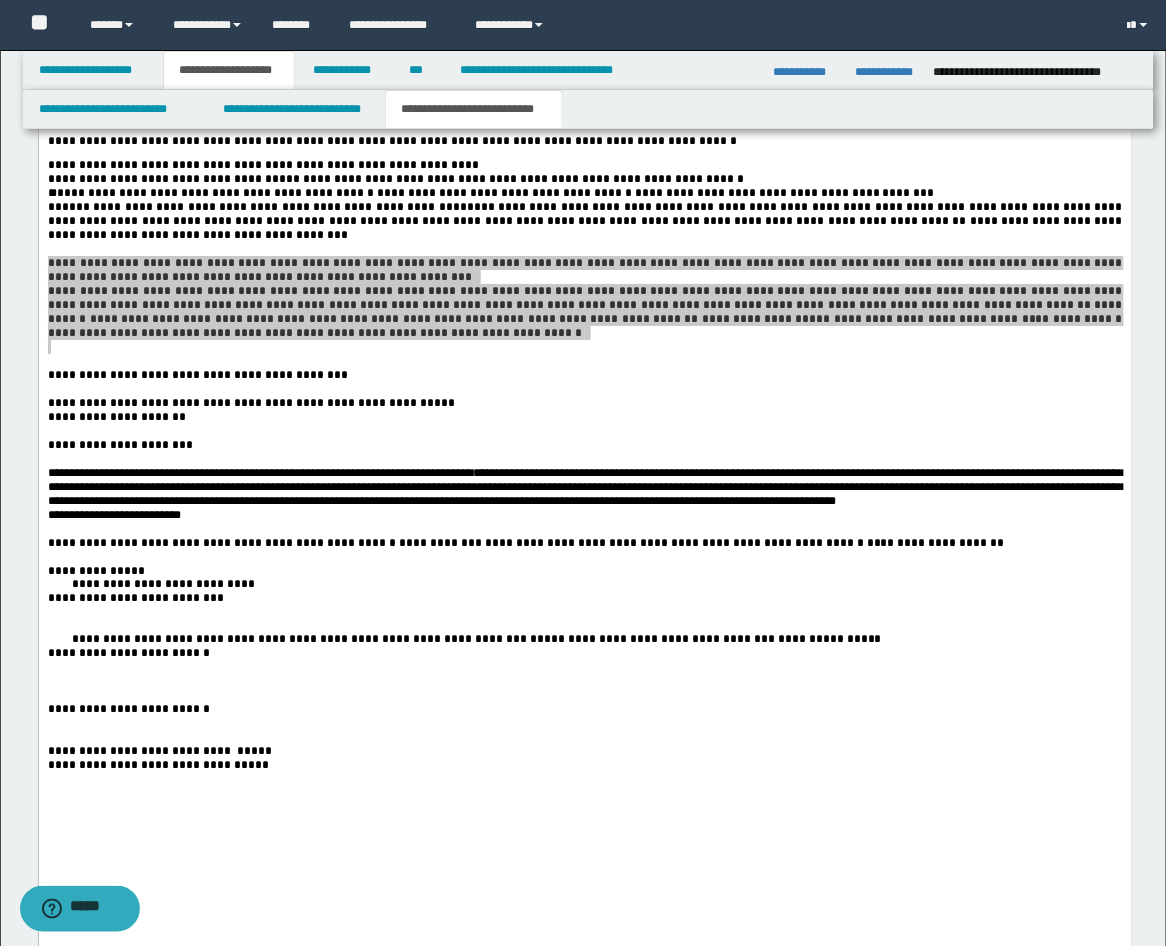 scroll, scrollTop: 3665, scrollLeft: 0, axis: vertical 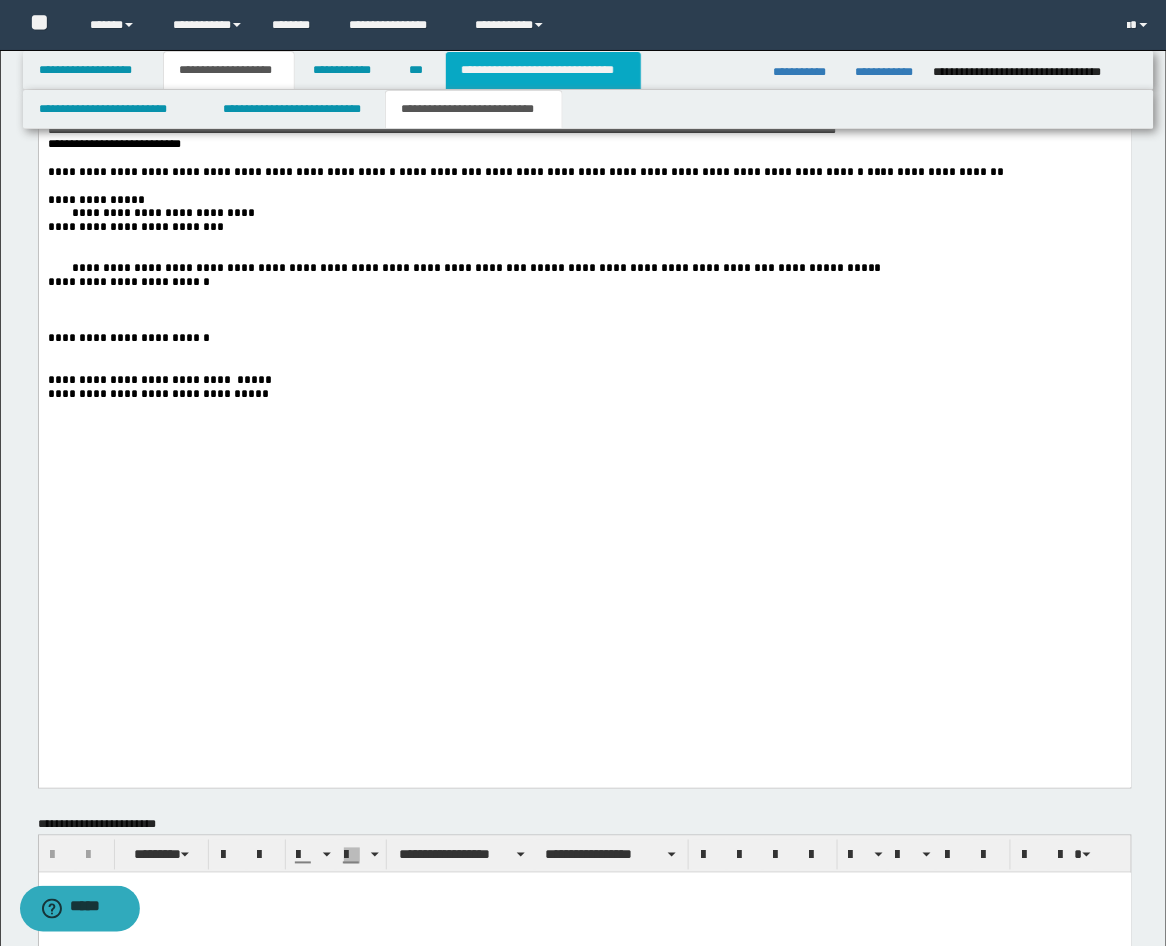 click on "**********" at bounding box center [543, 70] 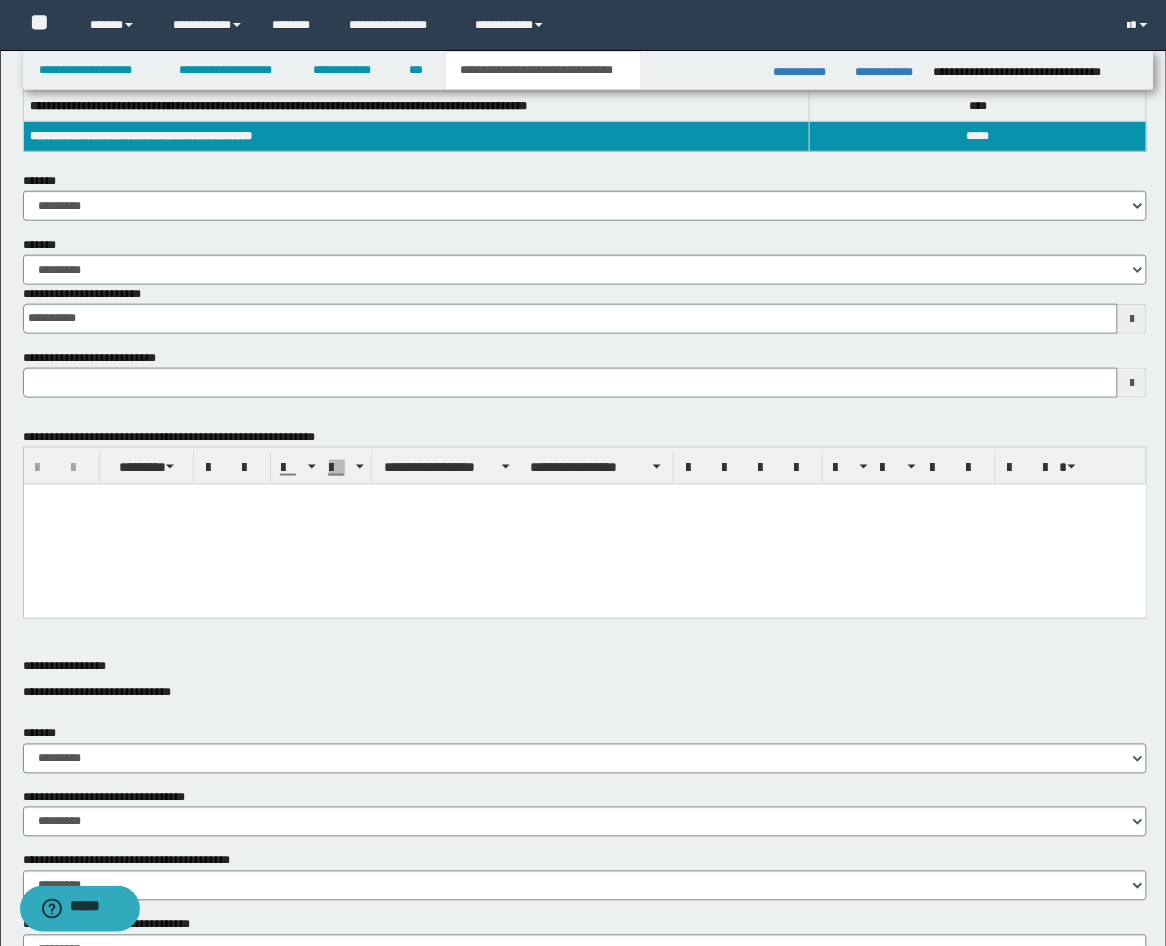 scroll, scrollTop: 370, scrollLeft: 0, axis: vertical 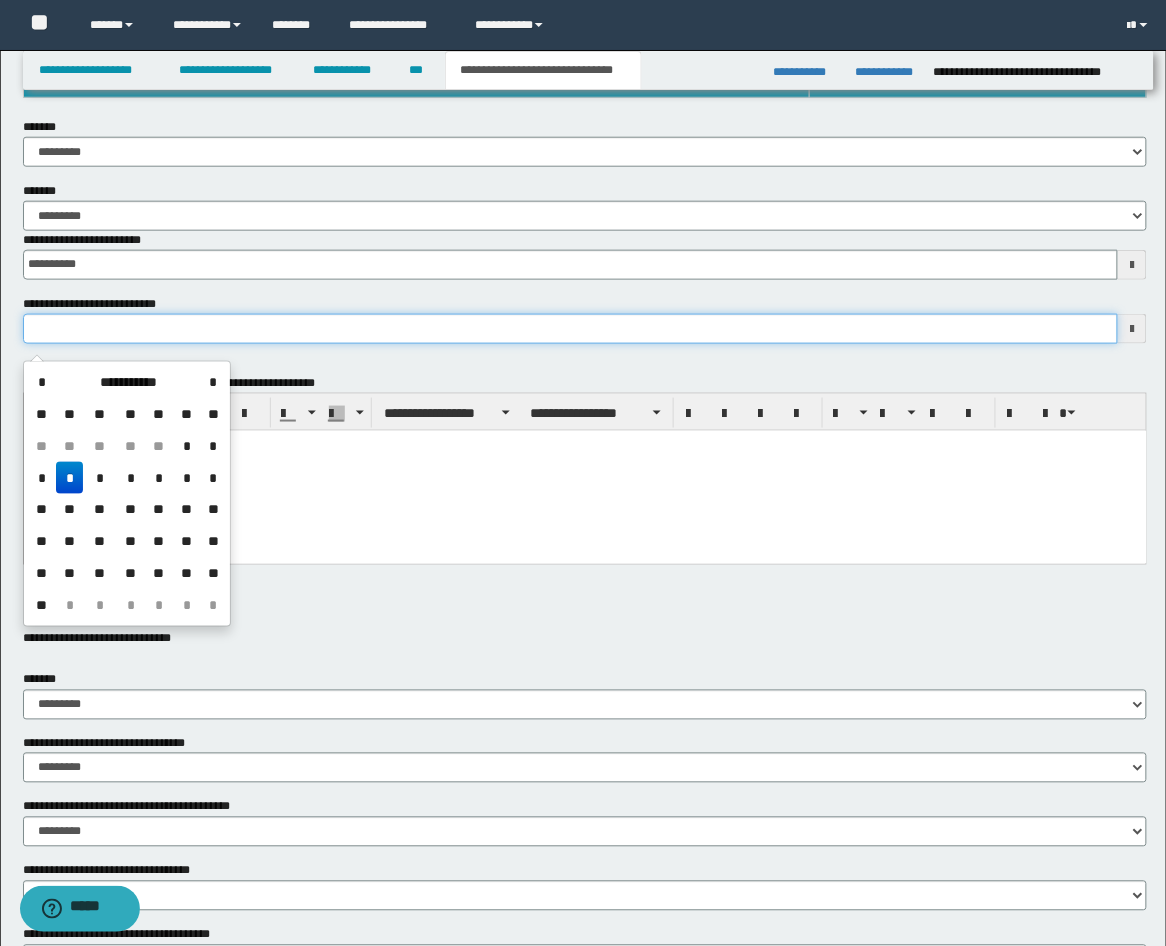 click on "**********" at bounding box center [571, 329] 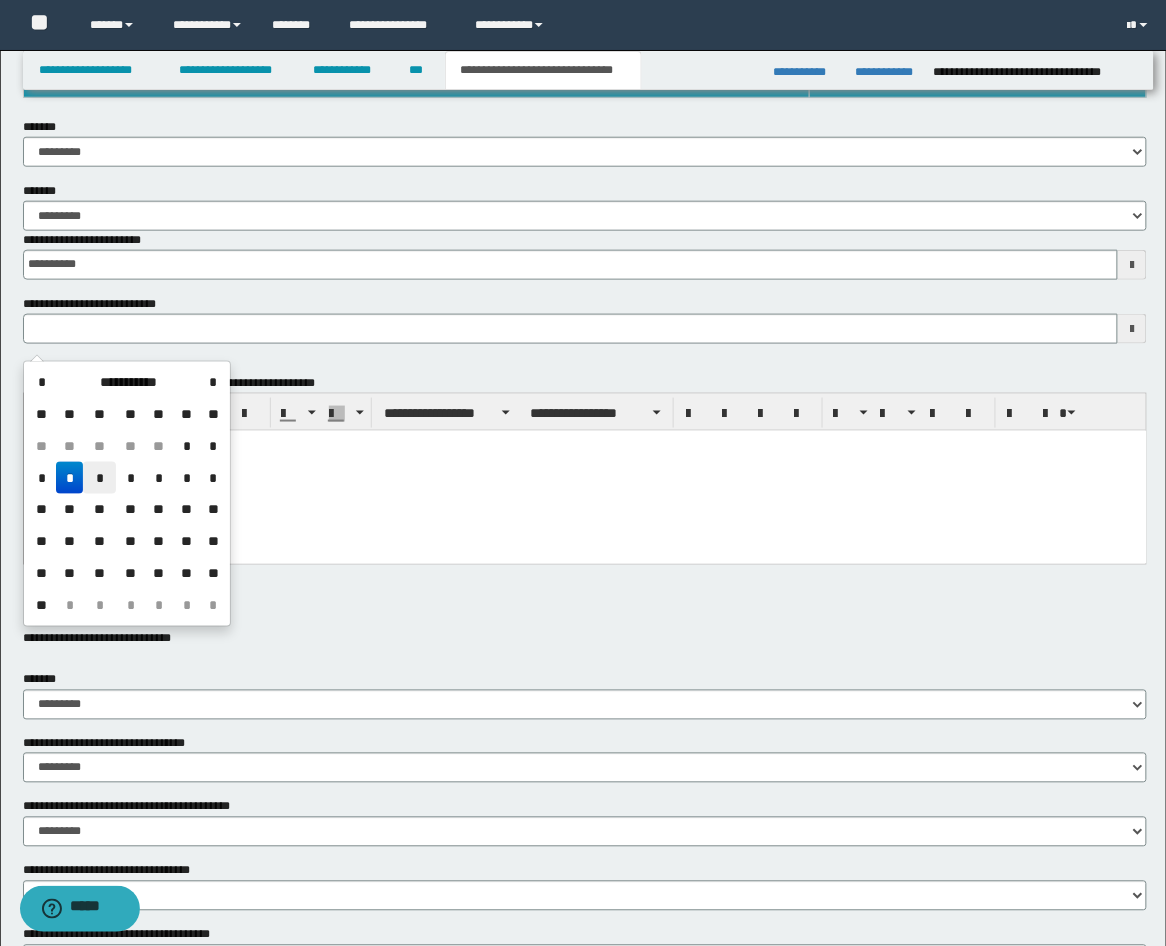 click on "*" at bounding box center [99, 478] 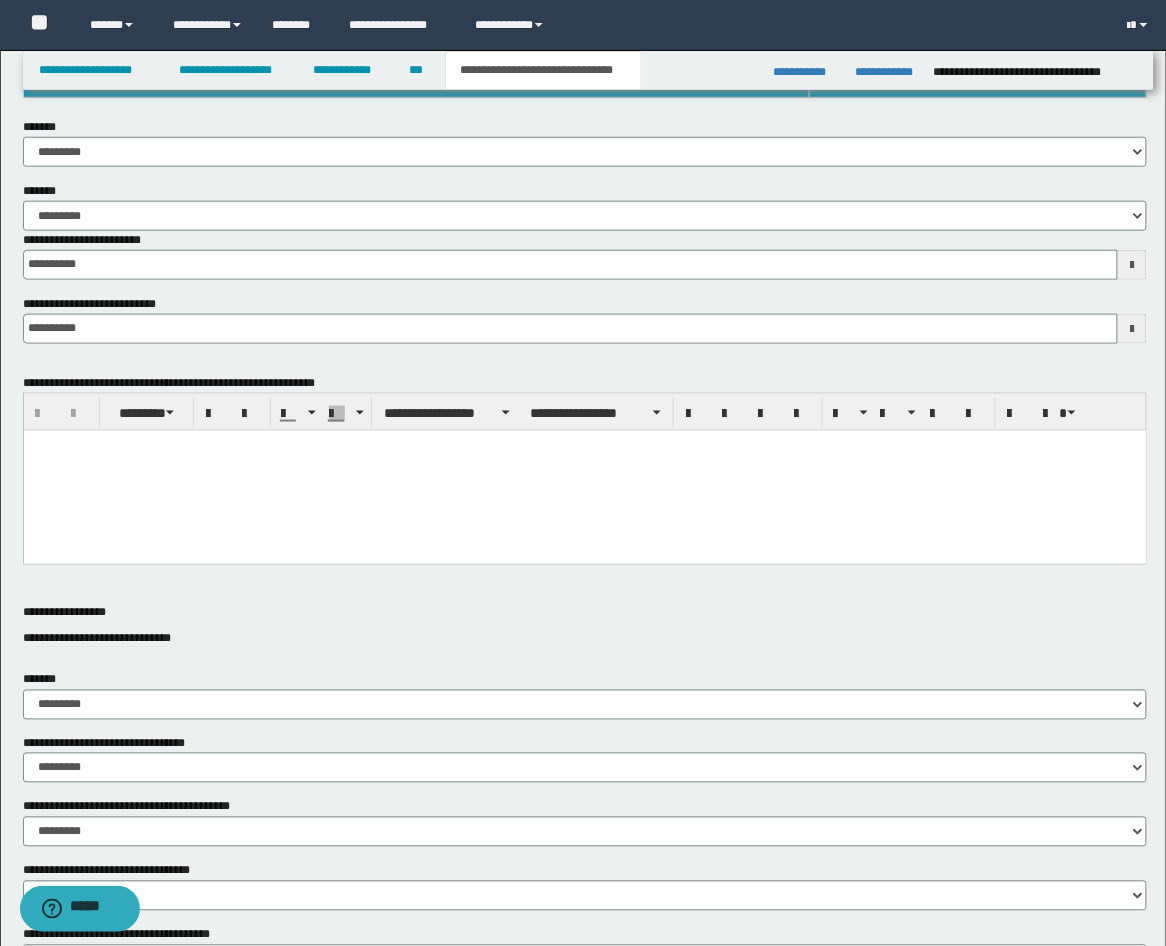 click at bounding box center [584, 470] 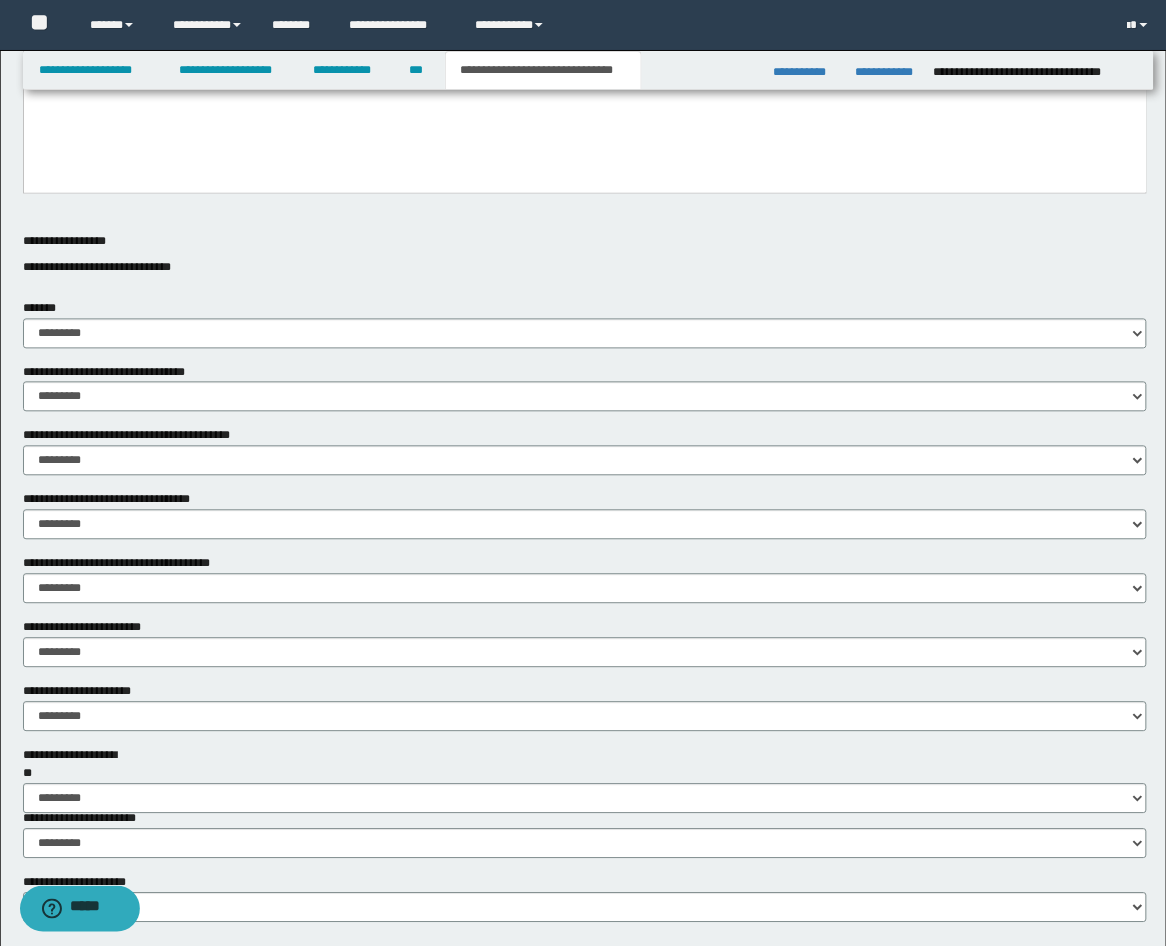 scroll, scrollTop: 1111, scrollLeft: 0, axis: vertical 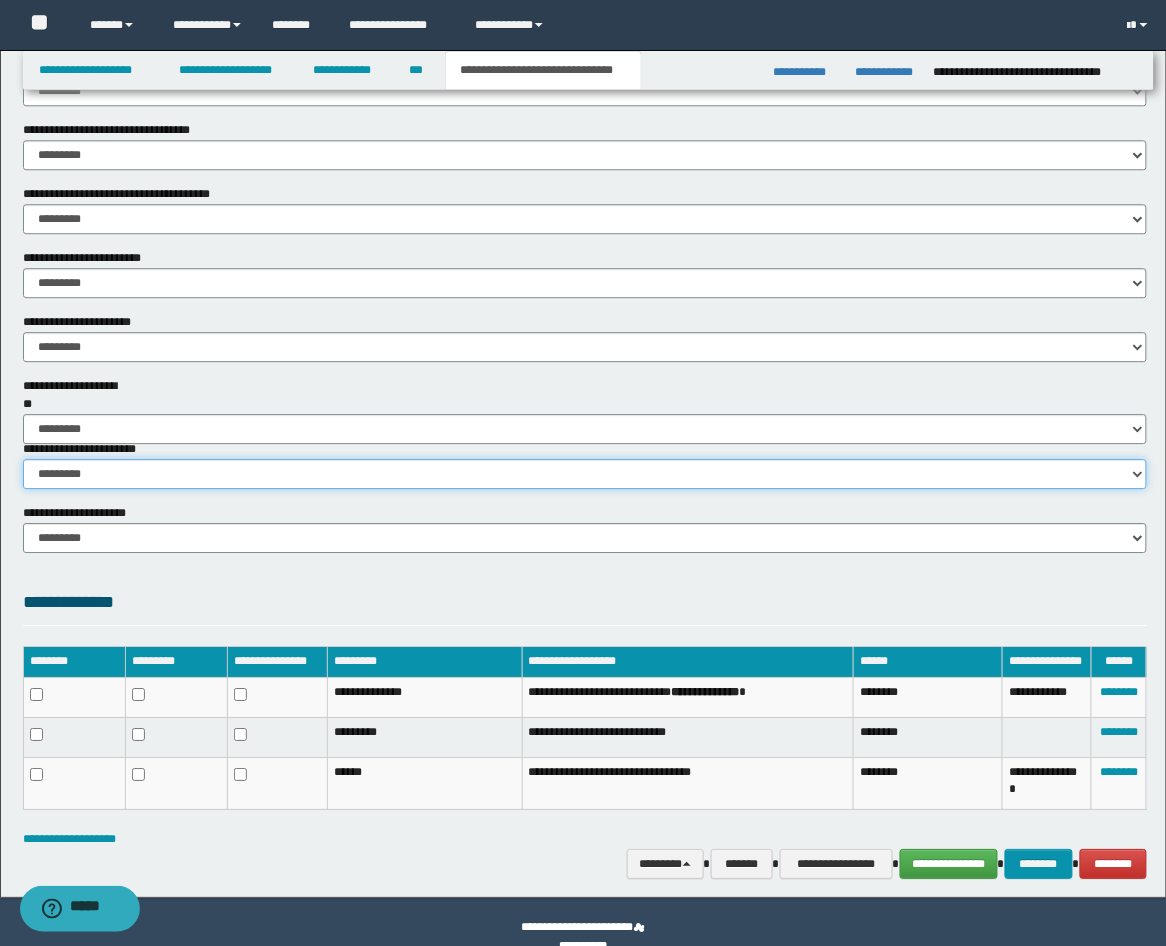 click on "*********
*********
*********" at bounding box center [585, 474] 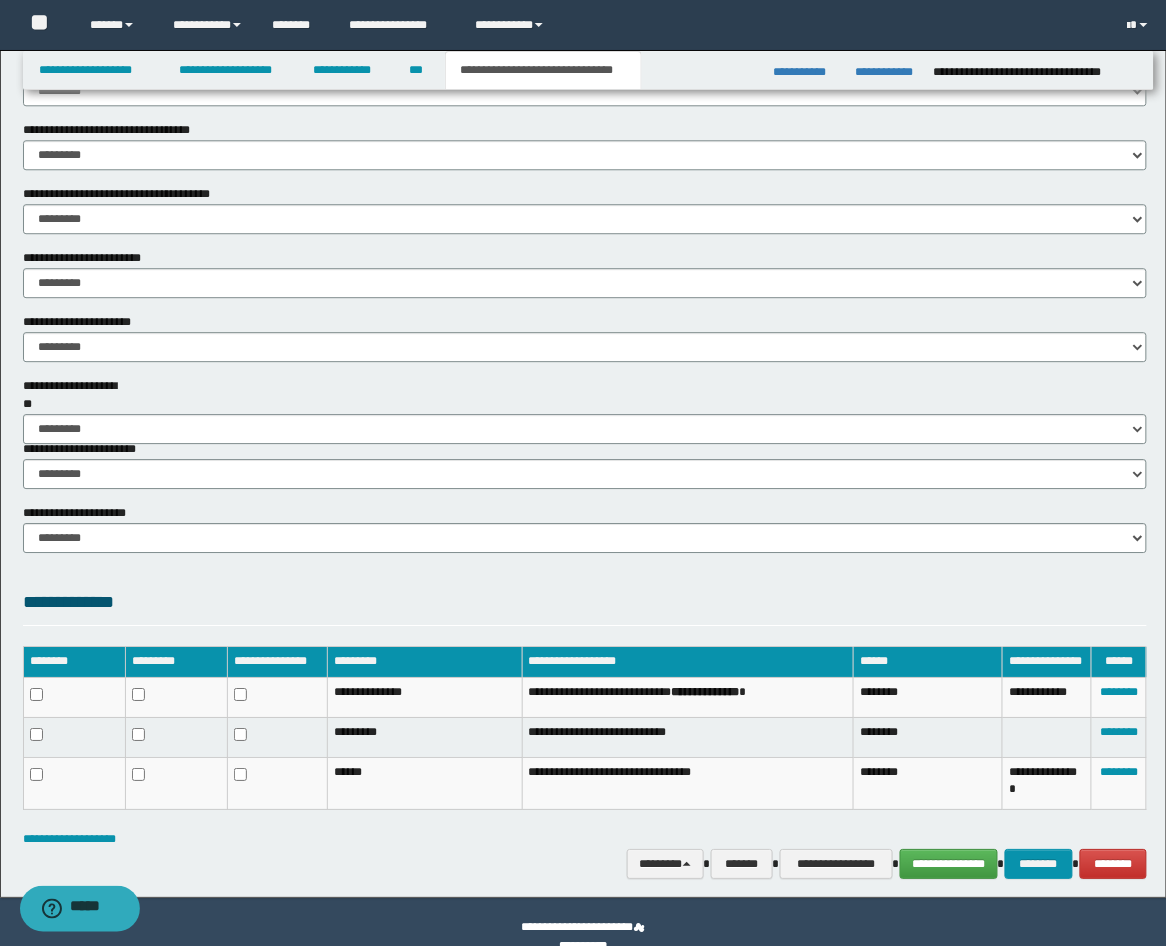 click on "**********" at bounding box center [585, 607] 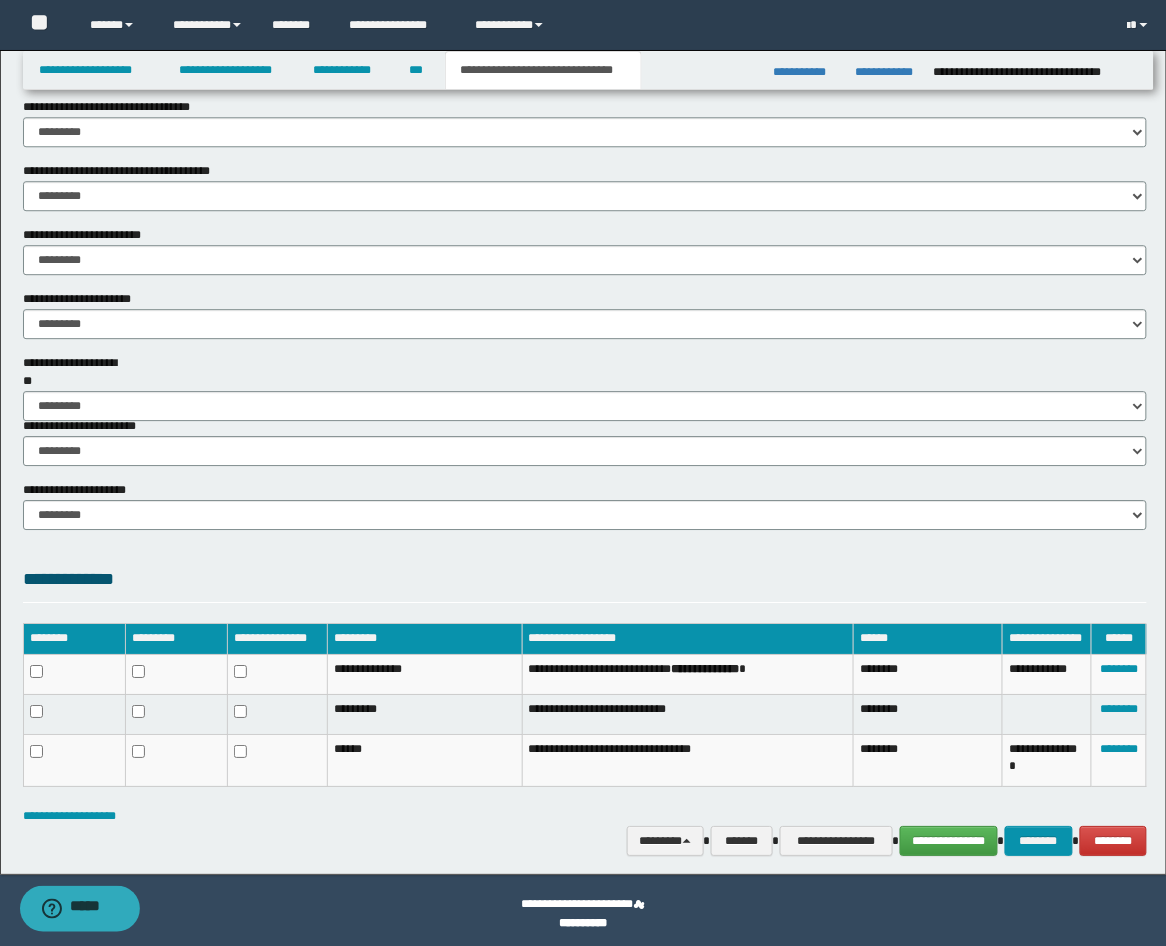scroll, scrollTop: 1140, scrollLeft: 0, axis: vertical 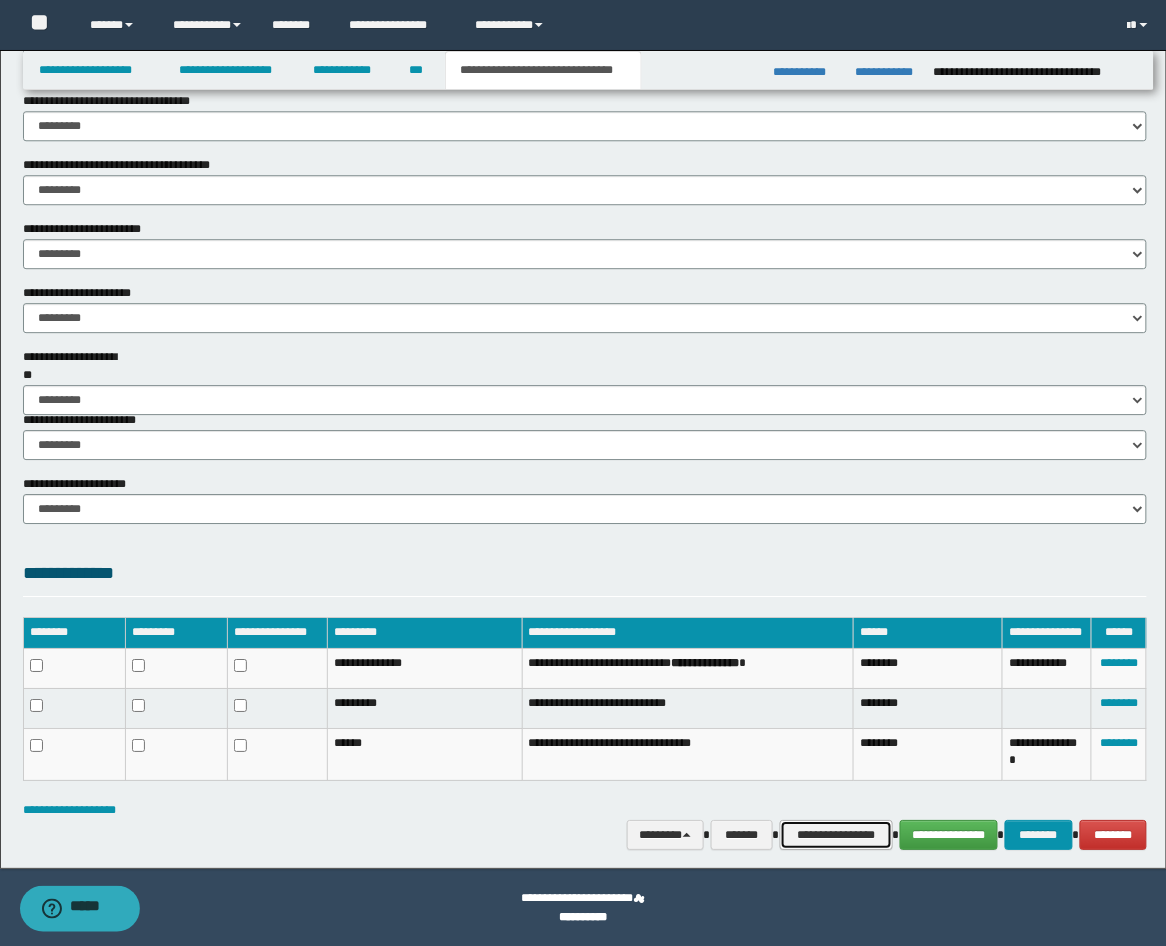 click on "**********" at bounding box center (836, 835) 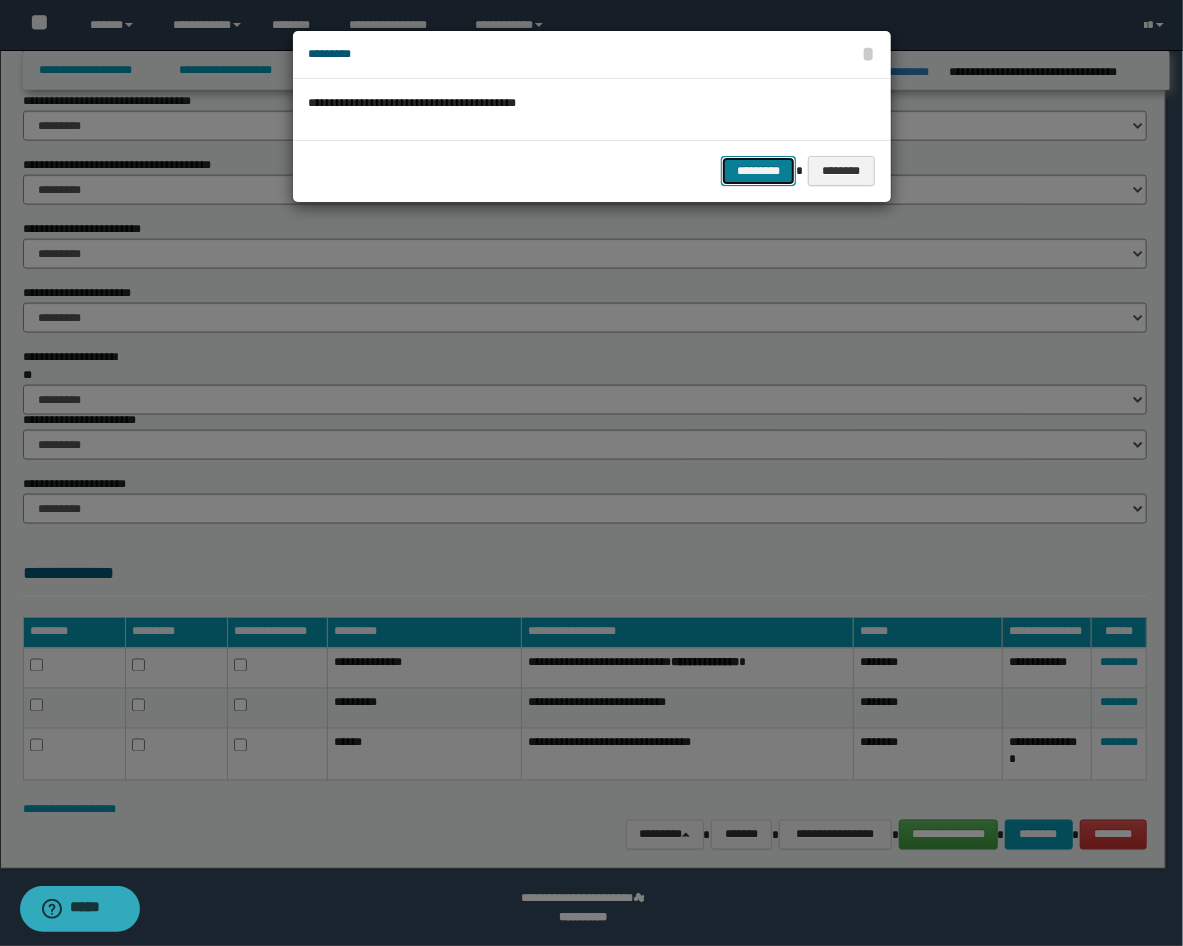 click on "*********" at bounding box center [758, 171] 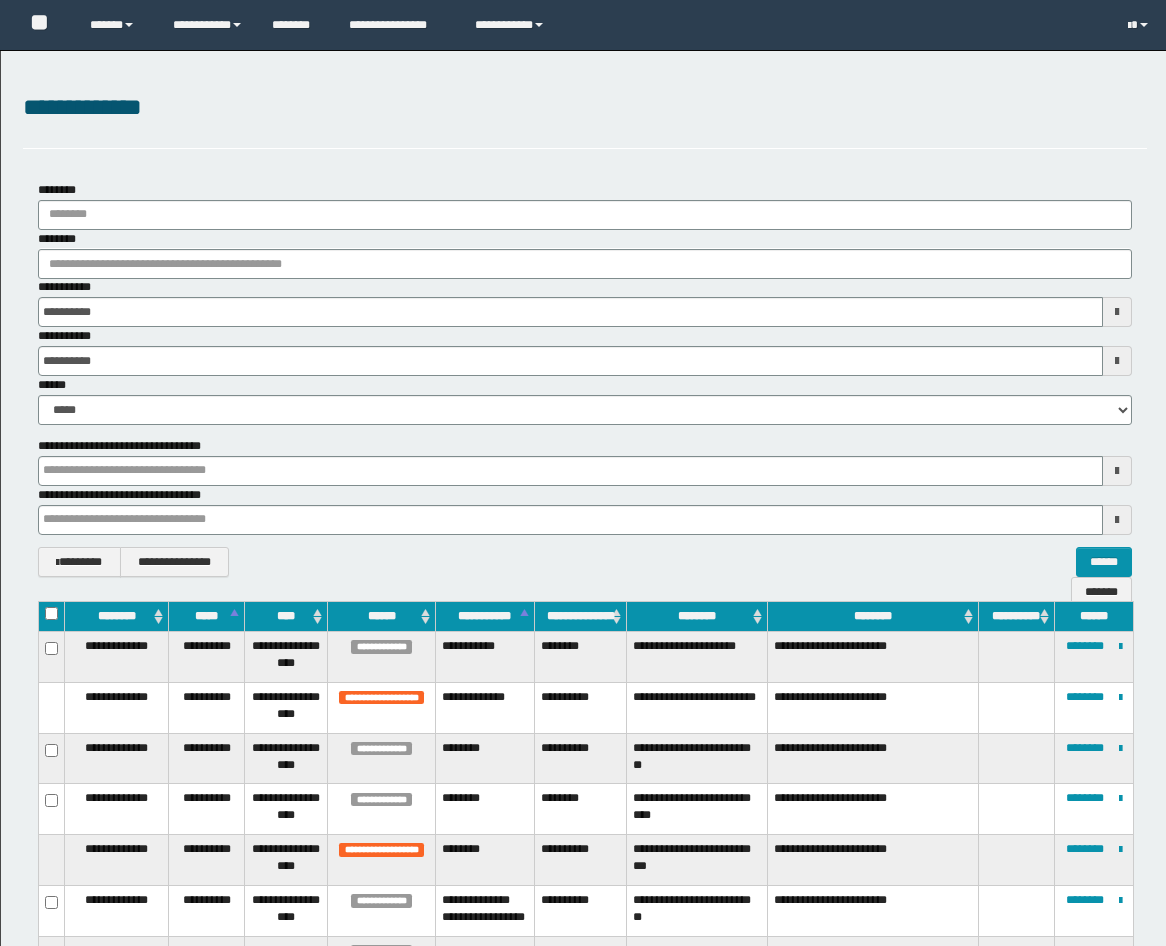 scroll, scrollTop: 2013, scrollLeft: 0, axis: vertical 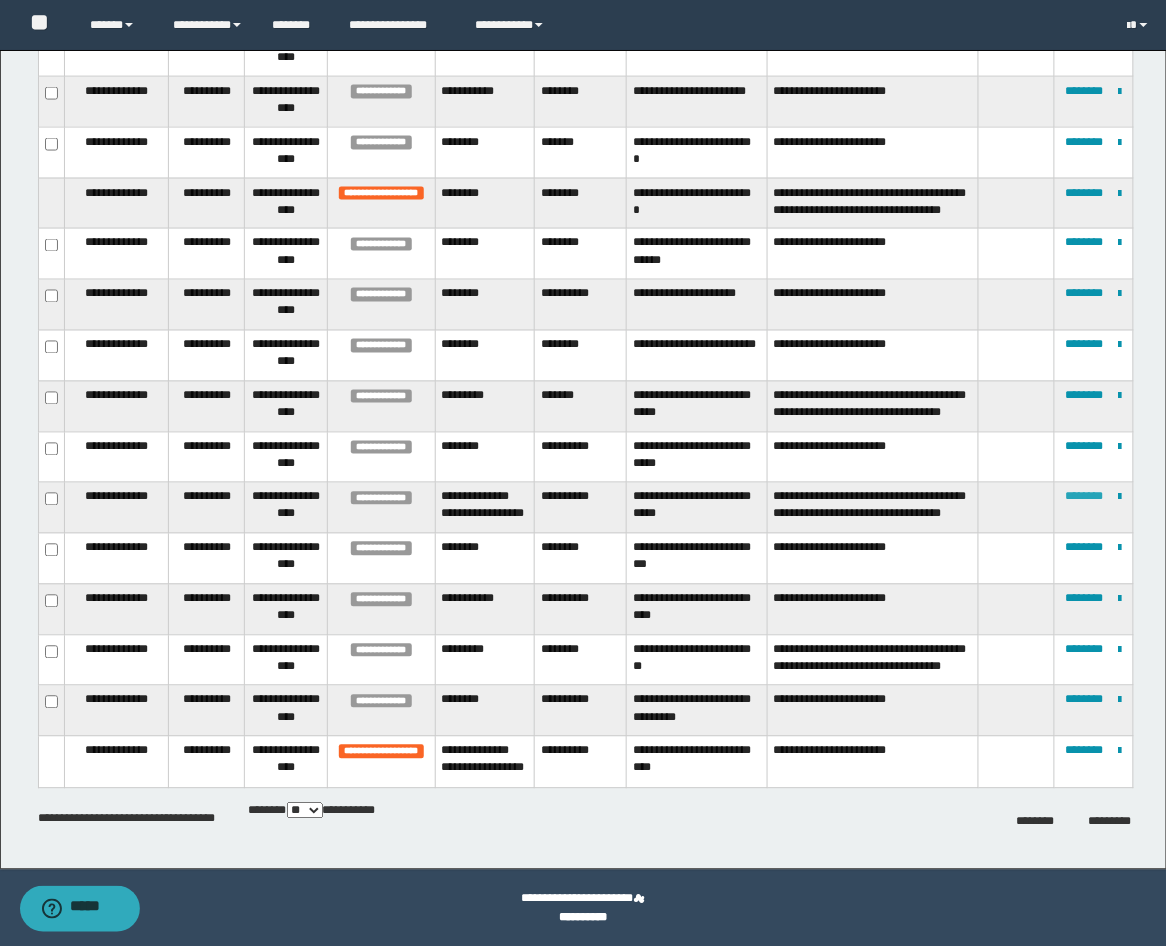 click on "********" at bounding box center (1085, 497) 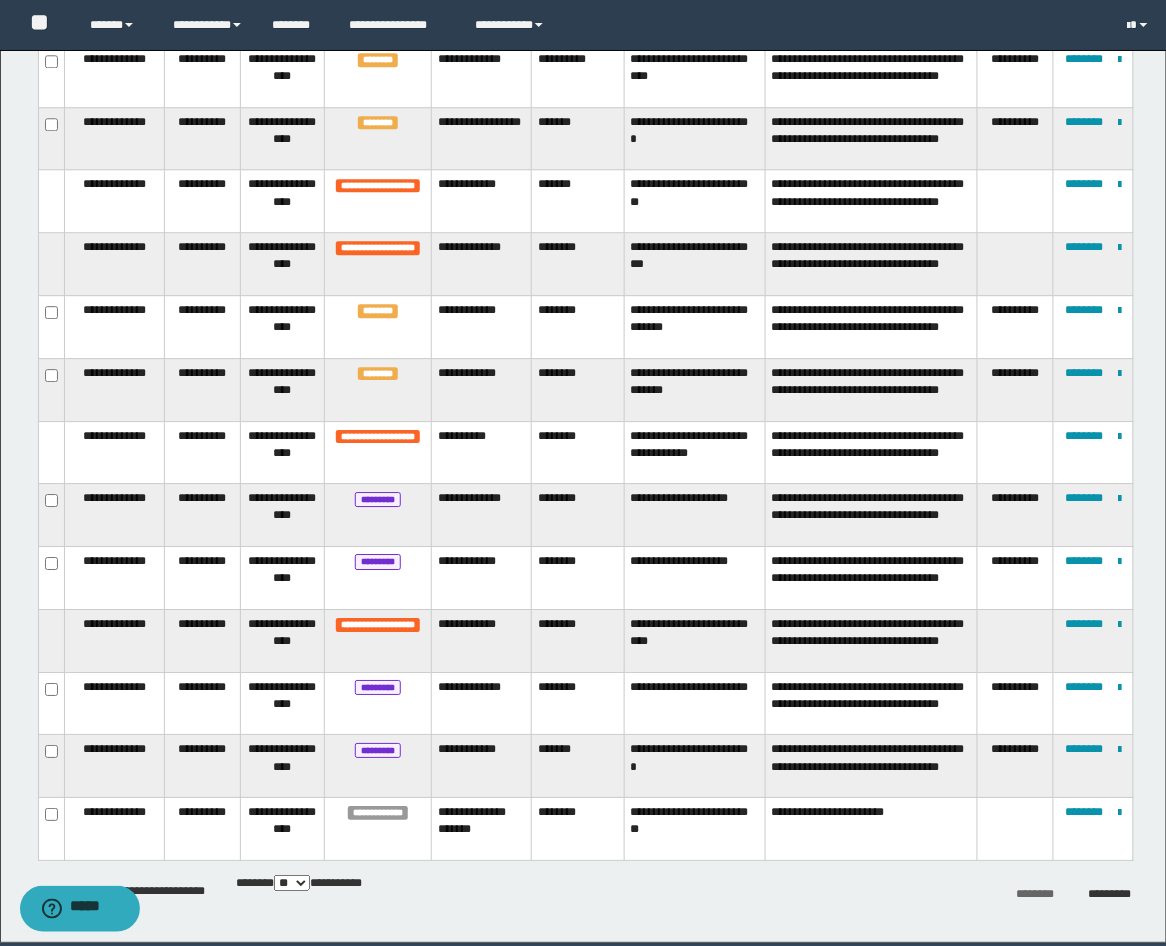 scroll, scrollTop: 2983, scrollLeft: 0, axis: vertical 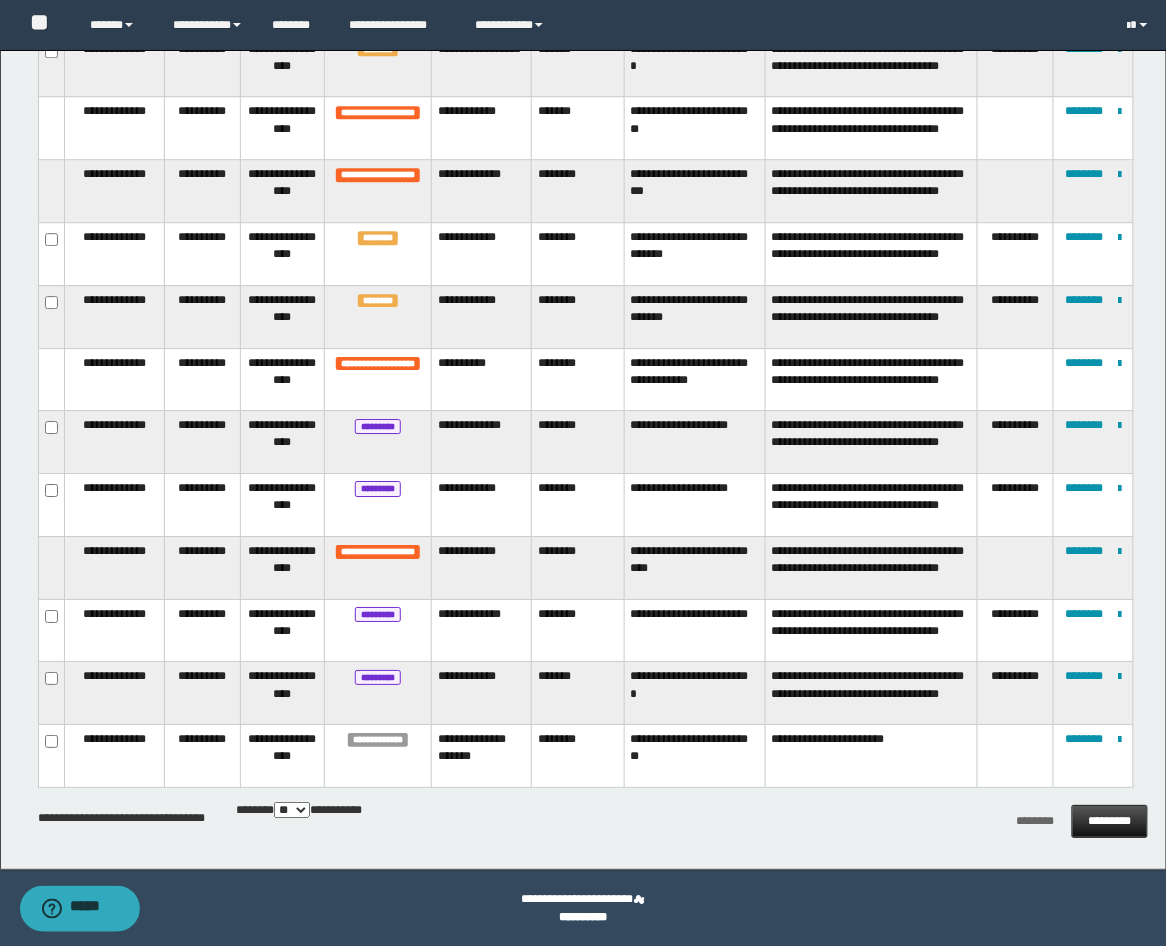 click on "*********" at bounding box center (1110, 821) 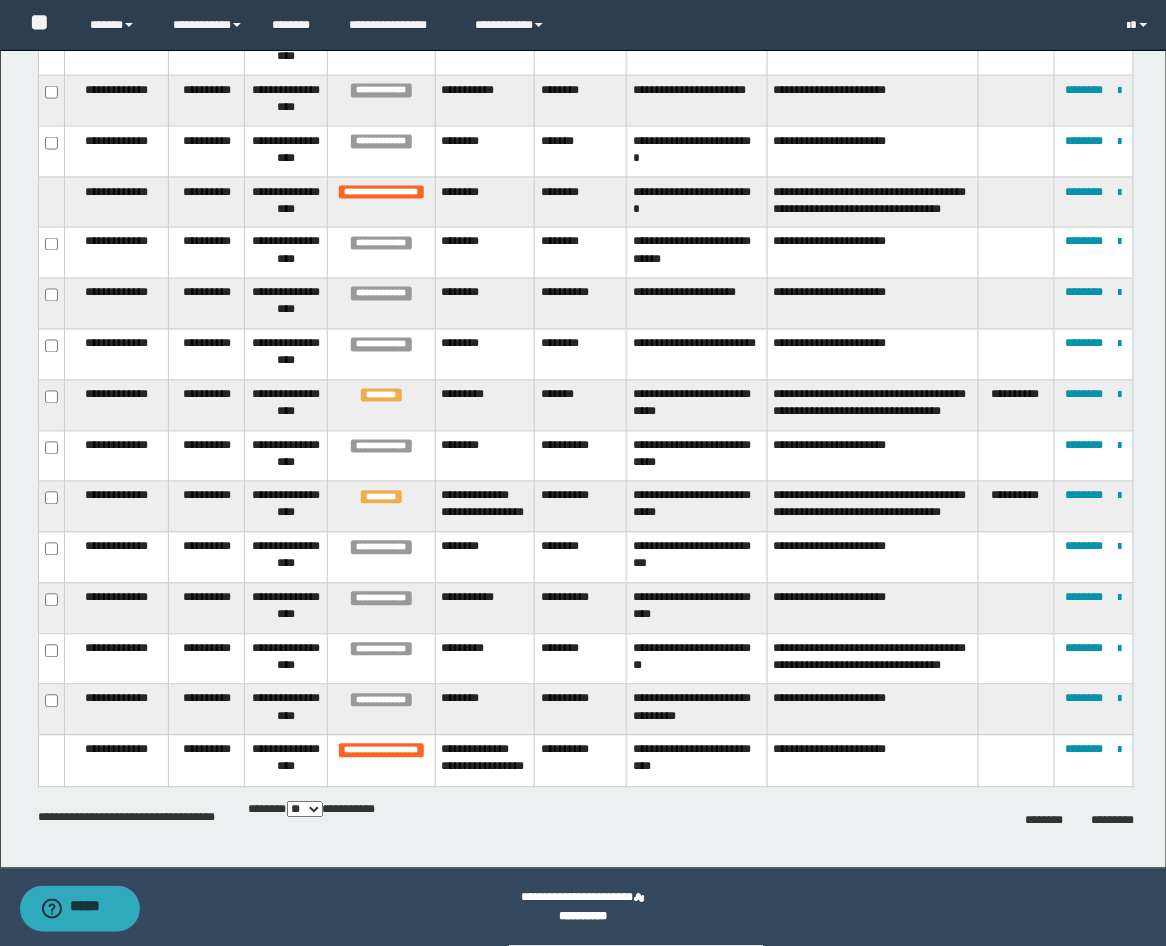 scroll, scrollTop: 2383, scrollLeft: 0, axis: vertical 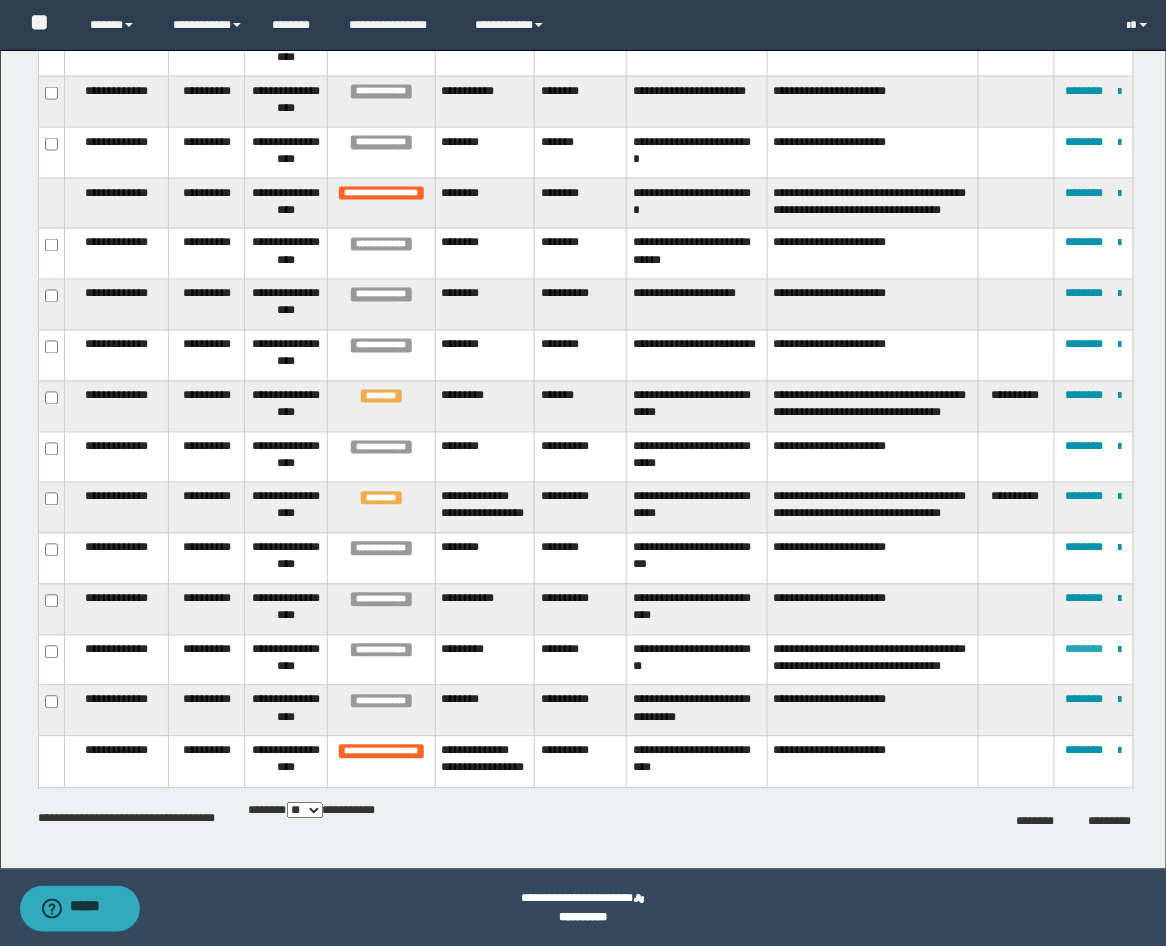 click on "********" at bounding box center [1085, 650] 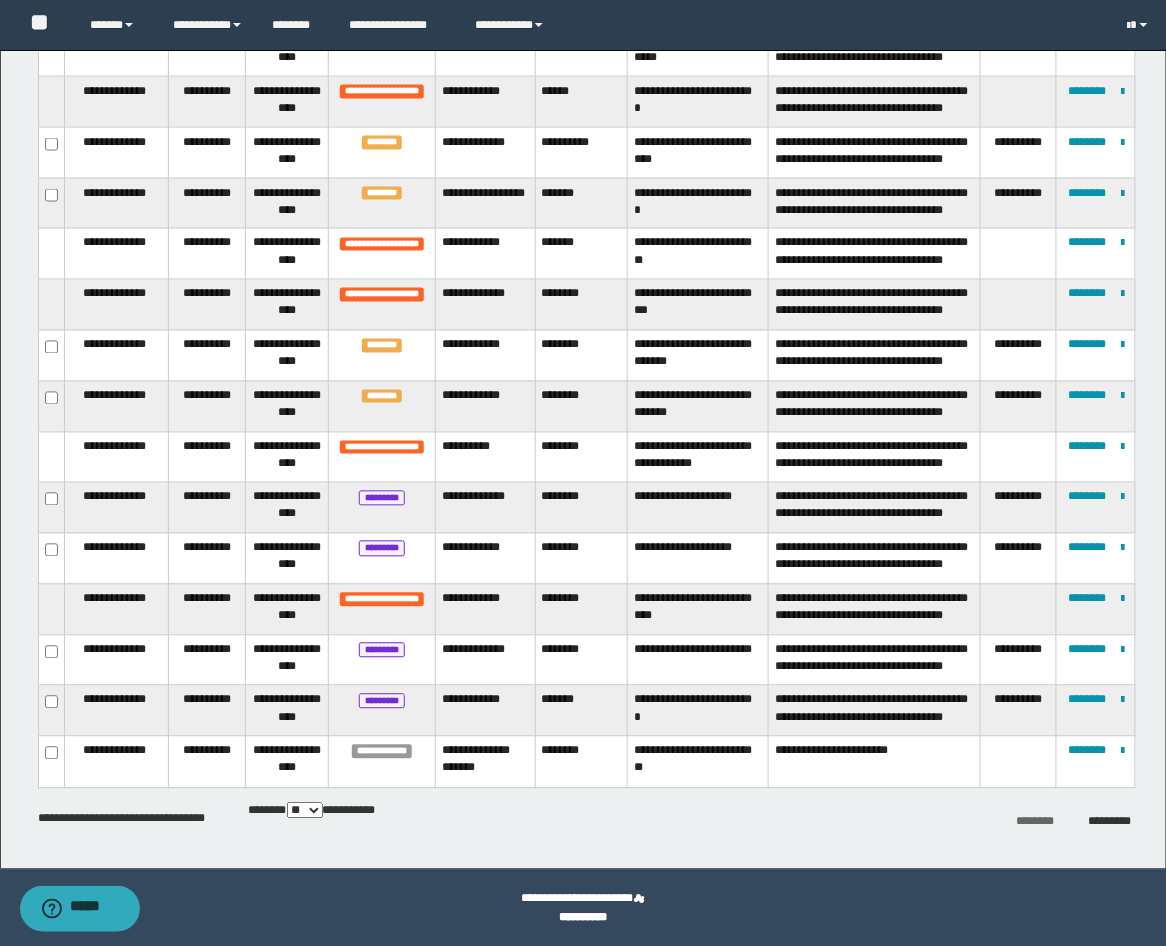 scroll, scrollTop: 37, scrollLeft: 0, axis: vertical 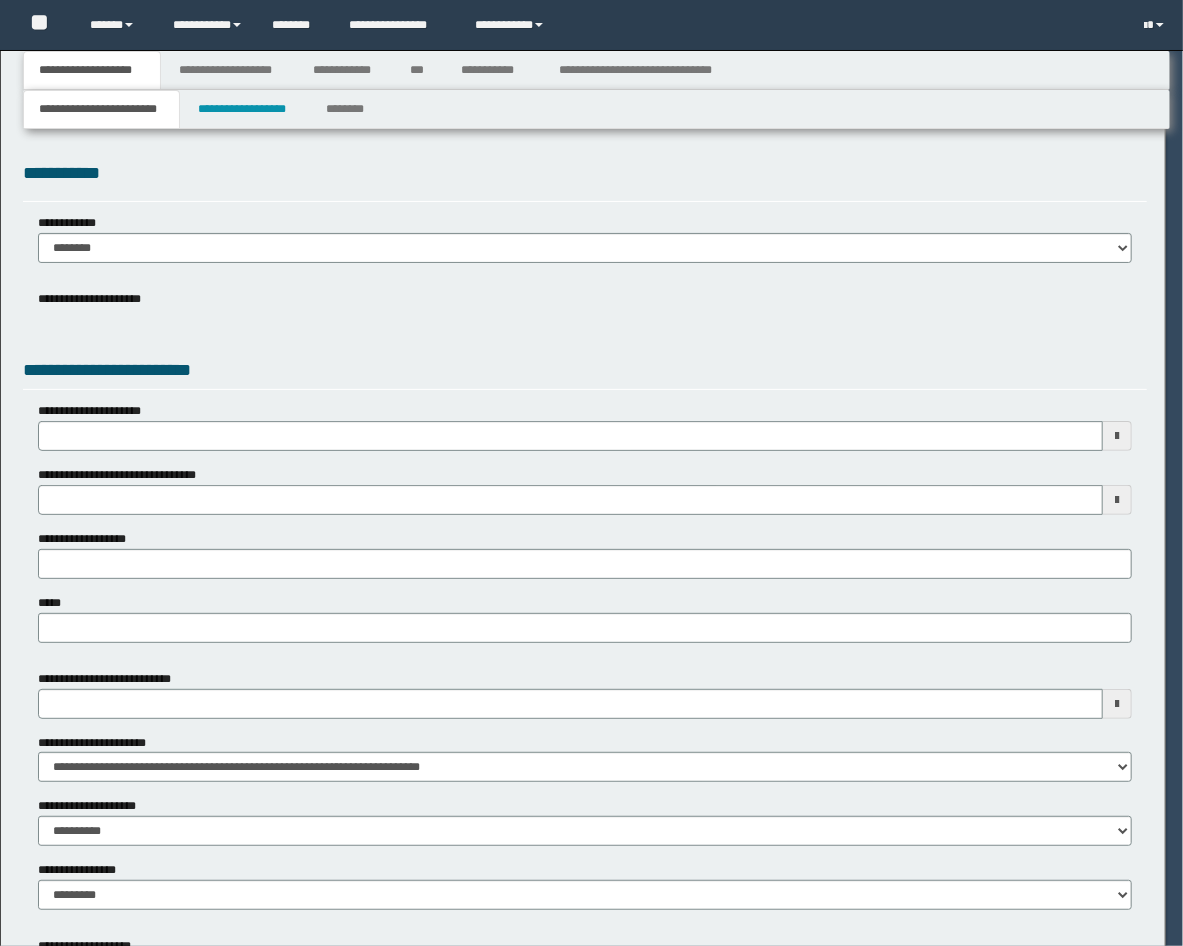 select on "**" 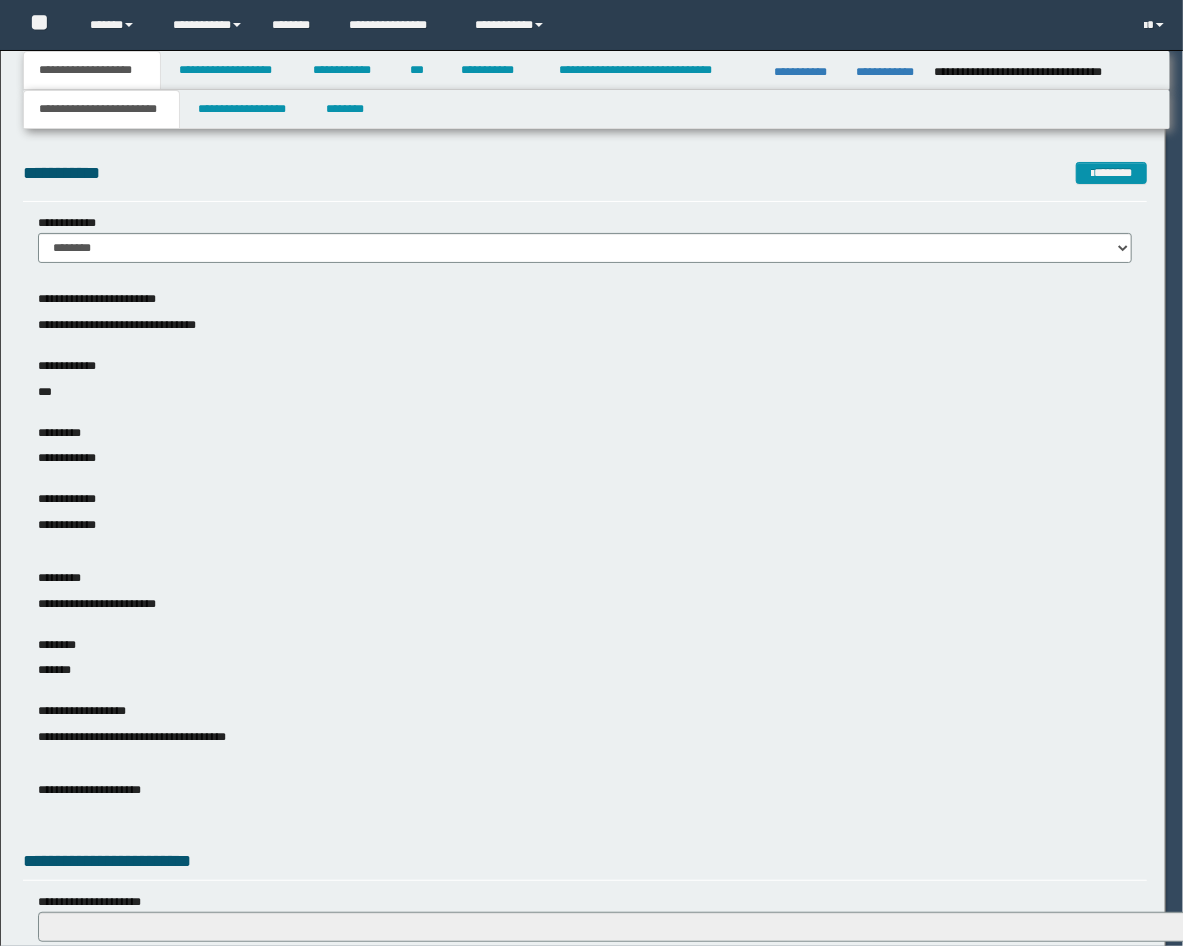 scroll, scrollTop: 0, scrollLeft: 0, axis: both 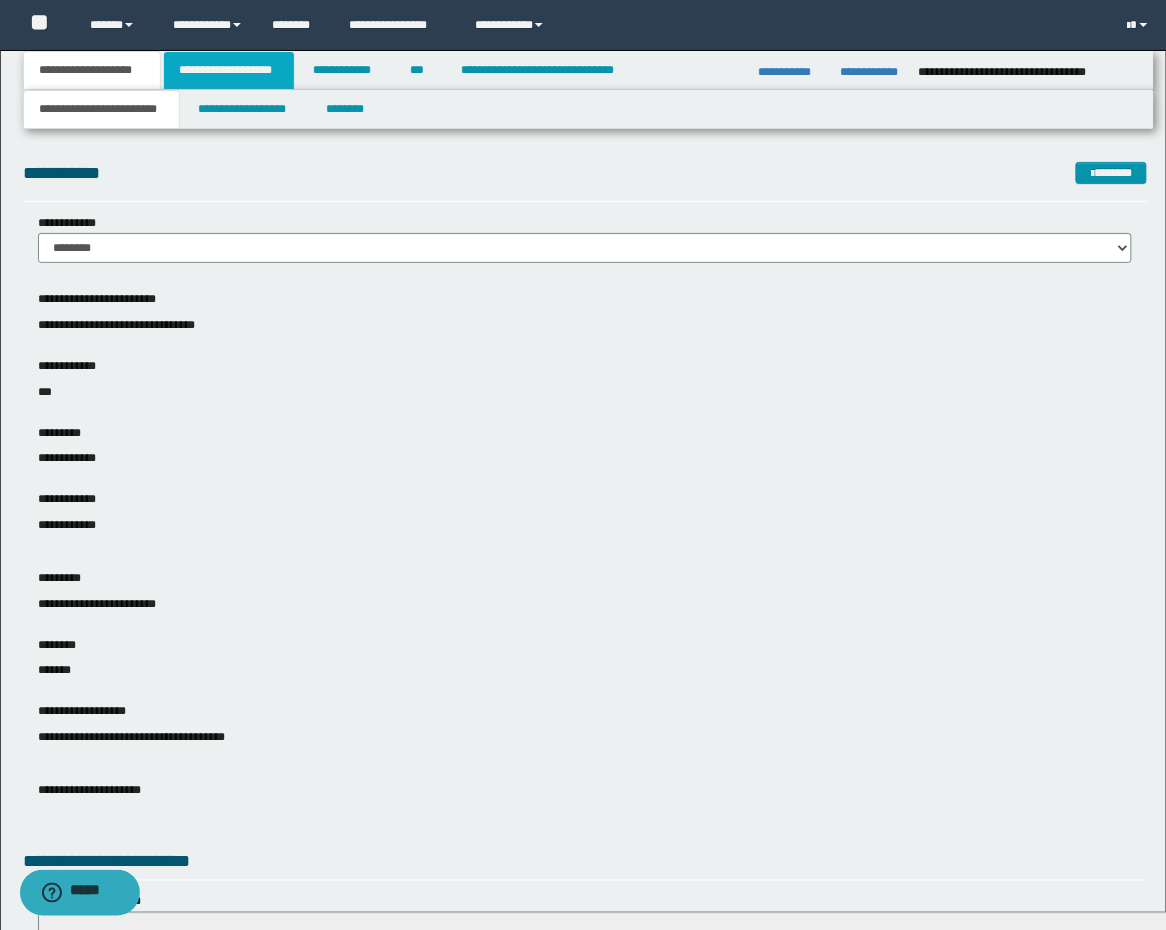 click on "**********" at bounding box center (229, 70) 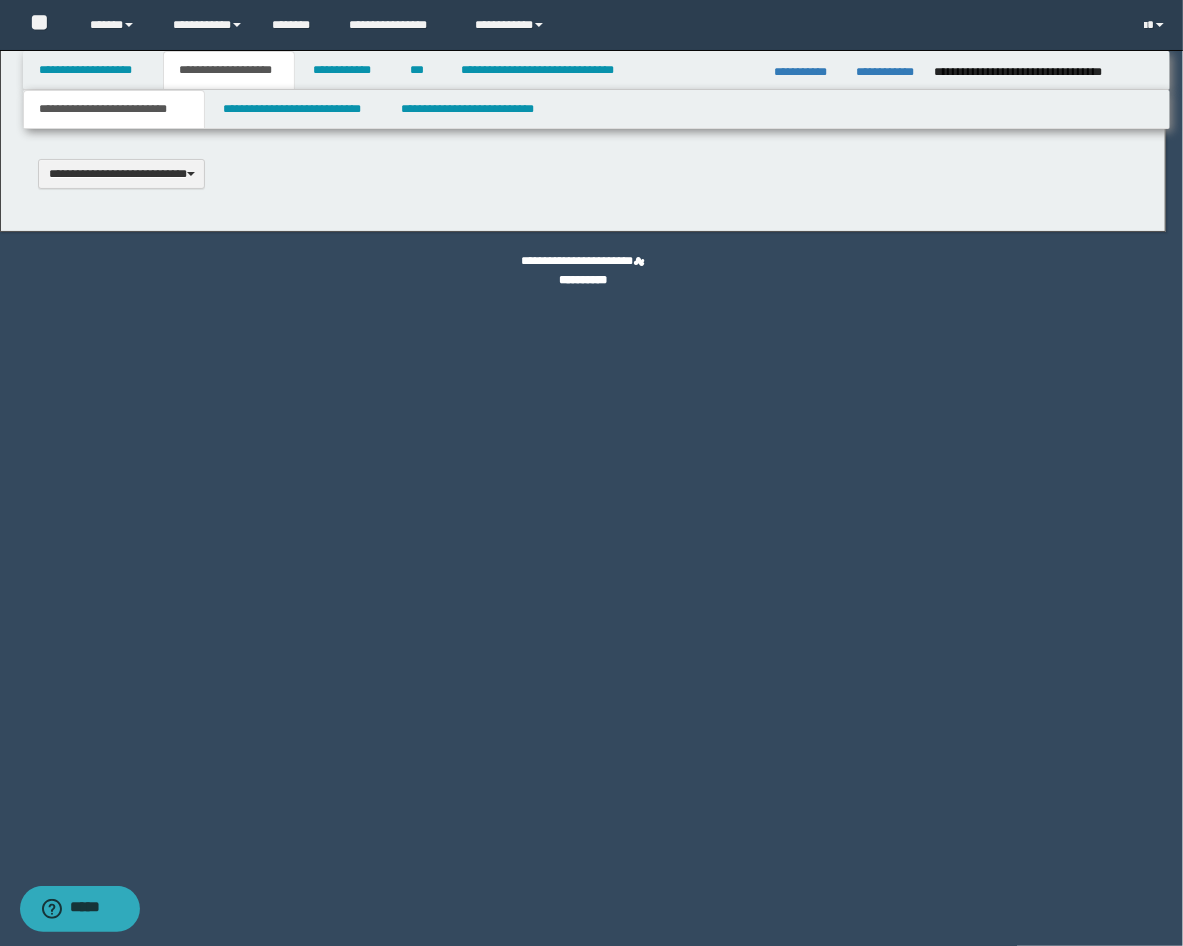 type 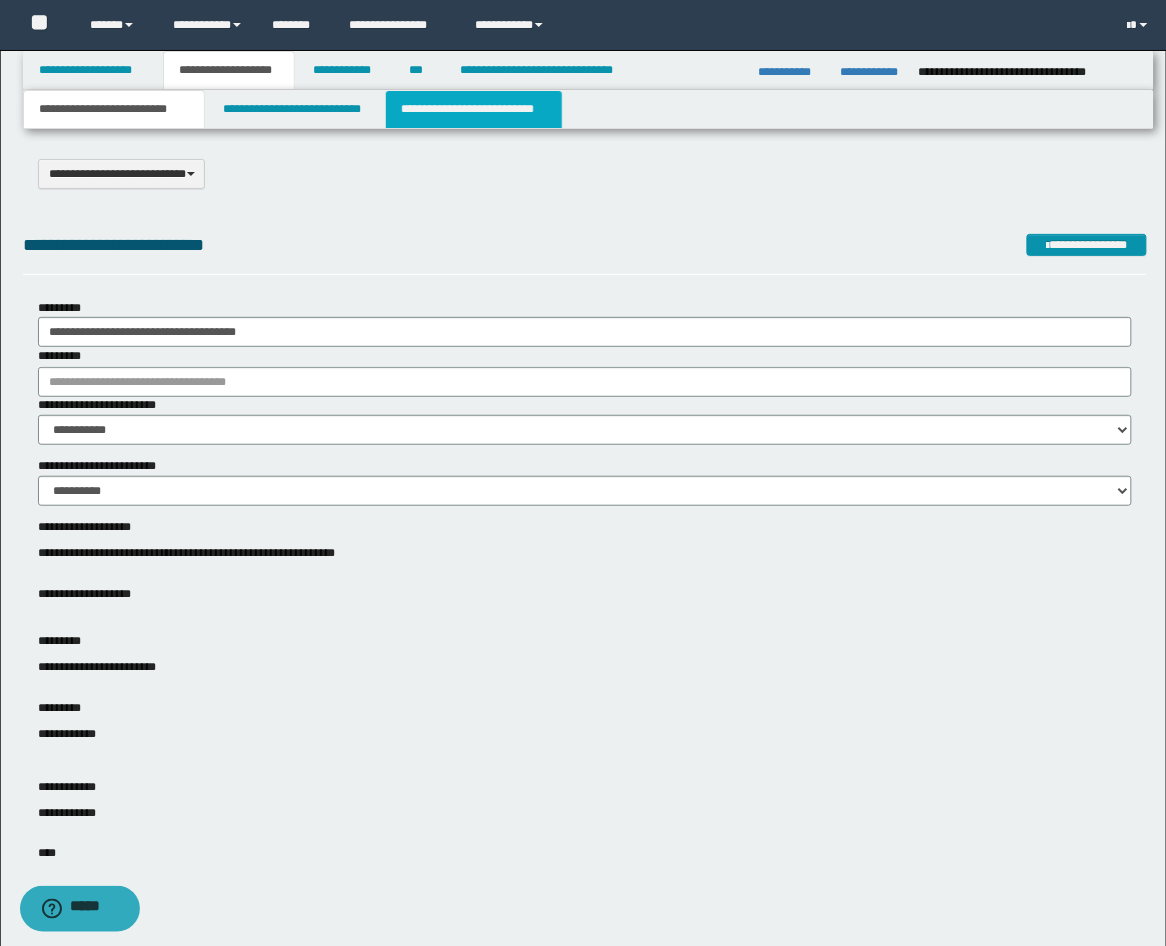 click on "**********" at bounding box center [474, 109] 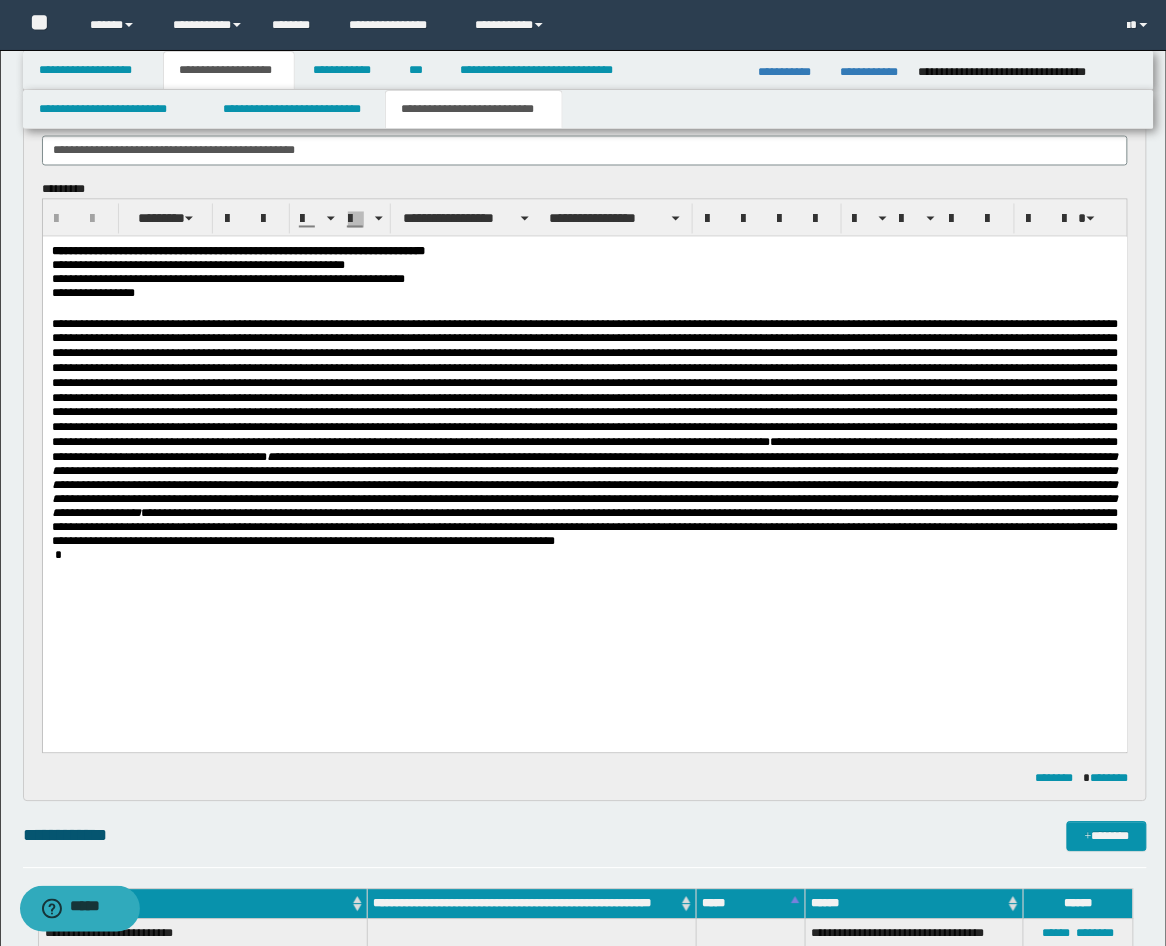 scroll, scrollTop: 741, scrollLeft: 0, axis: vertical 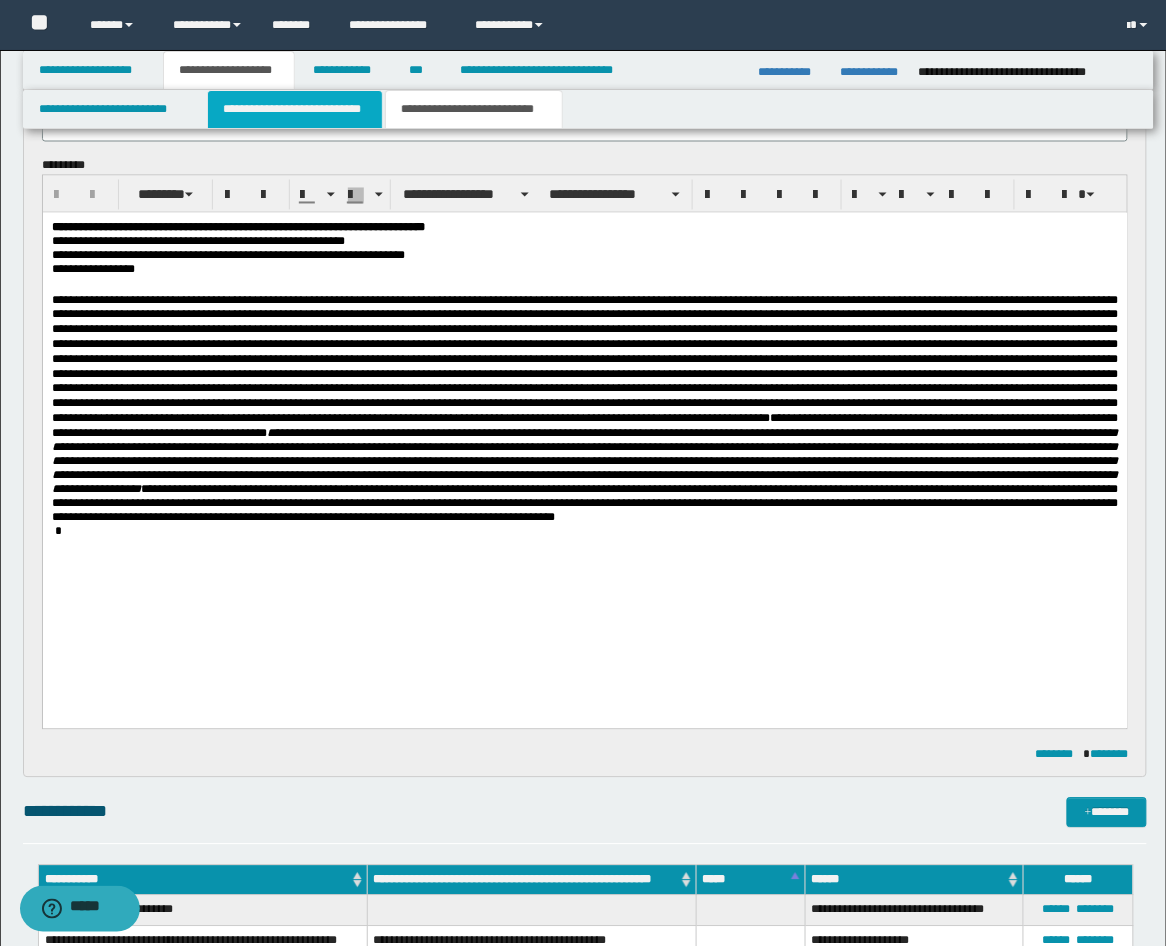 click on "**********" at bounding box center (295, 109) 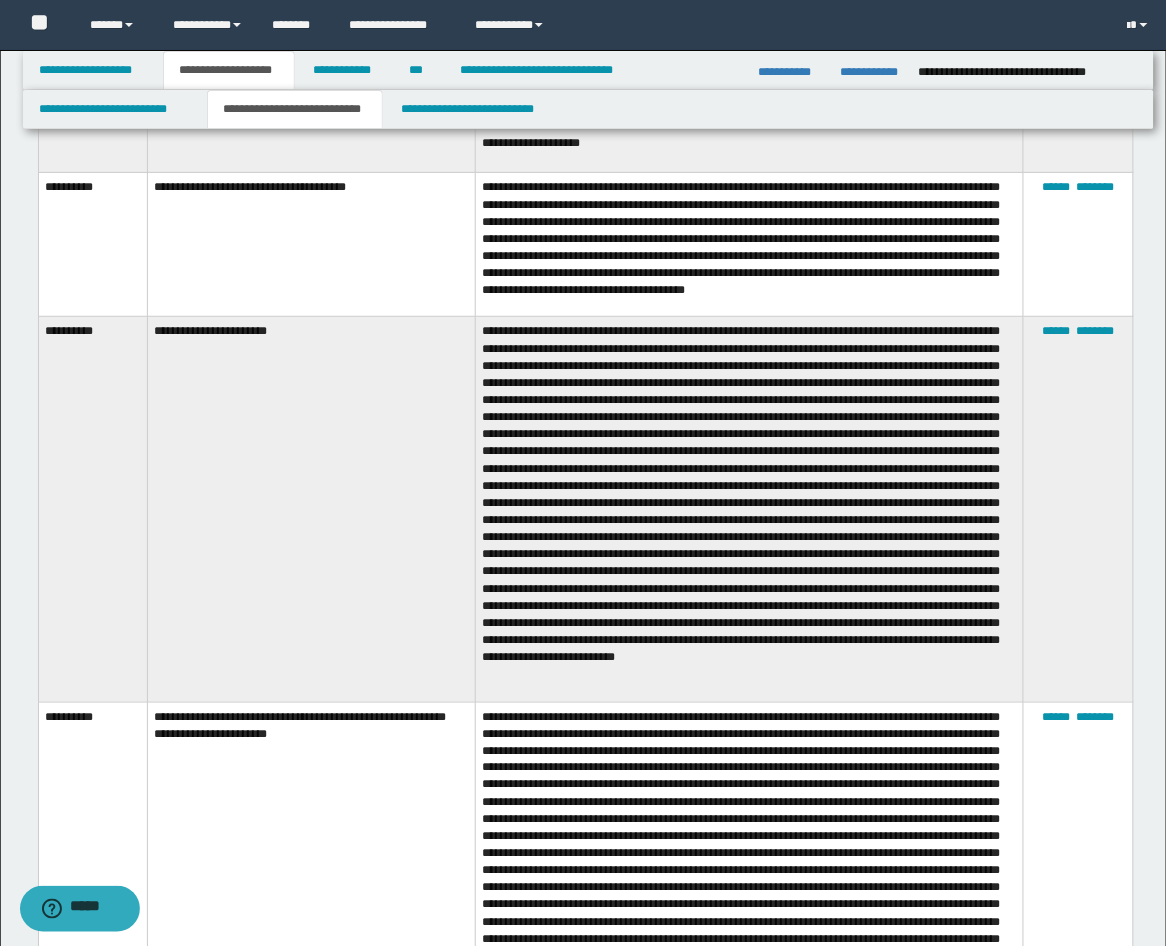 scroll, scrollTop: 2592, scrollLeft: 0, axis: vertical 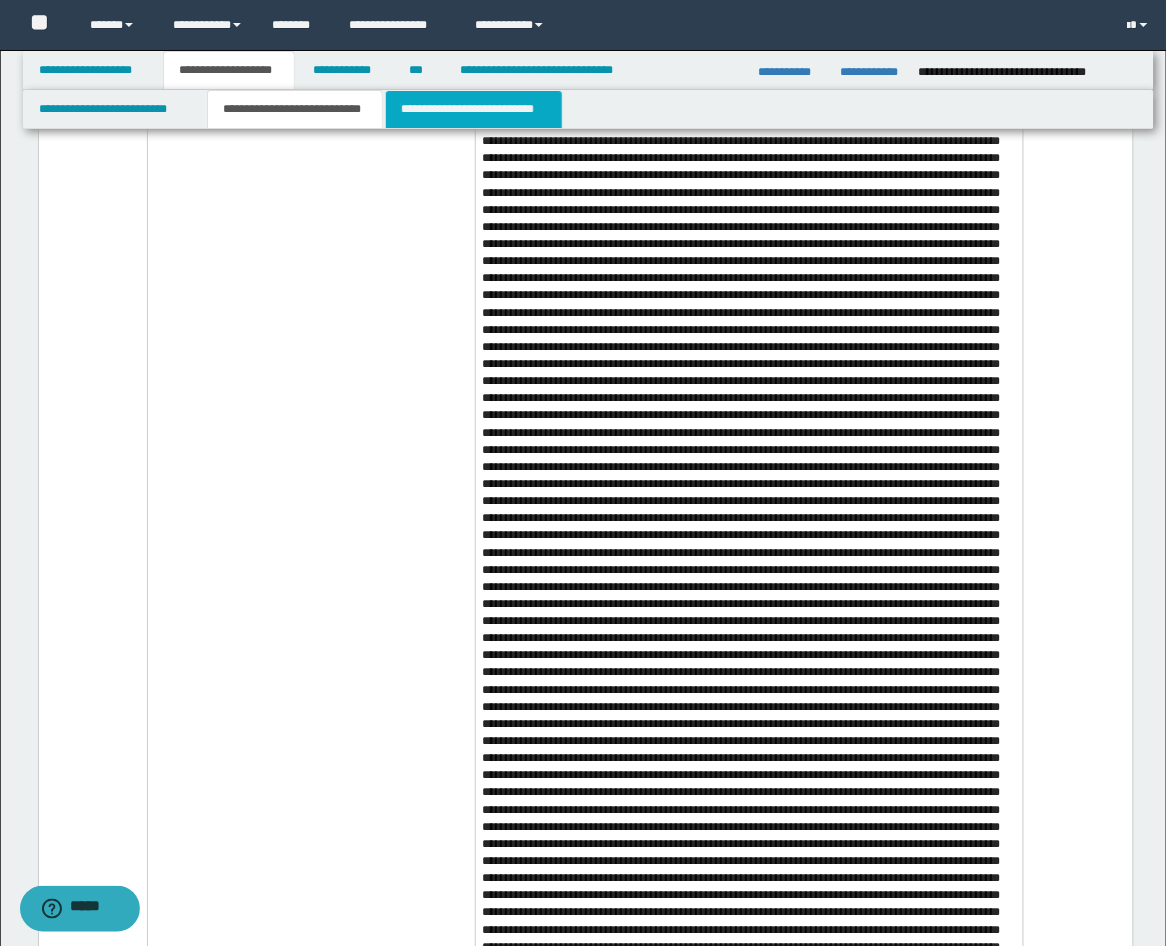 click on "**********" at bounding box center (474, 109) 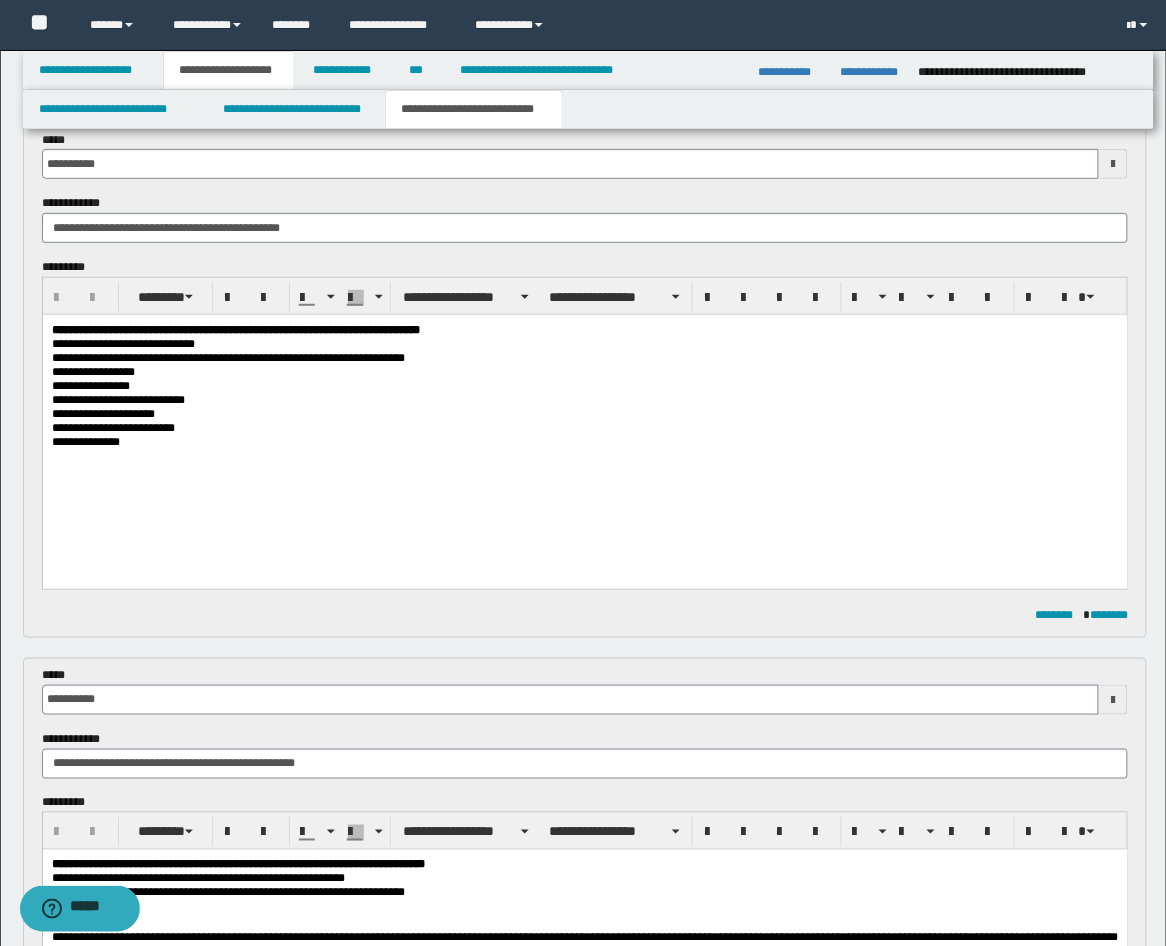 scroll, scrollTop: 66, scrollLeft: 0, axis: vertical 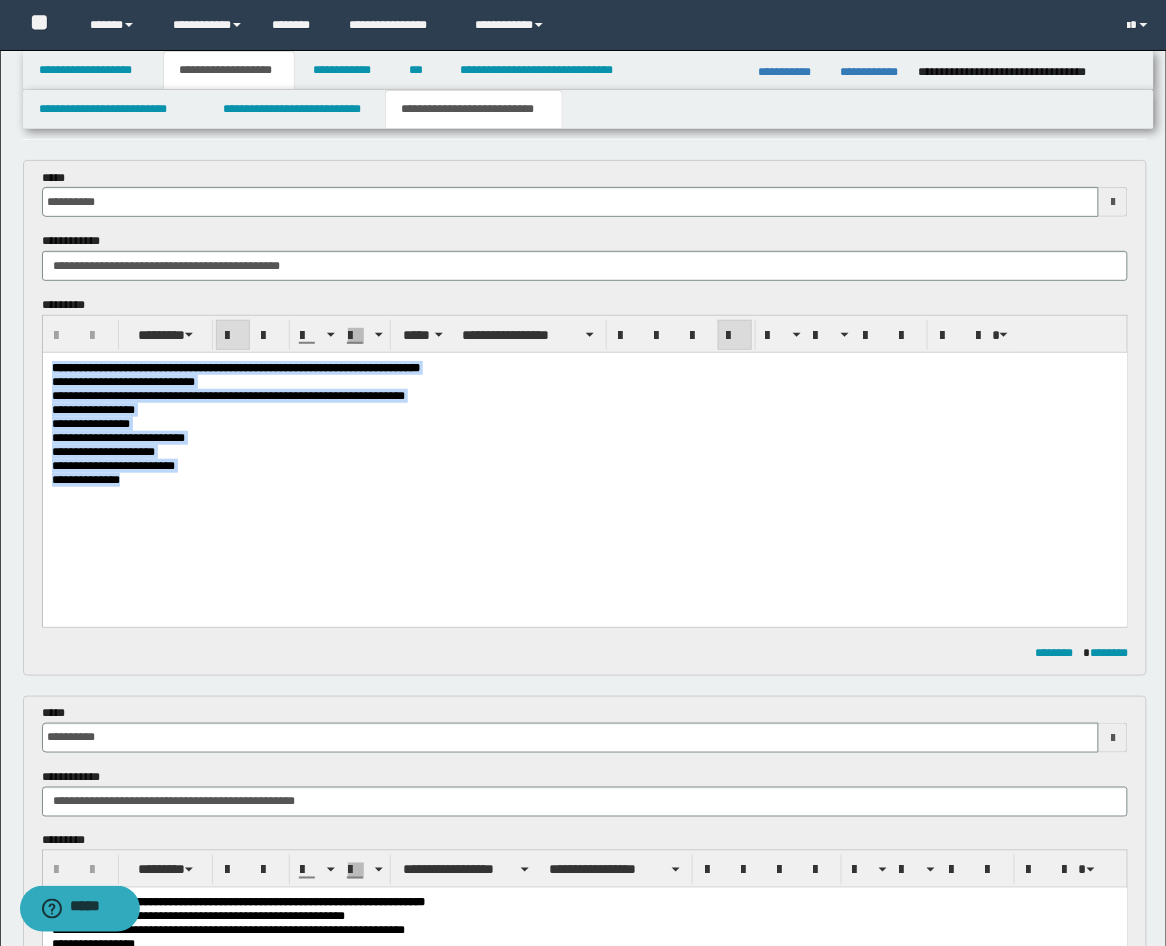 drag, startPoint x: 180, startPoint y: 498, endPoint x: 66, endPoint y: 708, distance: 238.9477 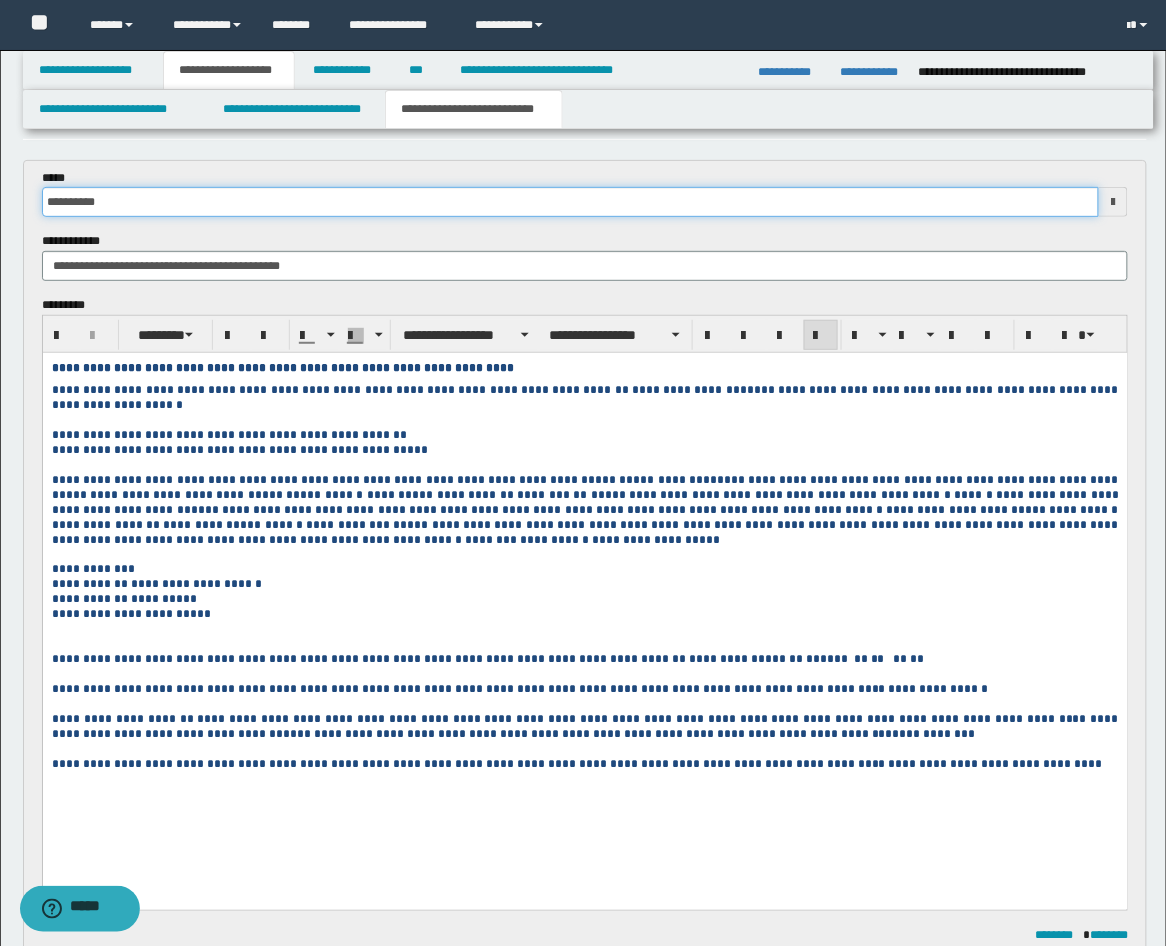 click on "**********" at bounding box center (571, 202) 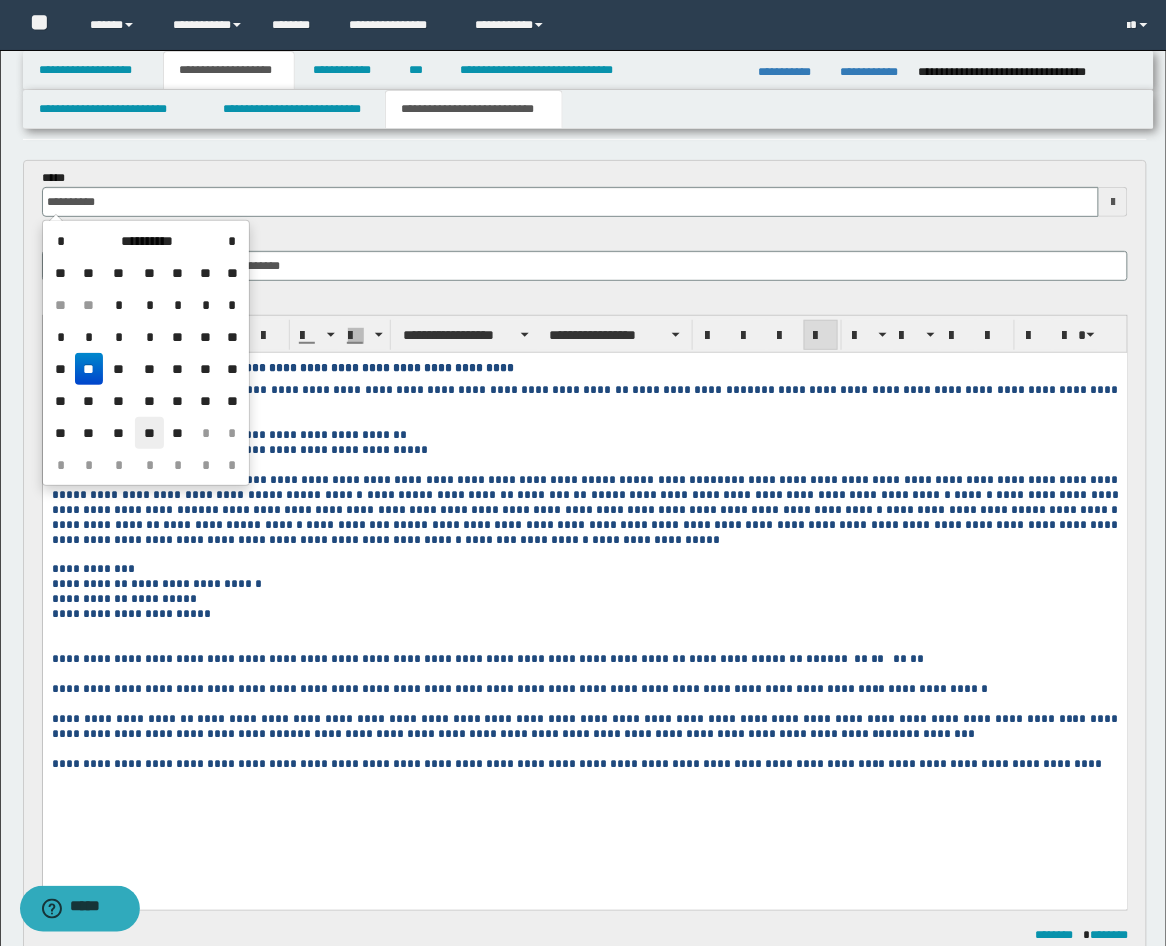 drag, startPoint x: 145, startPoint y: 425, endPoint x: 104, endPoint y: 72, distance: 355.37305 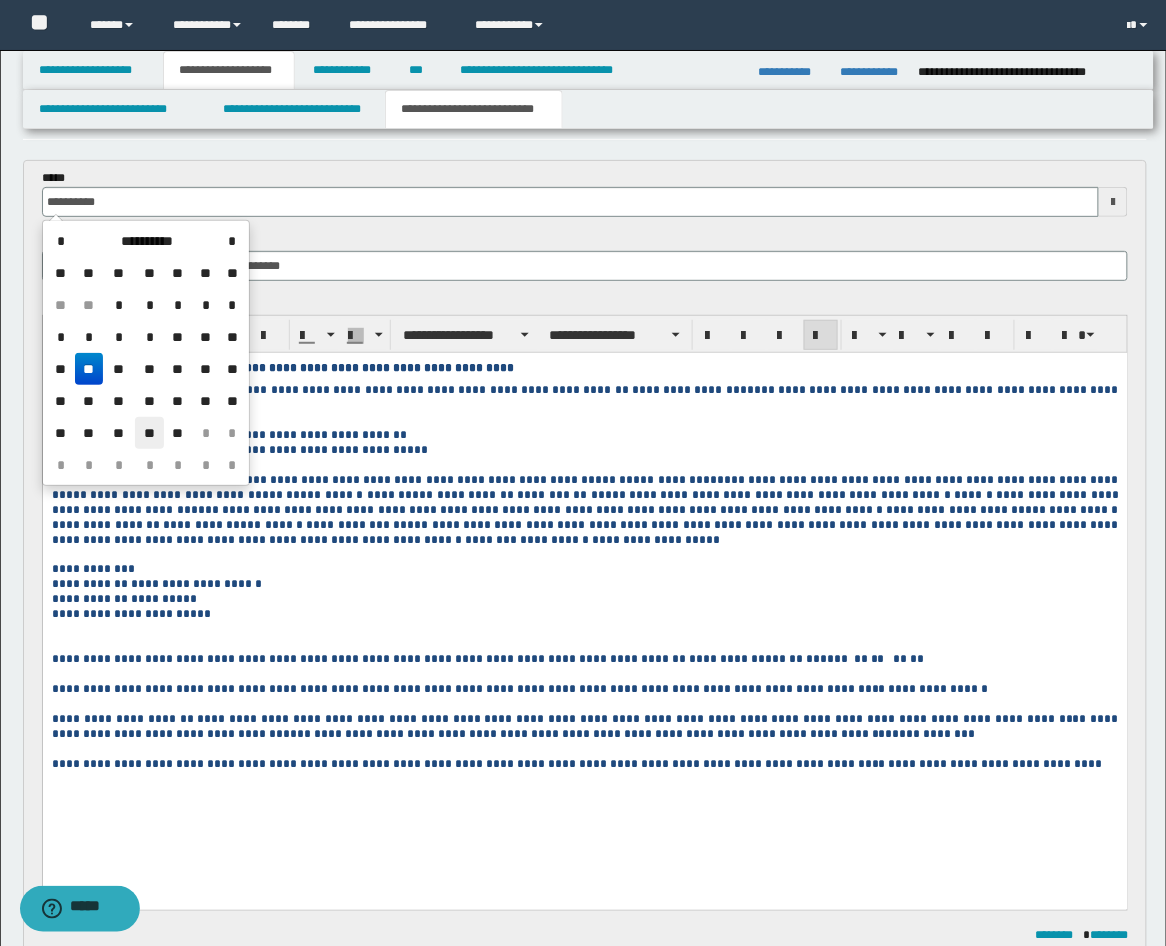 click on "**" at bounding box center (149, 433) 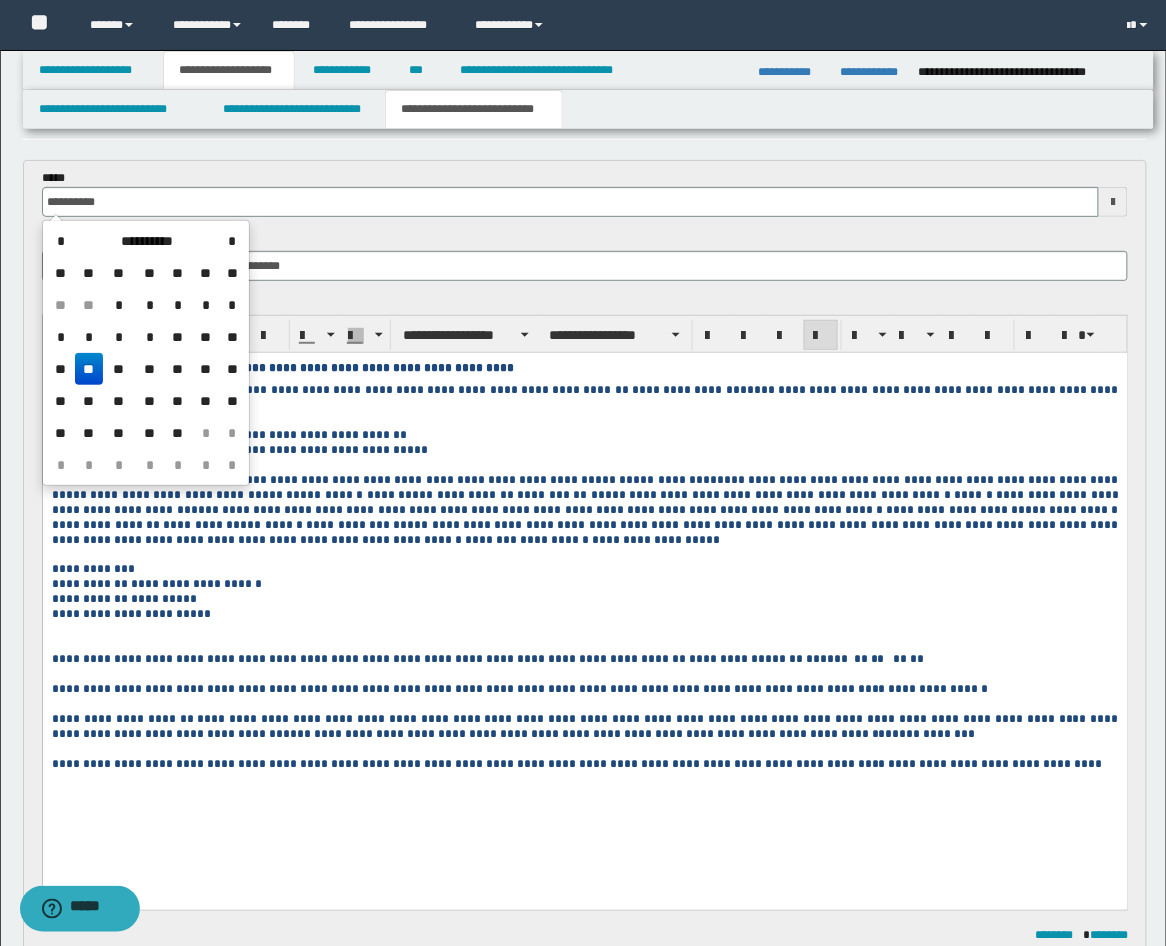 type on "**********" 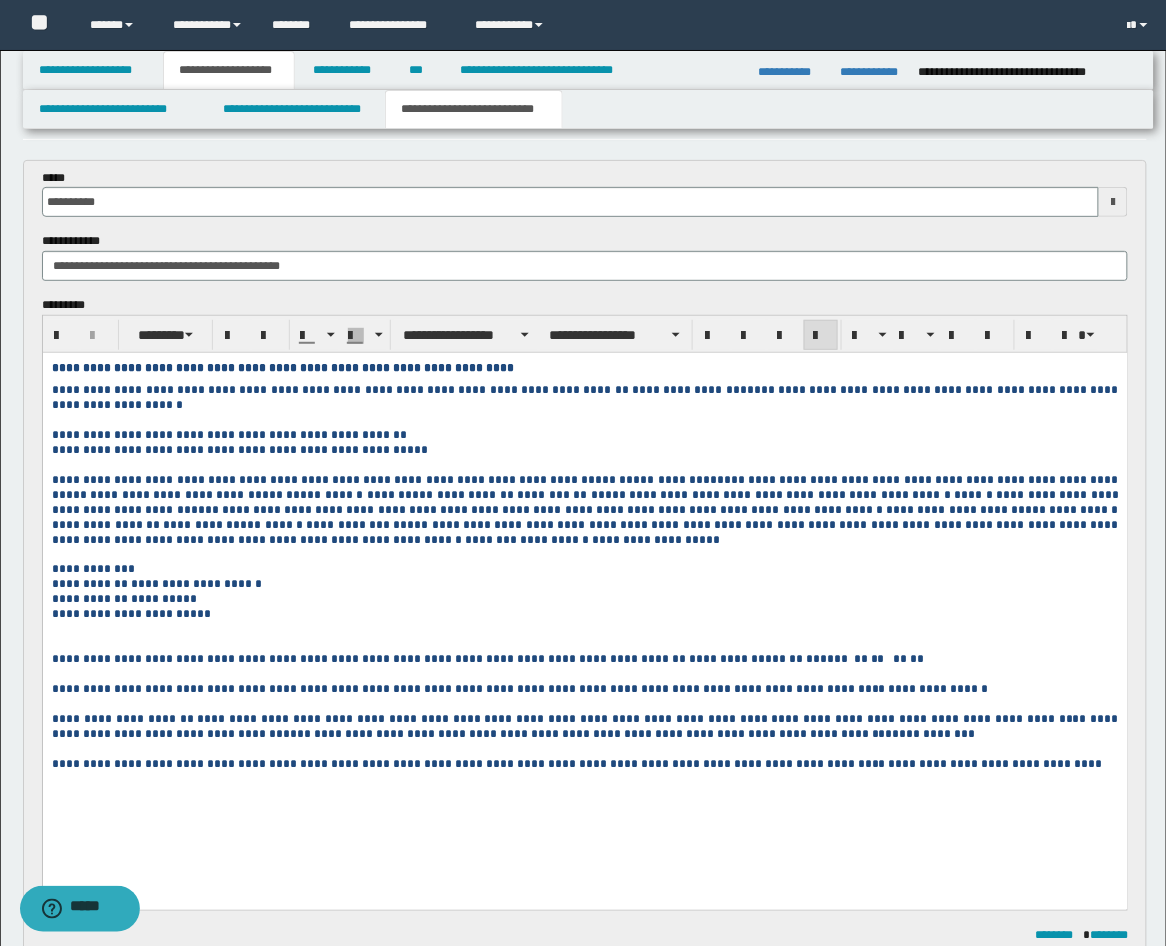 scroll, scrollTop: 436, scrollLeft: 0, axis: vertical 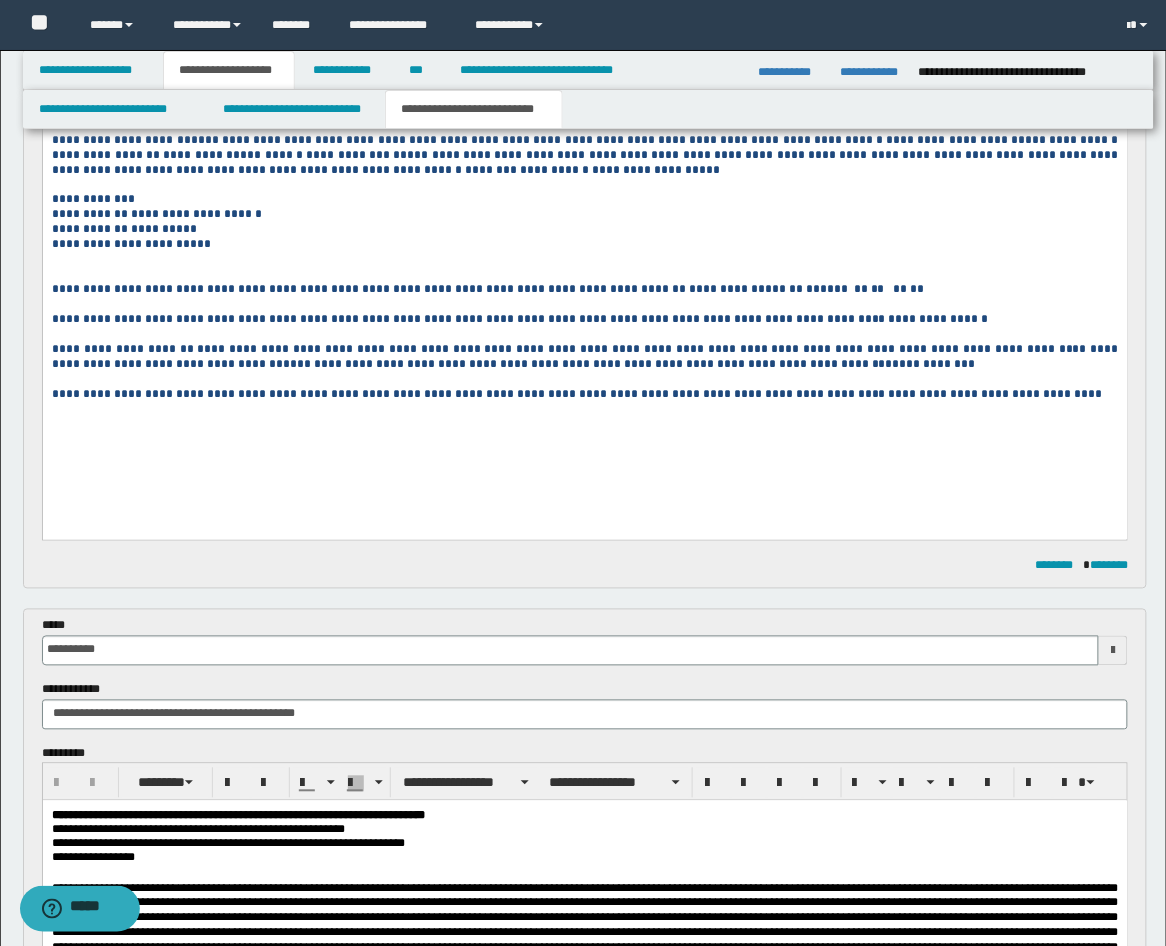 click at bounding box center [584, 275] 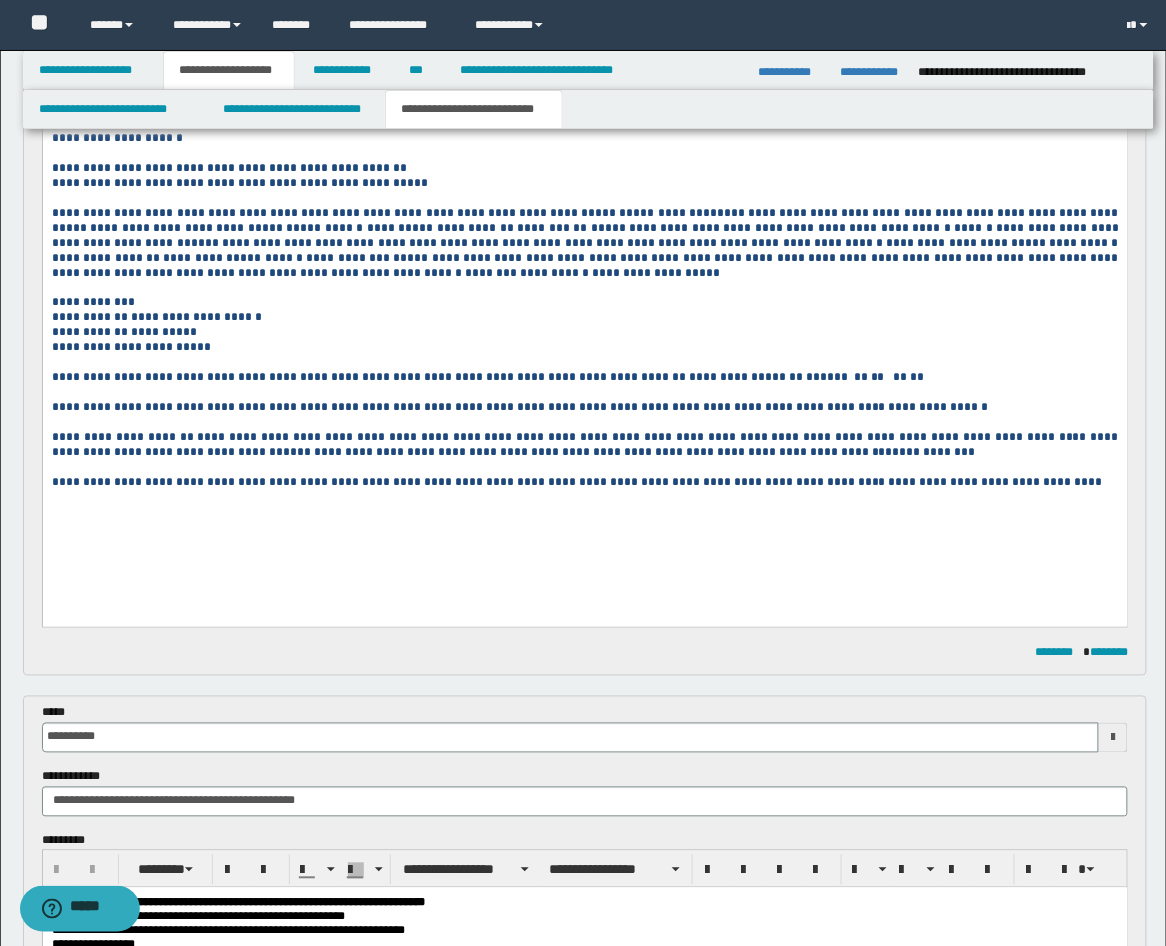 scroll, scrollTop: 0, scrollLeft: 0, axis: both 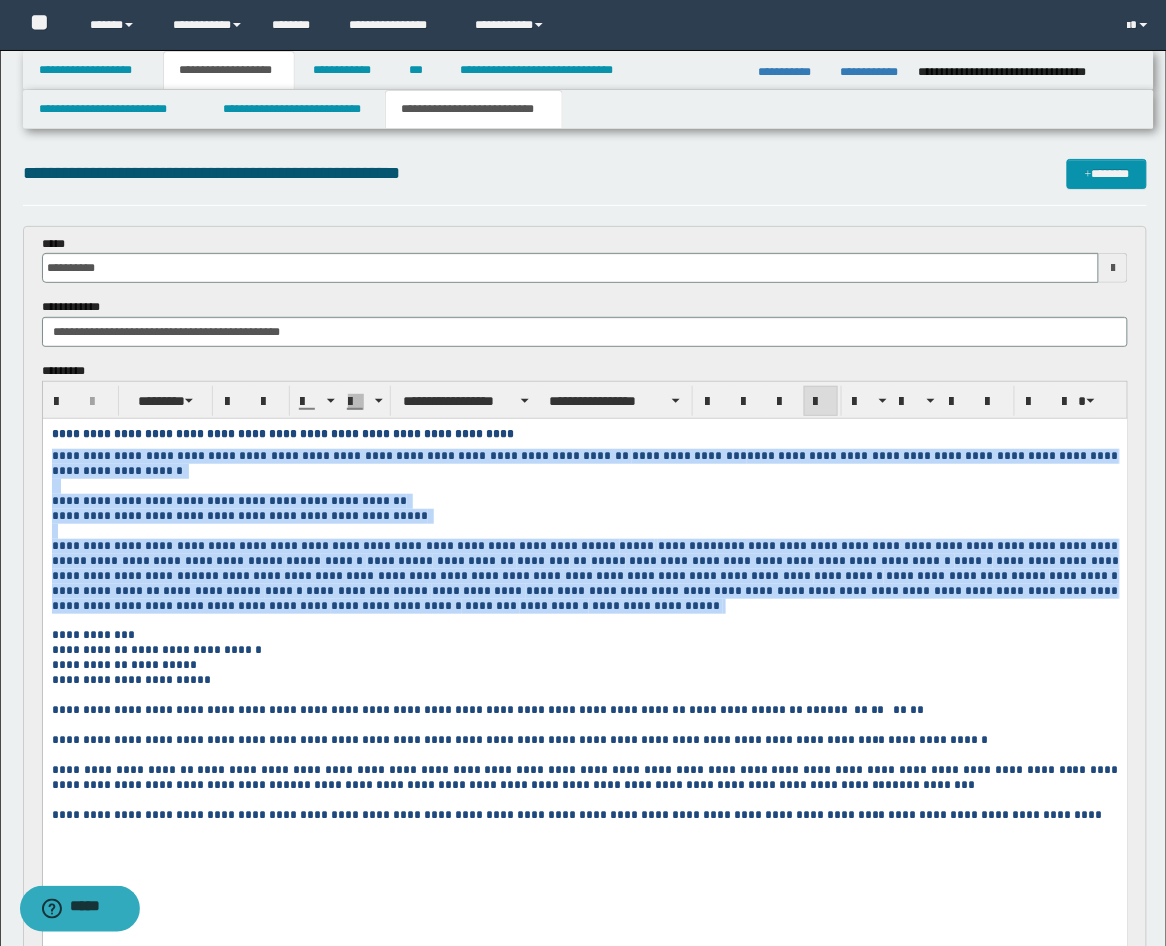 drag, startPoint x: 110, startPoint y: 606, endPoint x: 50, endPoint y: 459, distance: 158.77342 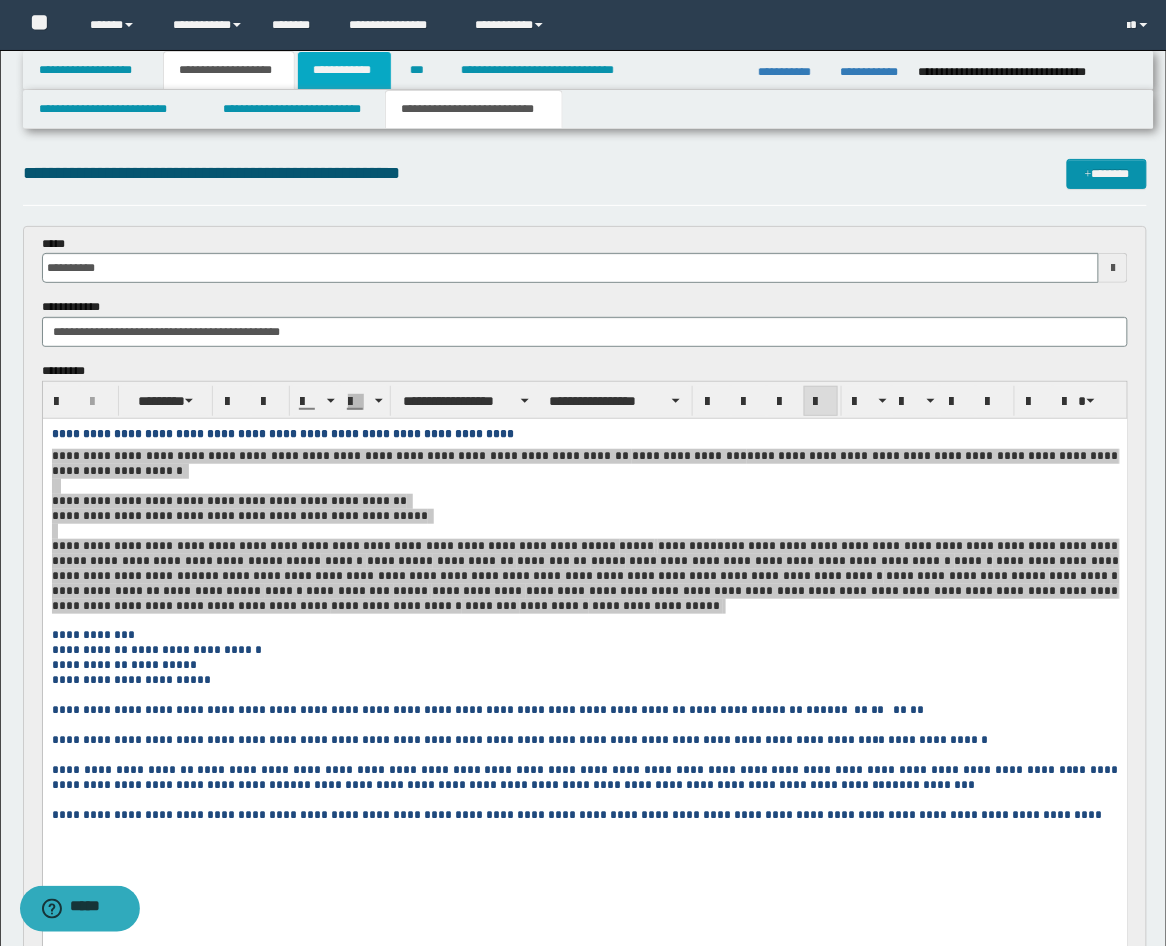 click on "**********" at bounding box center [344, 70] 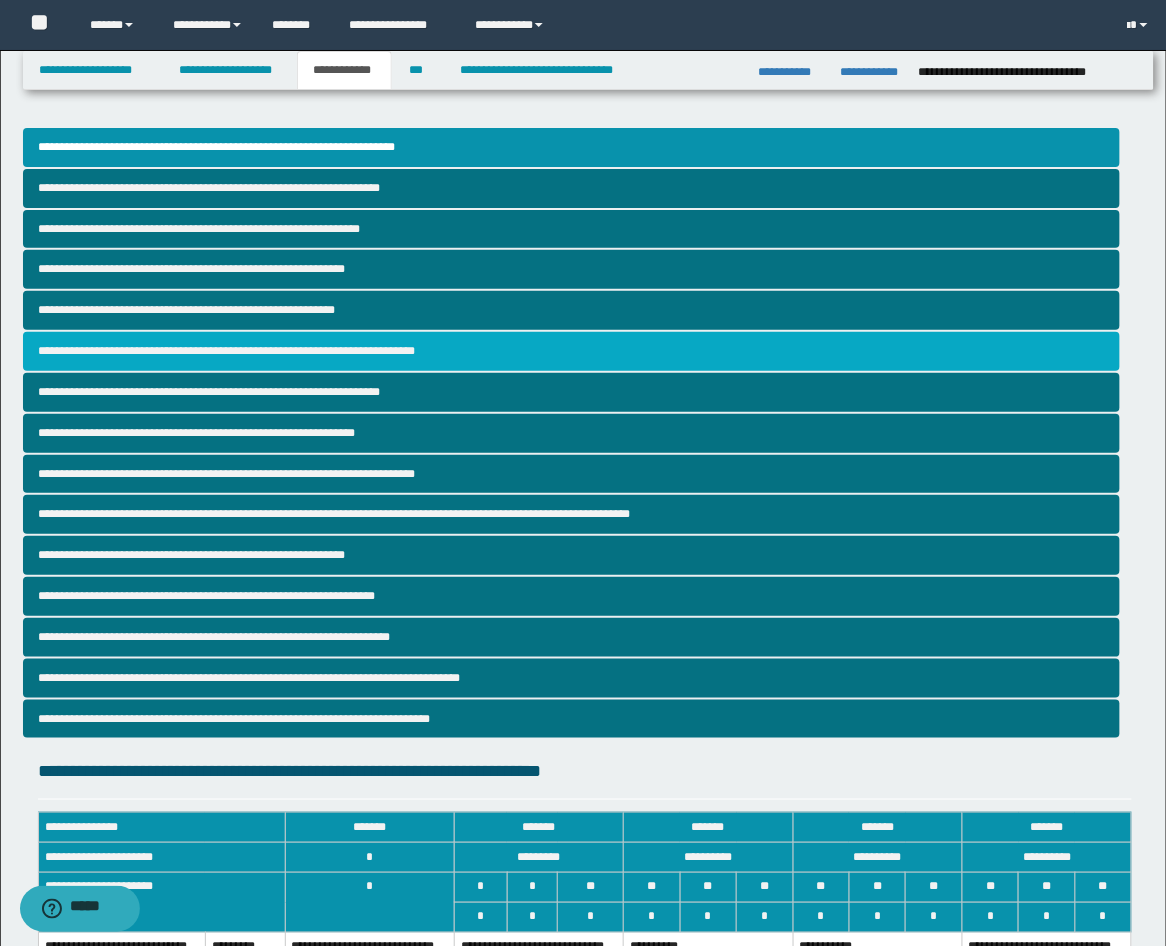 click on "**********" at bounding box center (572, 351) 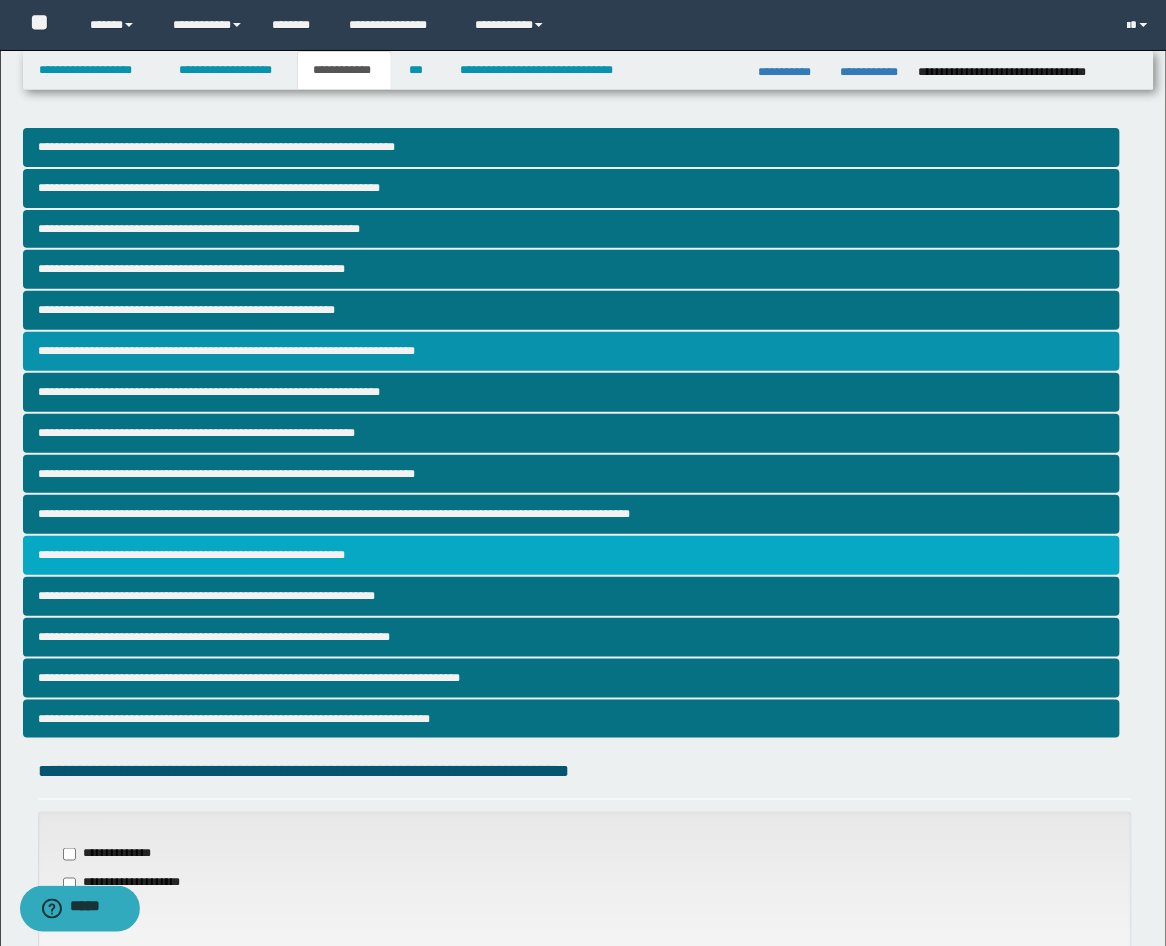 scroll, scrollTop: 368, scrollLeft: 0, axis: vertical 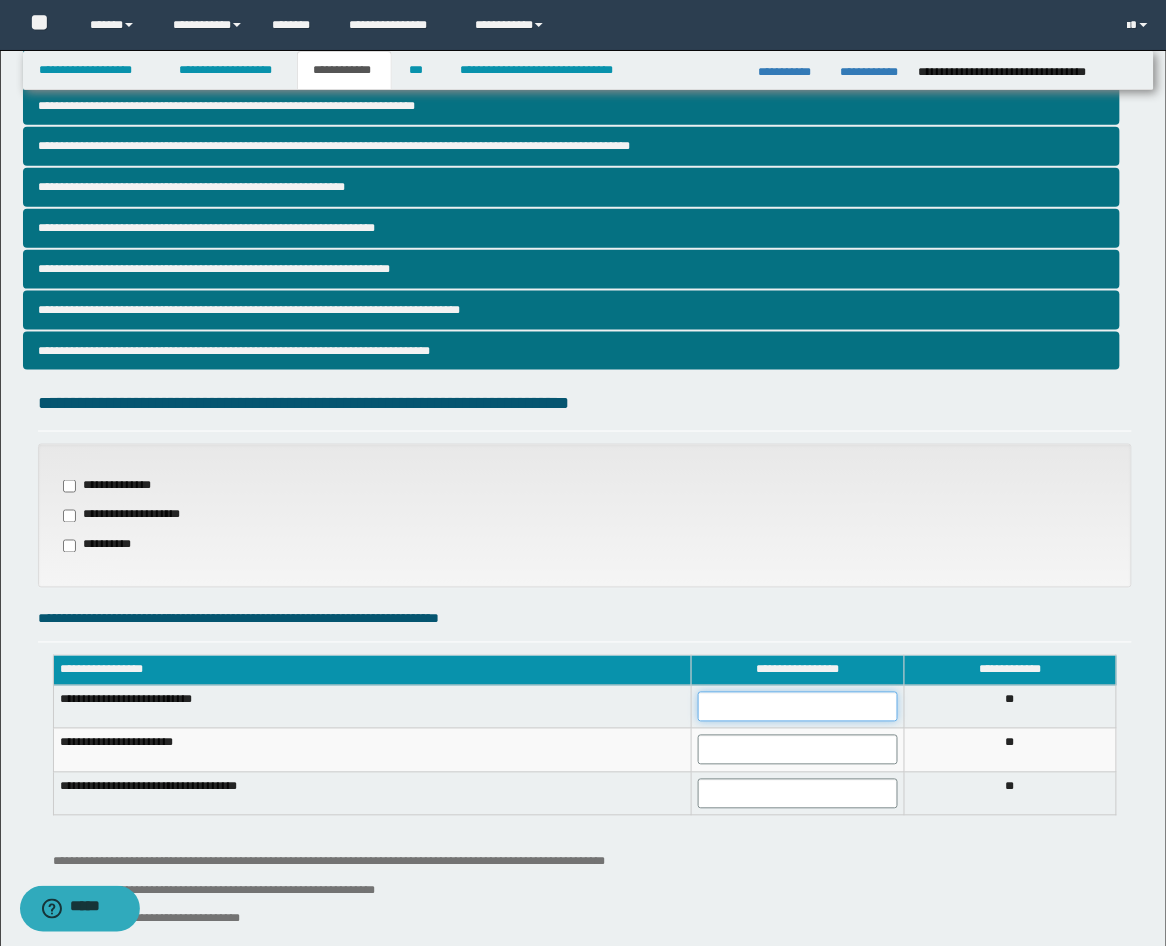 click at bounding box center [798, 707] 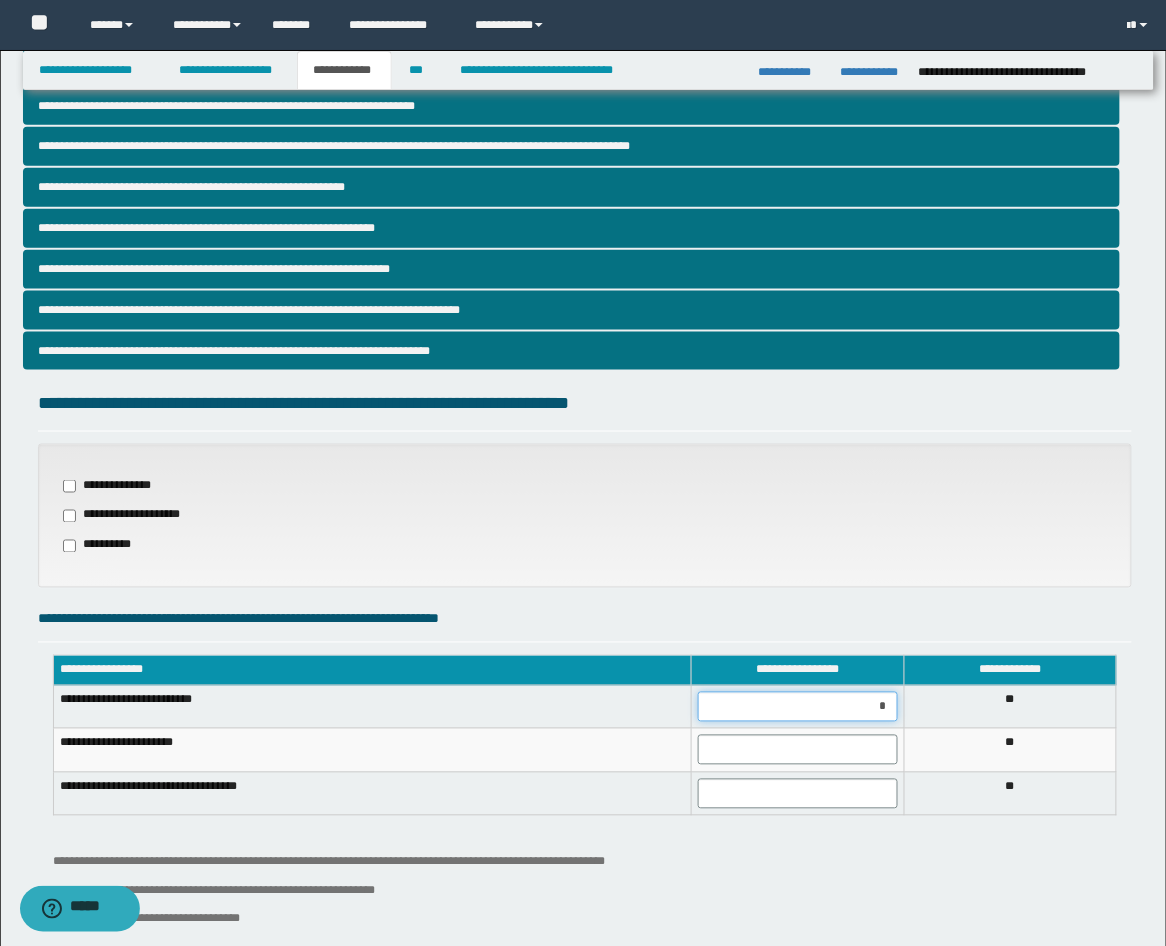 type on "**" 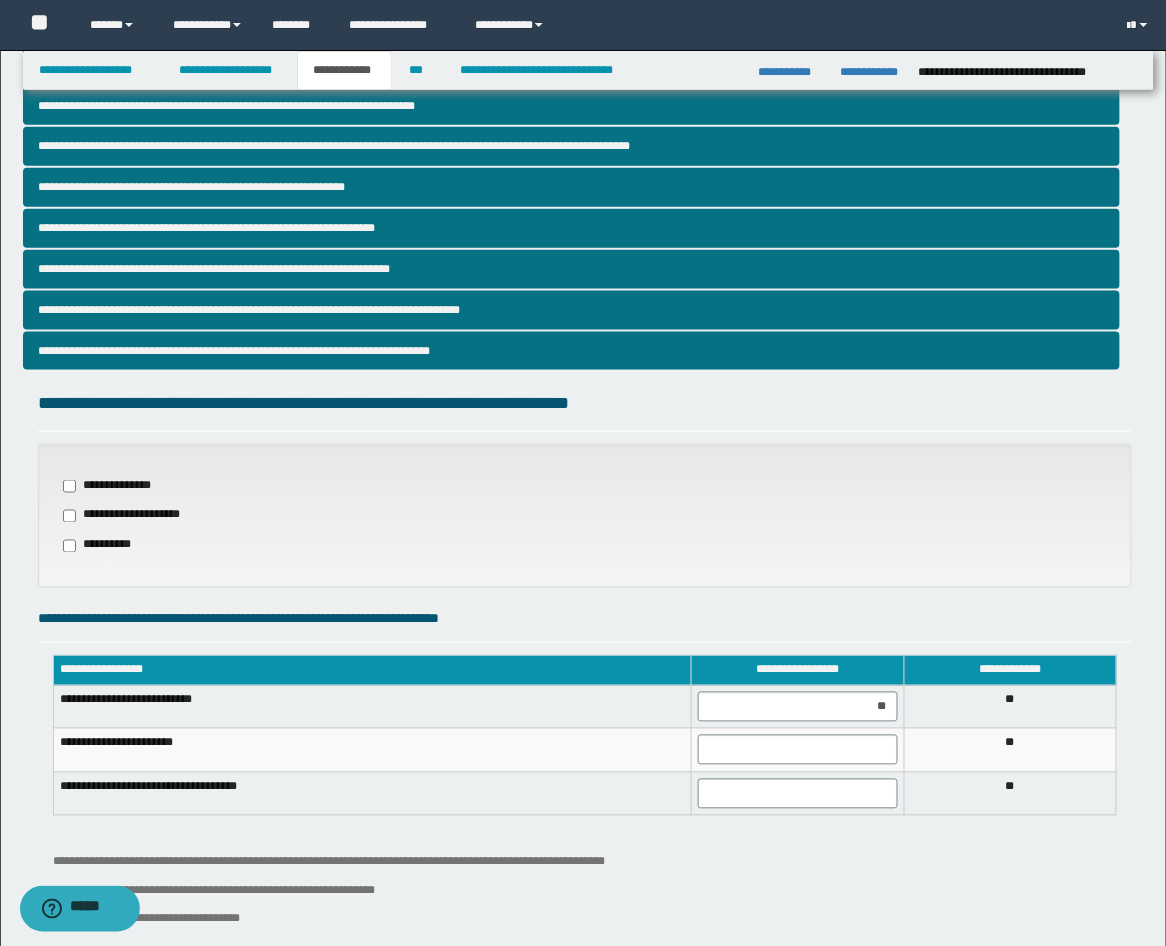 click on "**********" at bounding box center (585, 894) 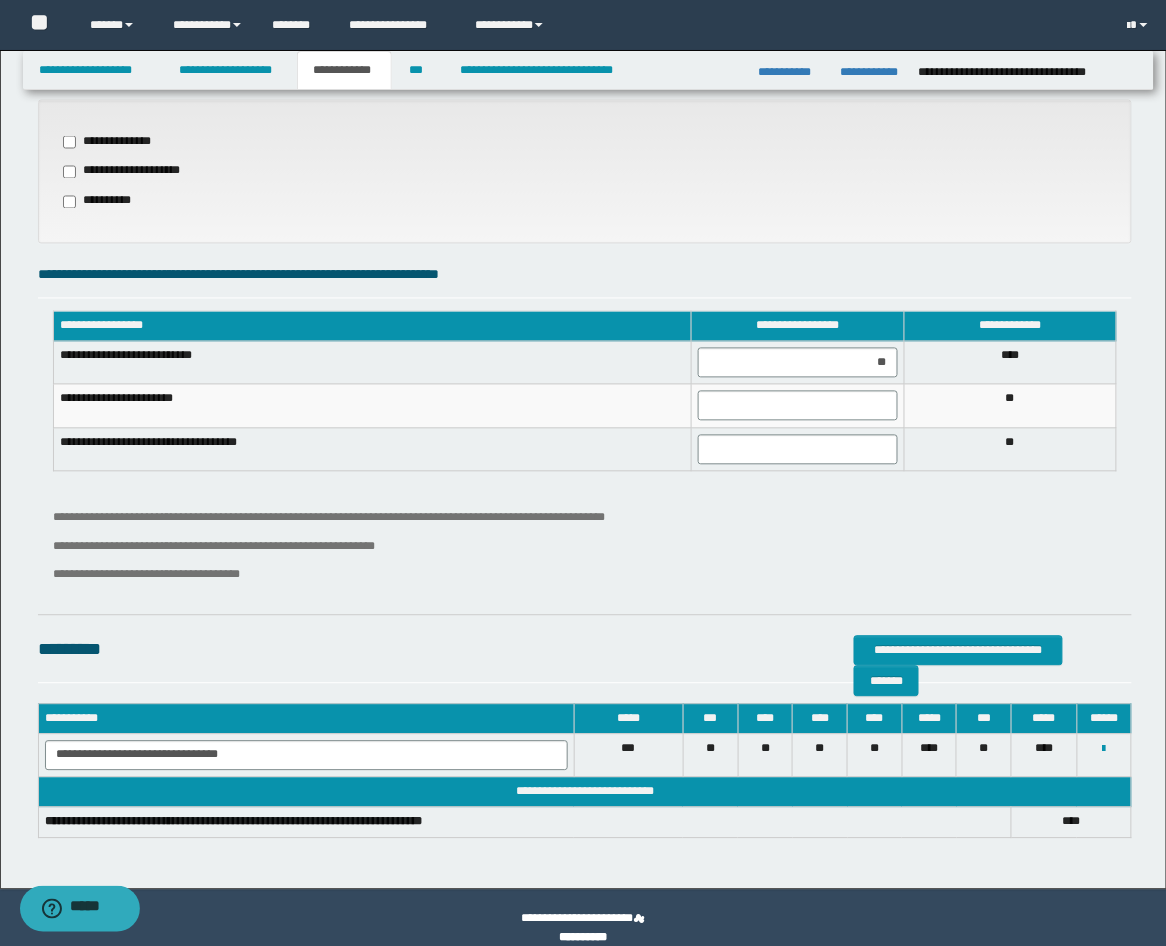 scroll, scrollTop: 733, scrollLeft: 0, axis: vertical 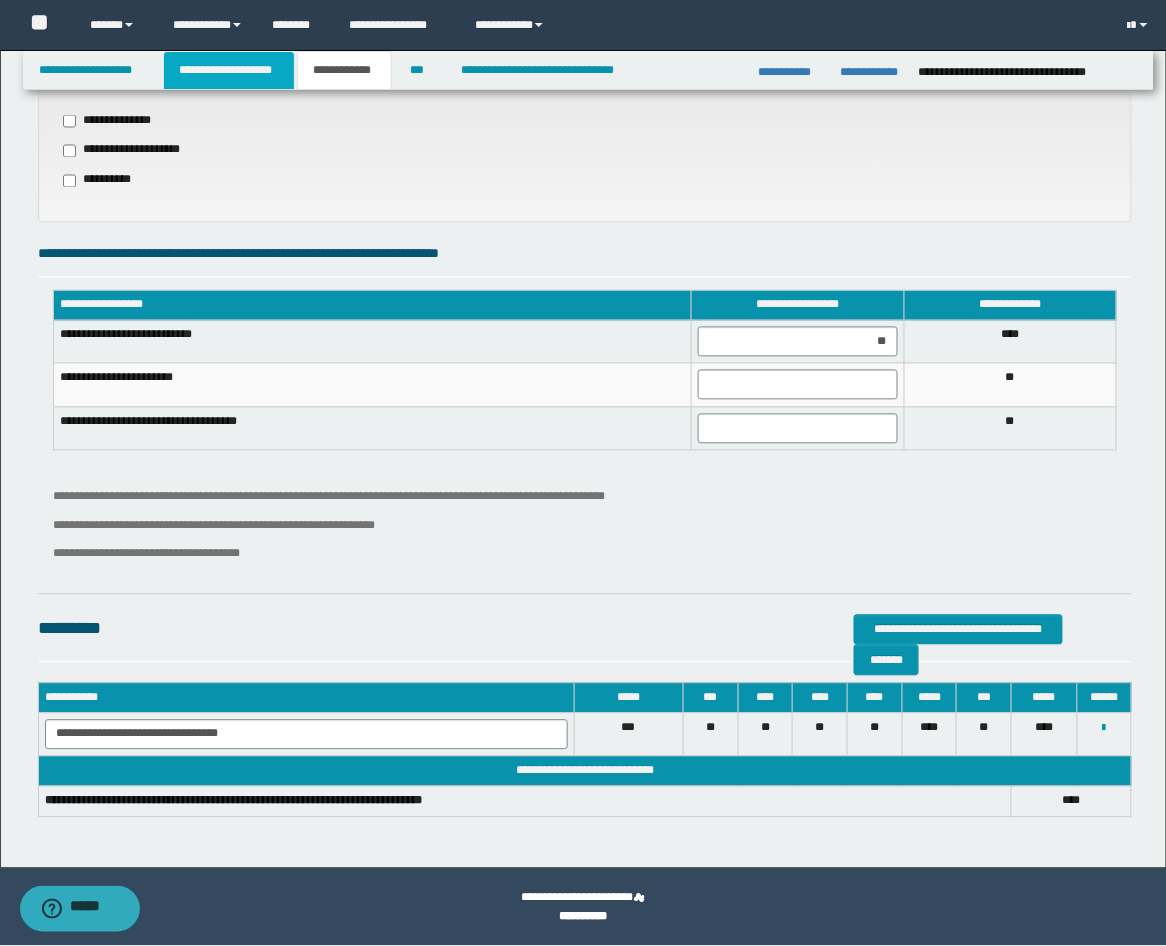click on "**********" at bounding box center [229, 70] 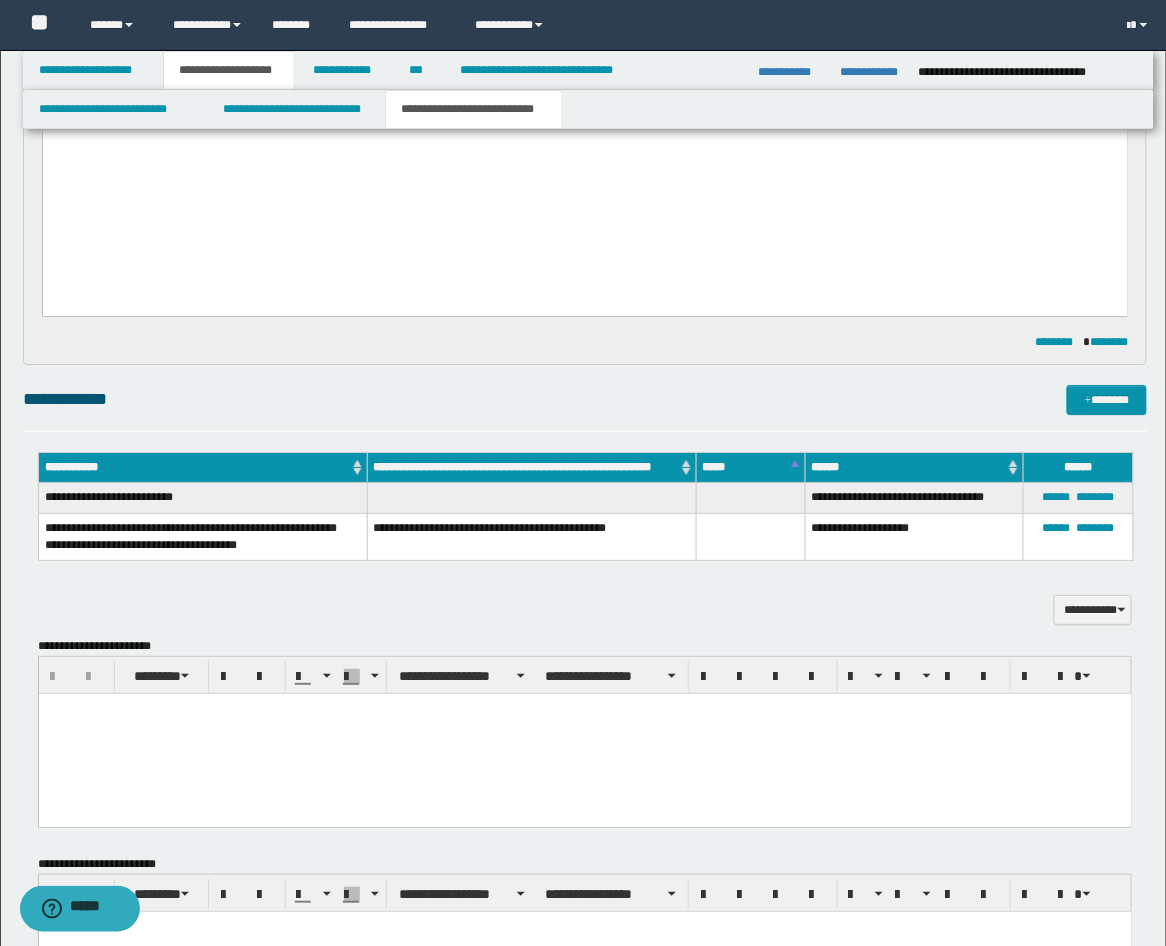 scroll, scrollTop: 1814, scrollLeft: 0, axis: vertical 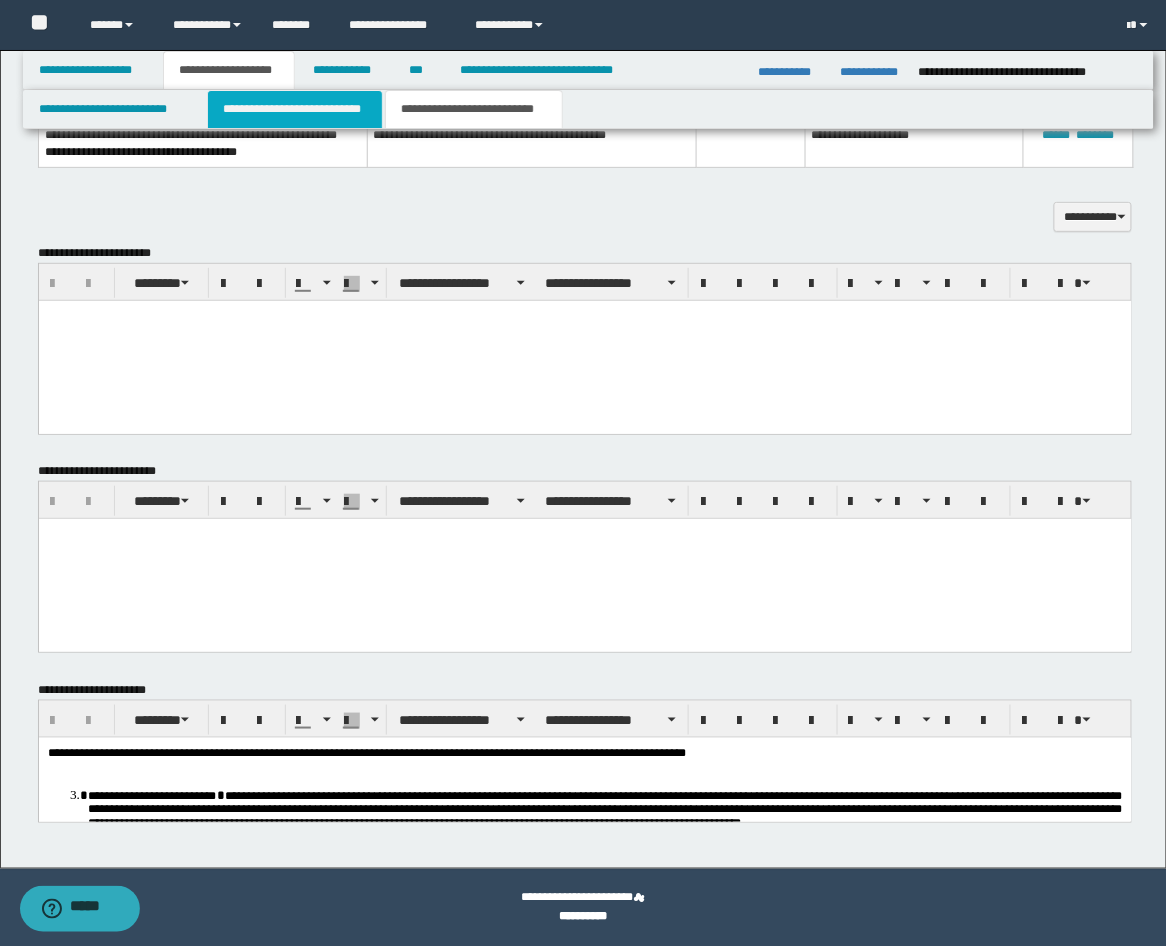 click on "**********" at bounding box center (295, 109) 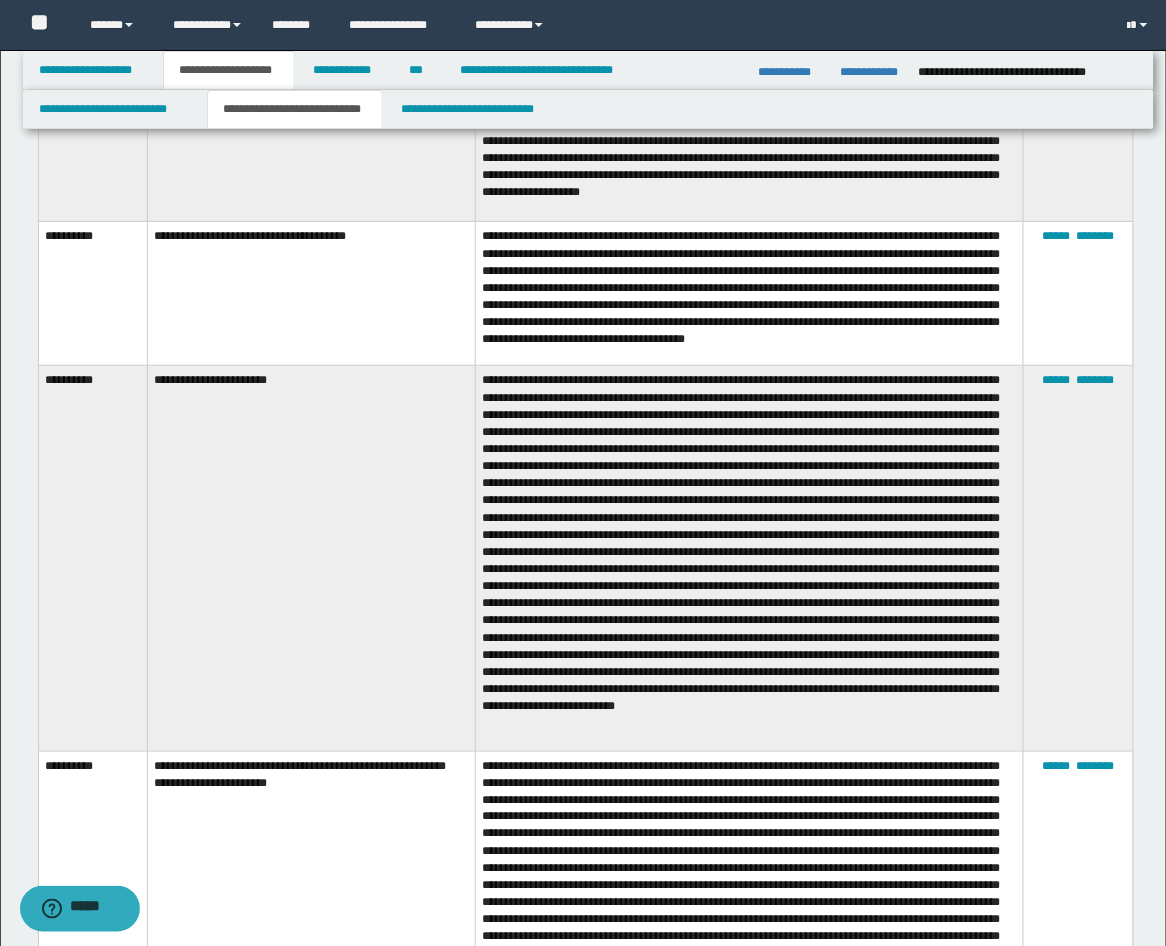 scroll, scrollTop: 2184, scrollLeft: 0, axis: vertical 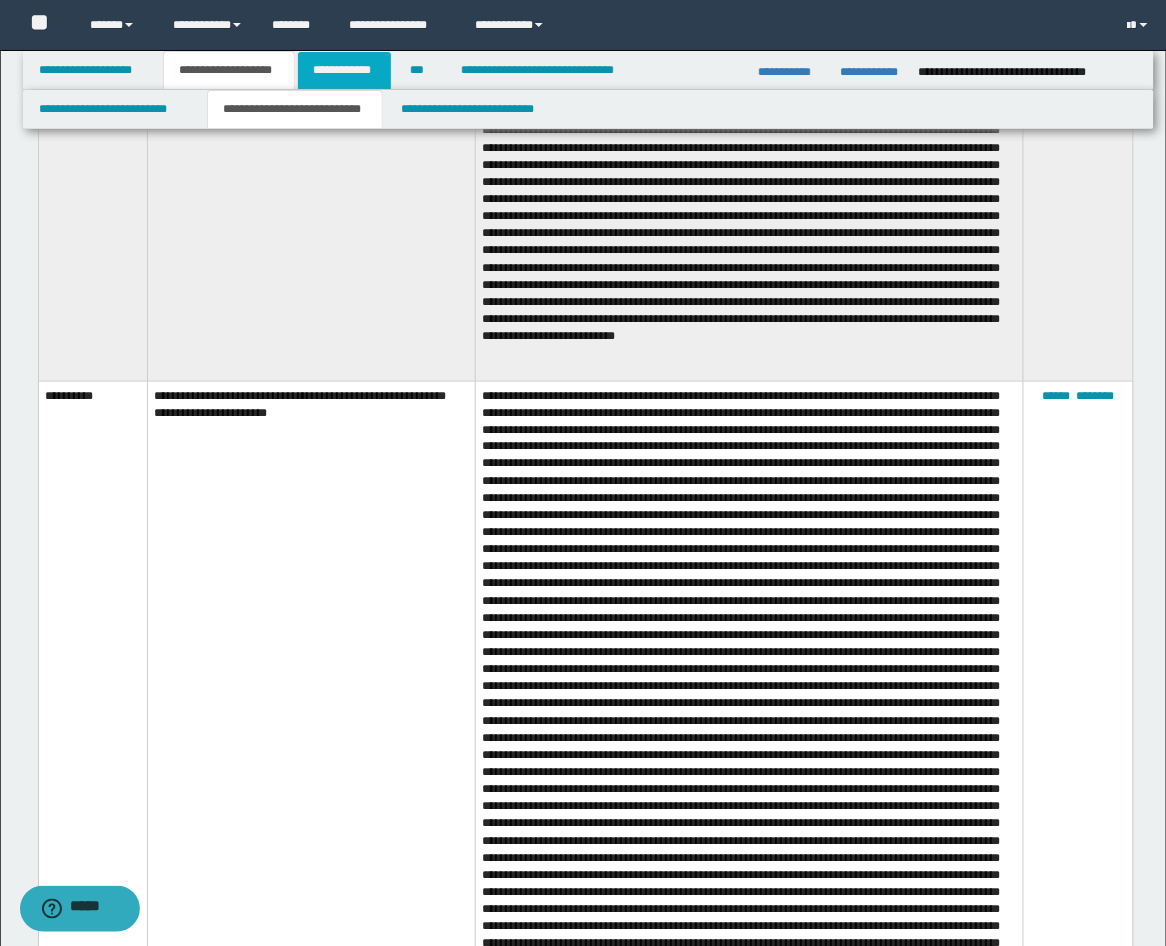 click on "**********" at bounding box center [344, 70] 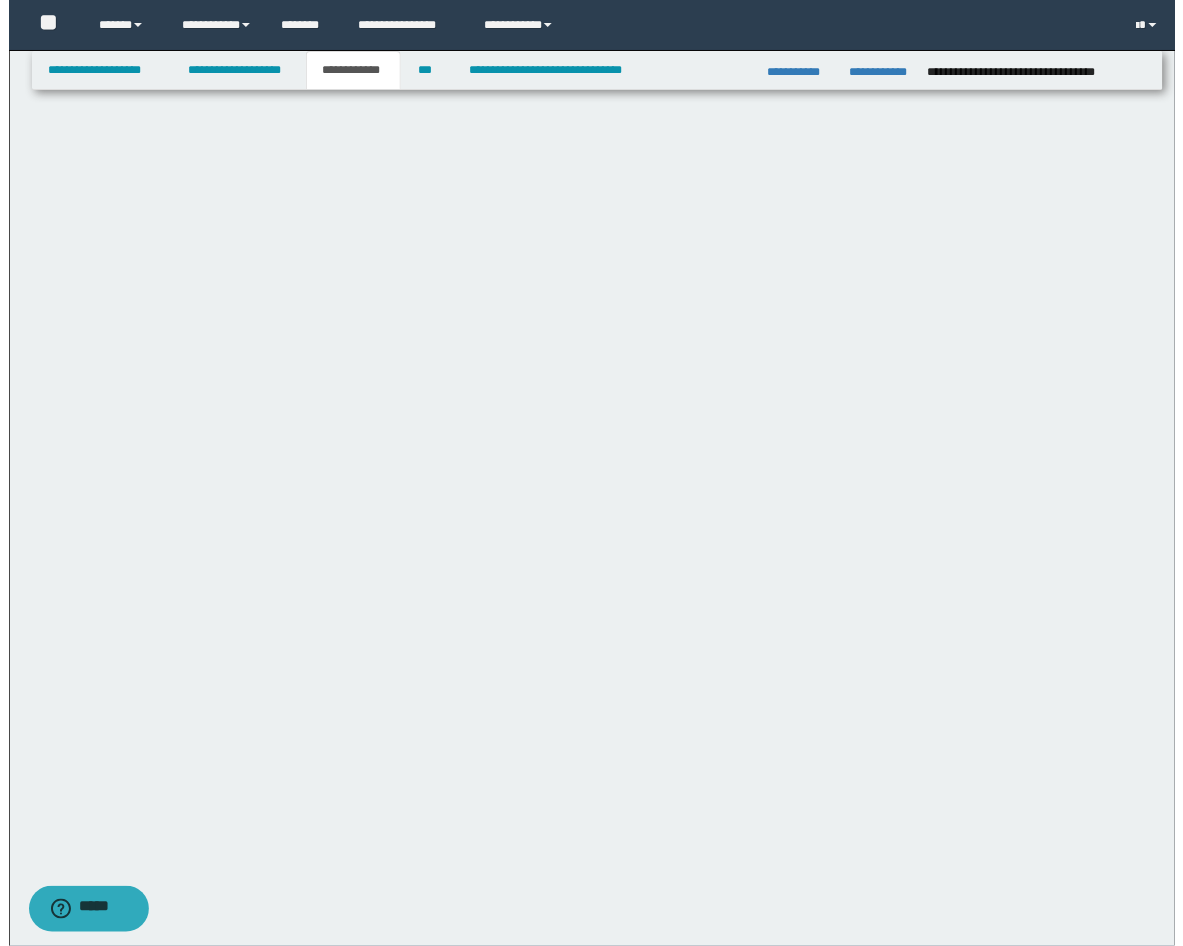 scroll, scrollTop: 733, scrollLeft: 0, axis: vertical 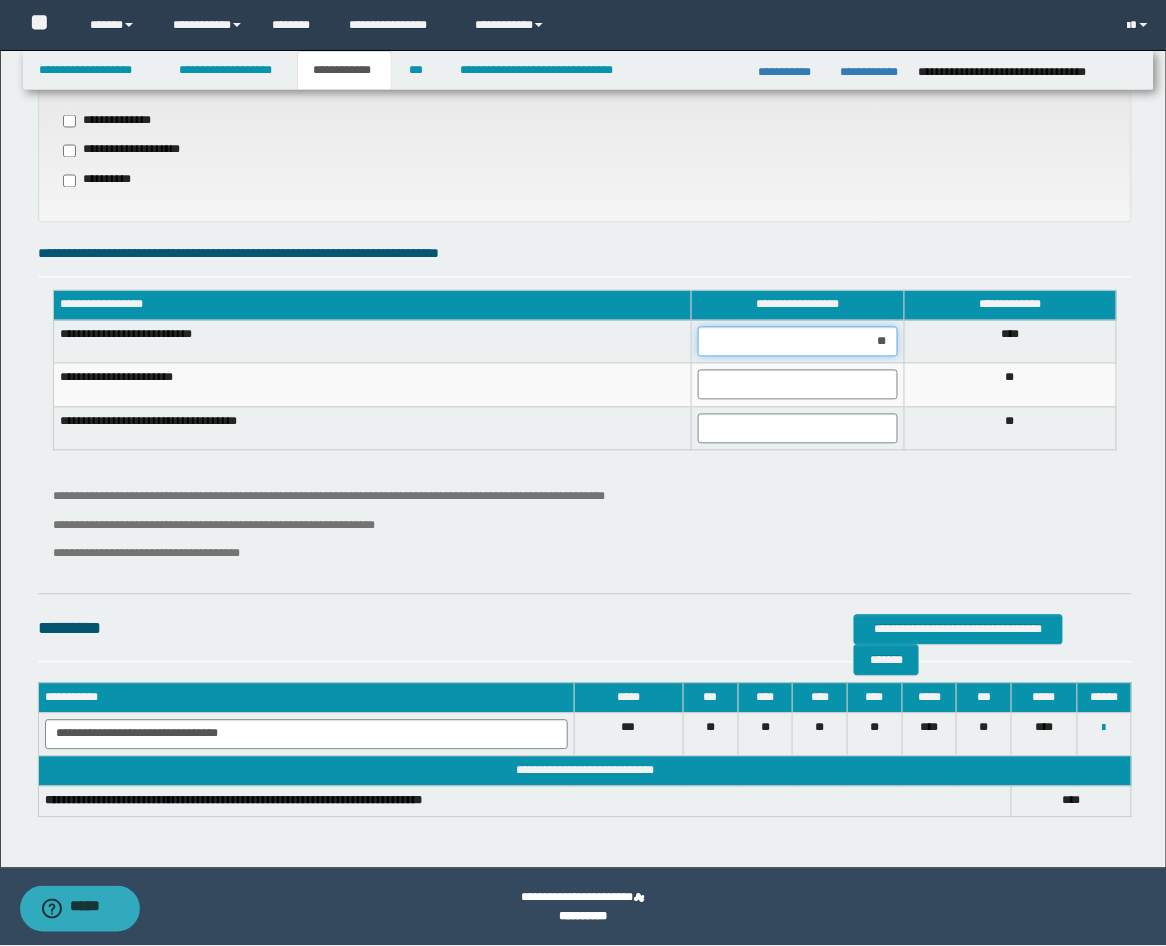 drag, startPoint x: 844, startPoint y: 347, endPoint x: 910, endPoint y: 344, distance: 66.068146 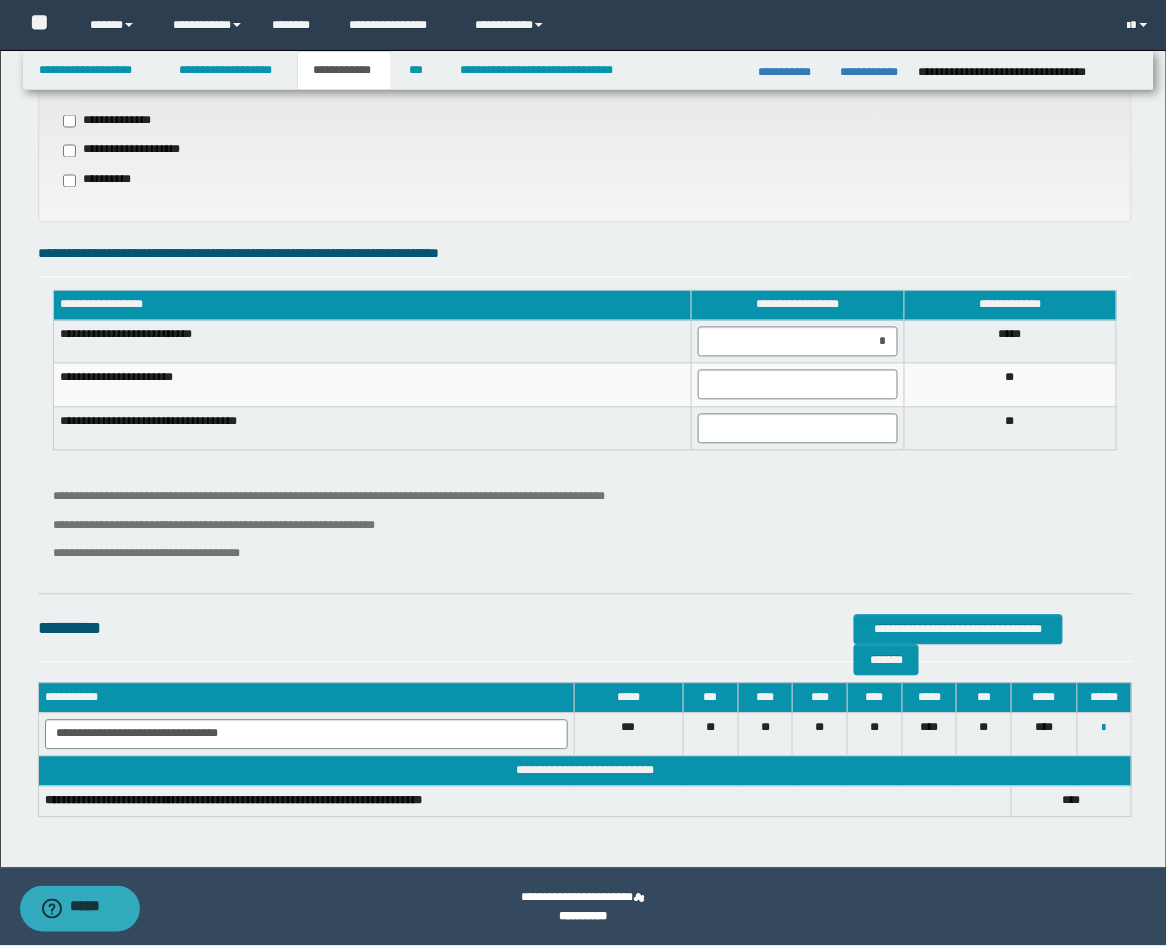 click on "**** *" at bounding box center (1010, 342) 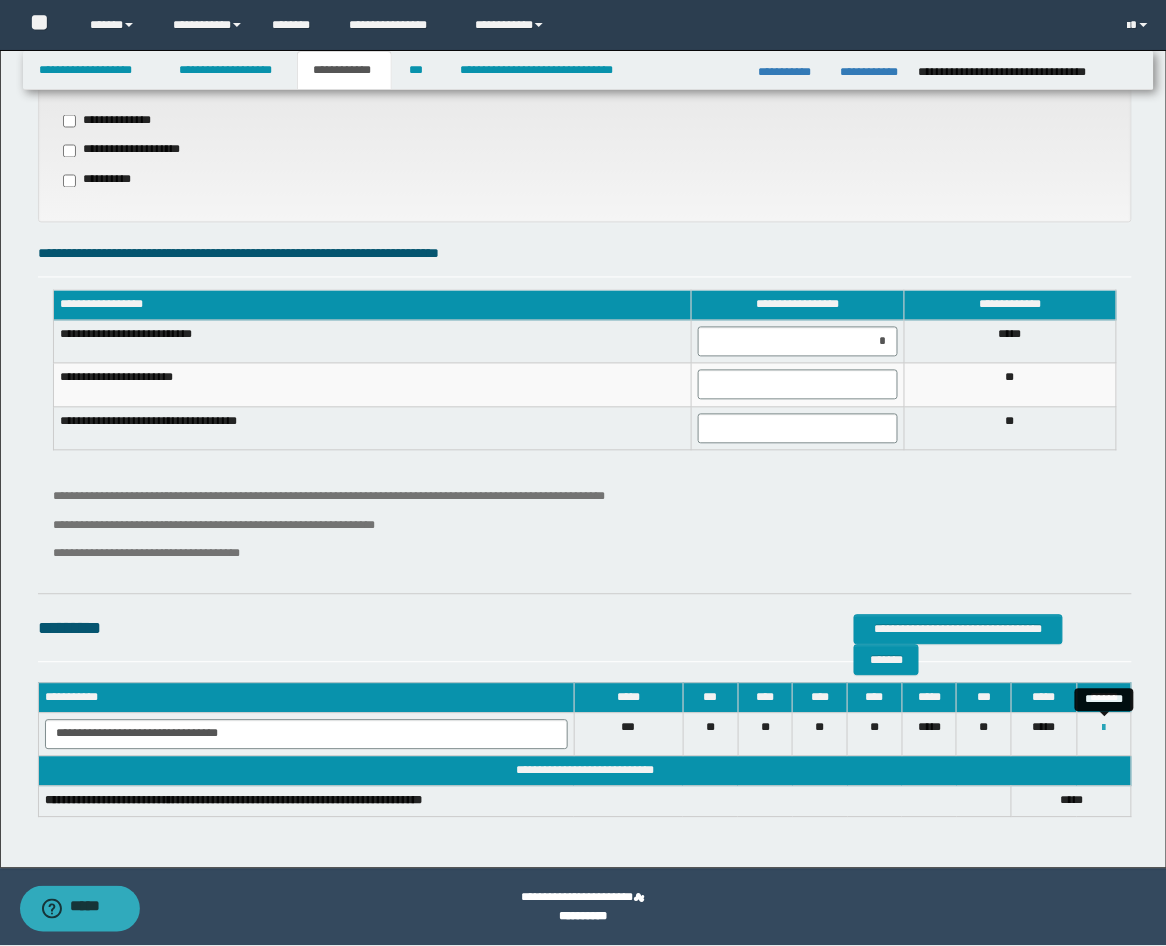 click at bounding box center [1104, 729] 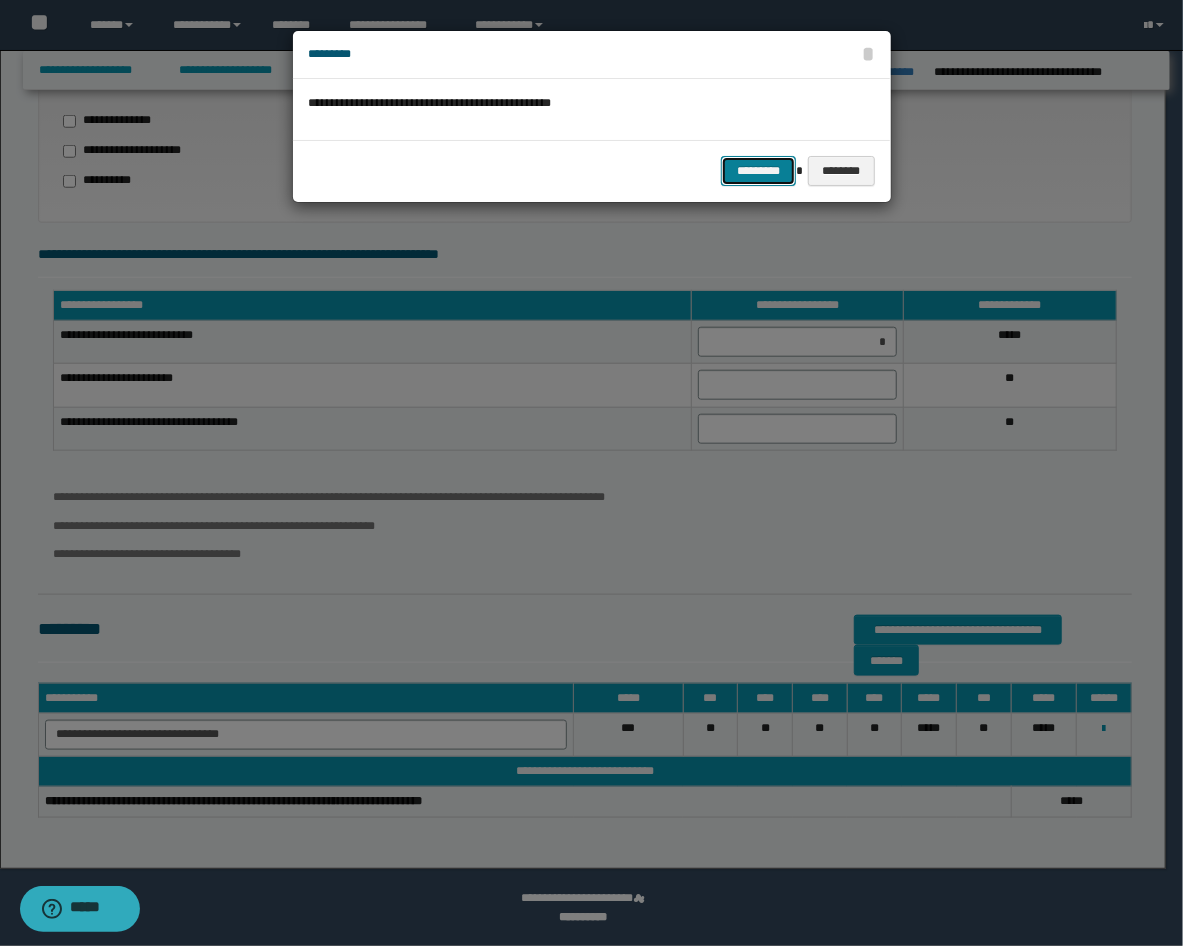 click on "*********" at bounding box center [758, 171] 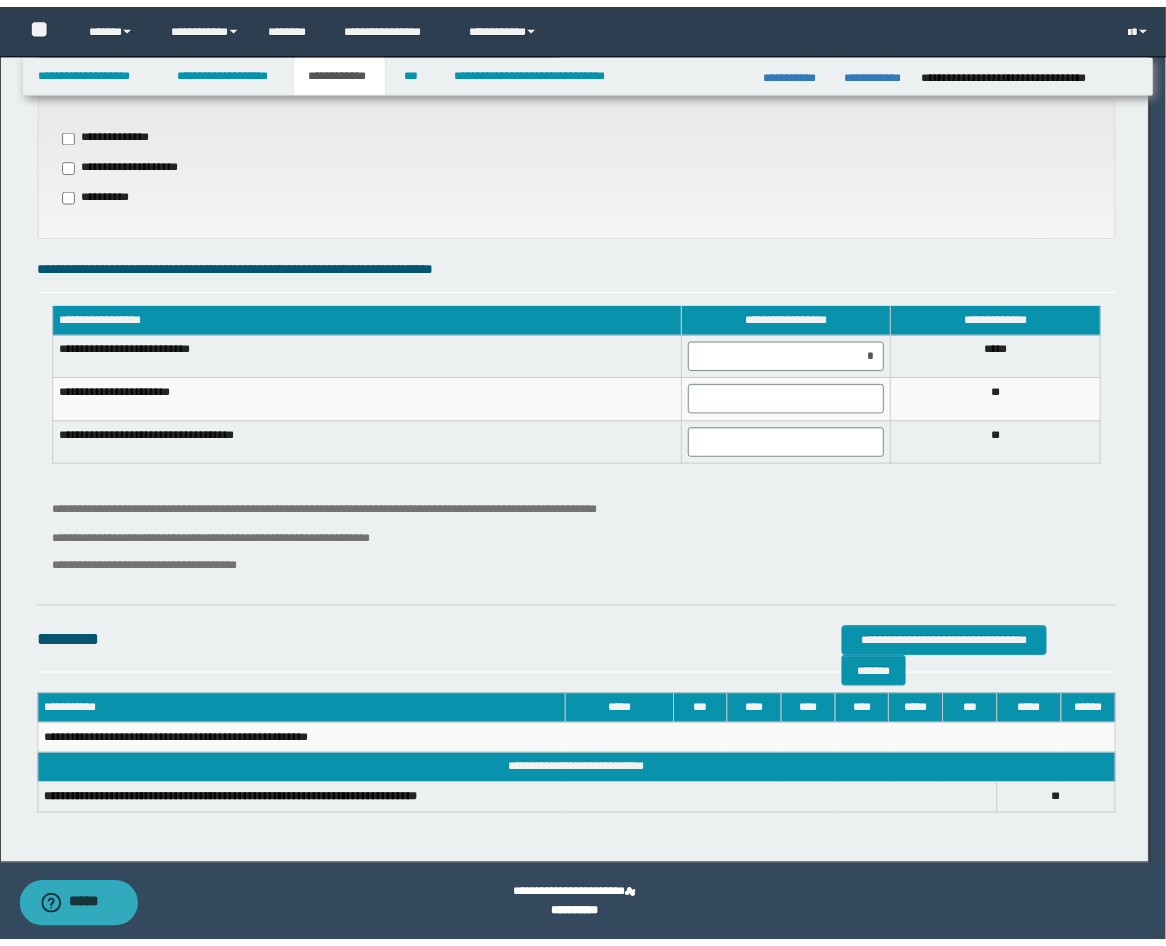 scroll, scrollTop: 720, scrollLeft: 0, axis: vertical 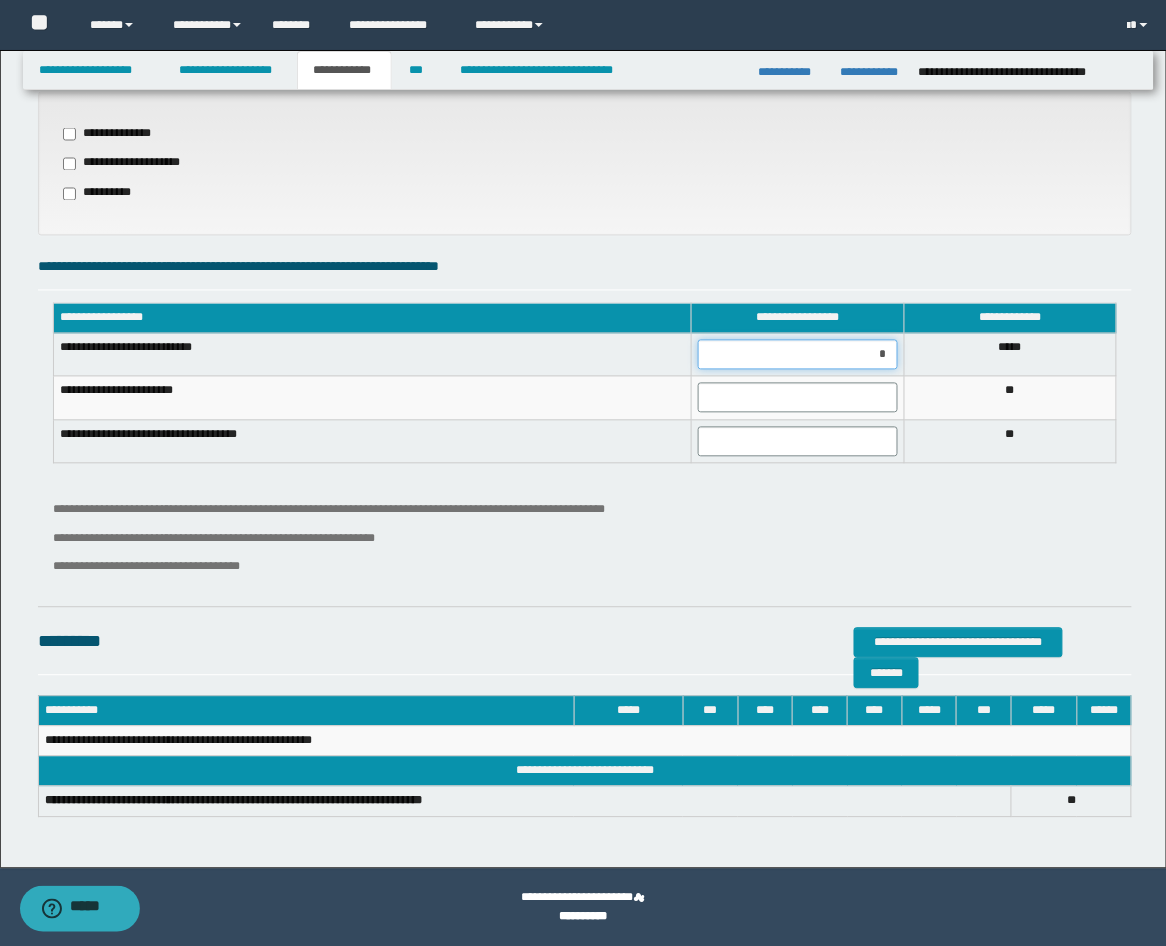 drag, startPoint x: 876, startPoint y: 356, endPoint x: 901, endPoint y: 356, distance: 25 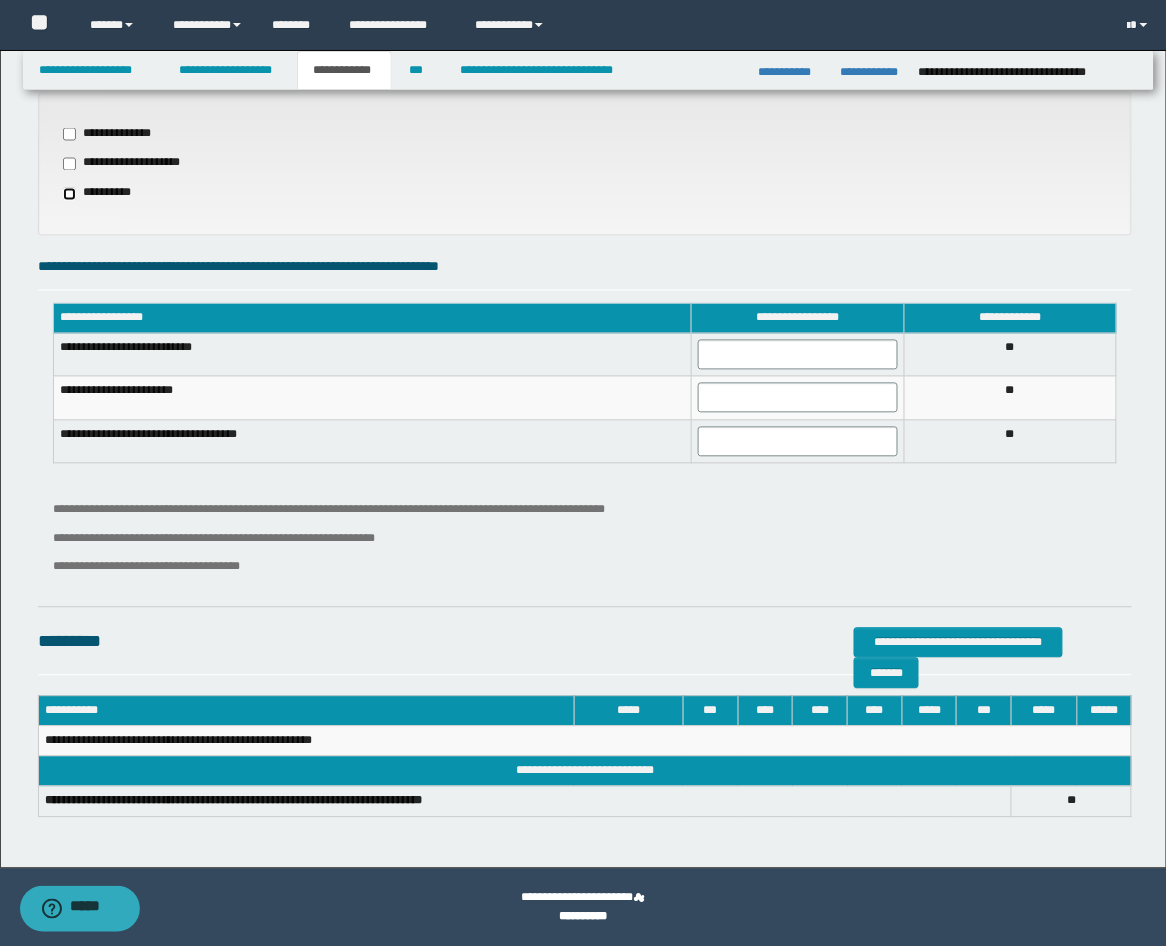 scroll, scrollTop: 368, scrollLeft: 0, axis: vertical 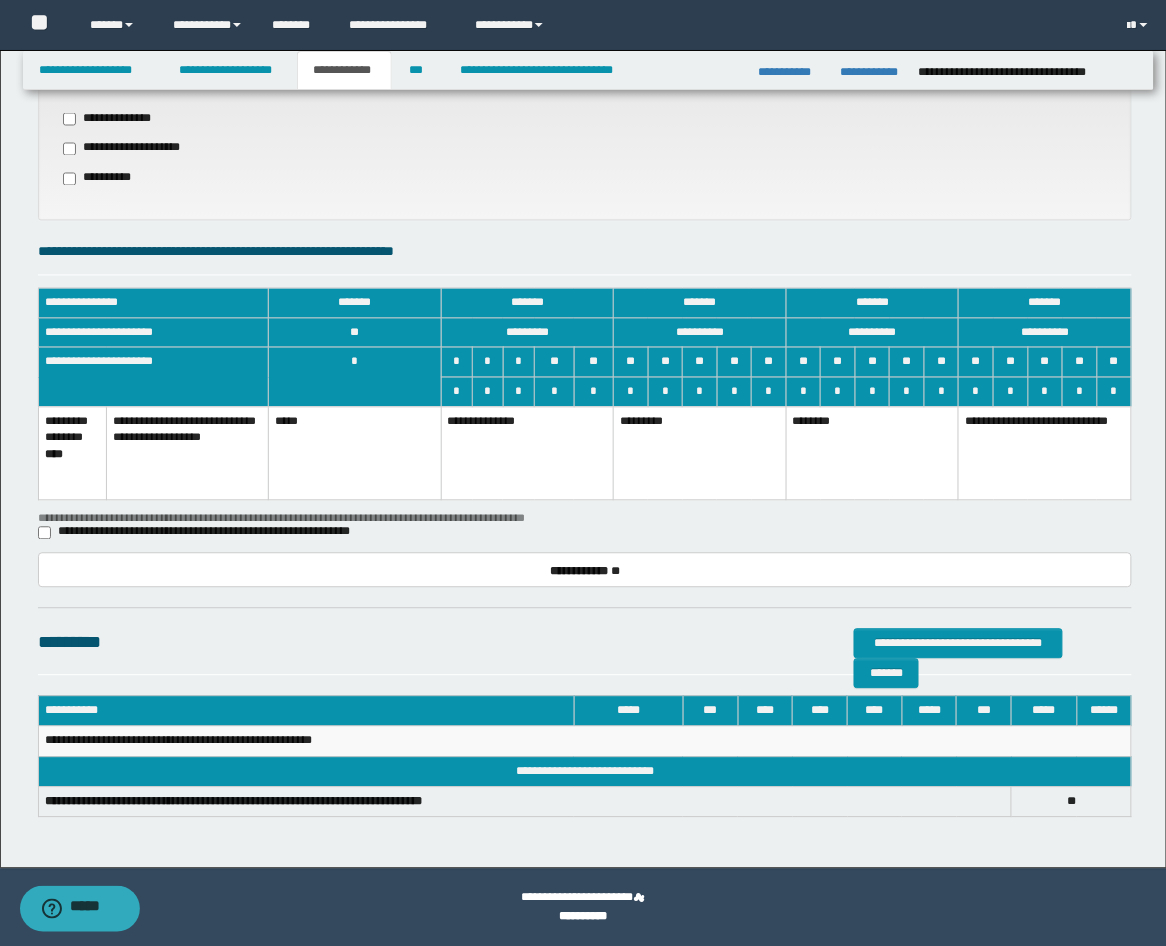 click on "**********" at bounding box center [527, 454] 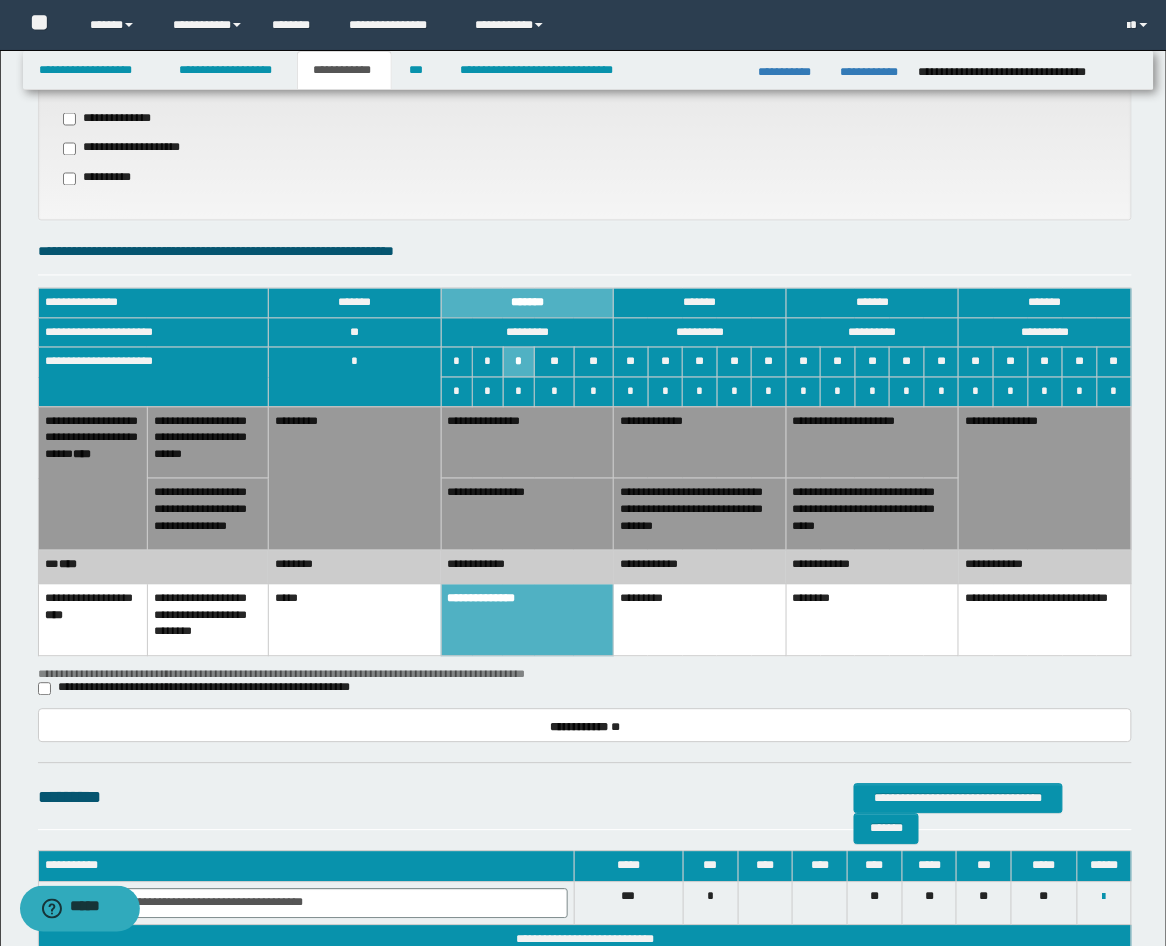 click on "**********" at bounding box center [527, 515] 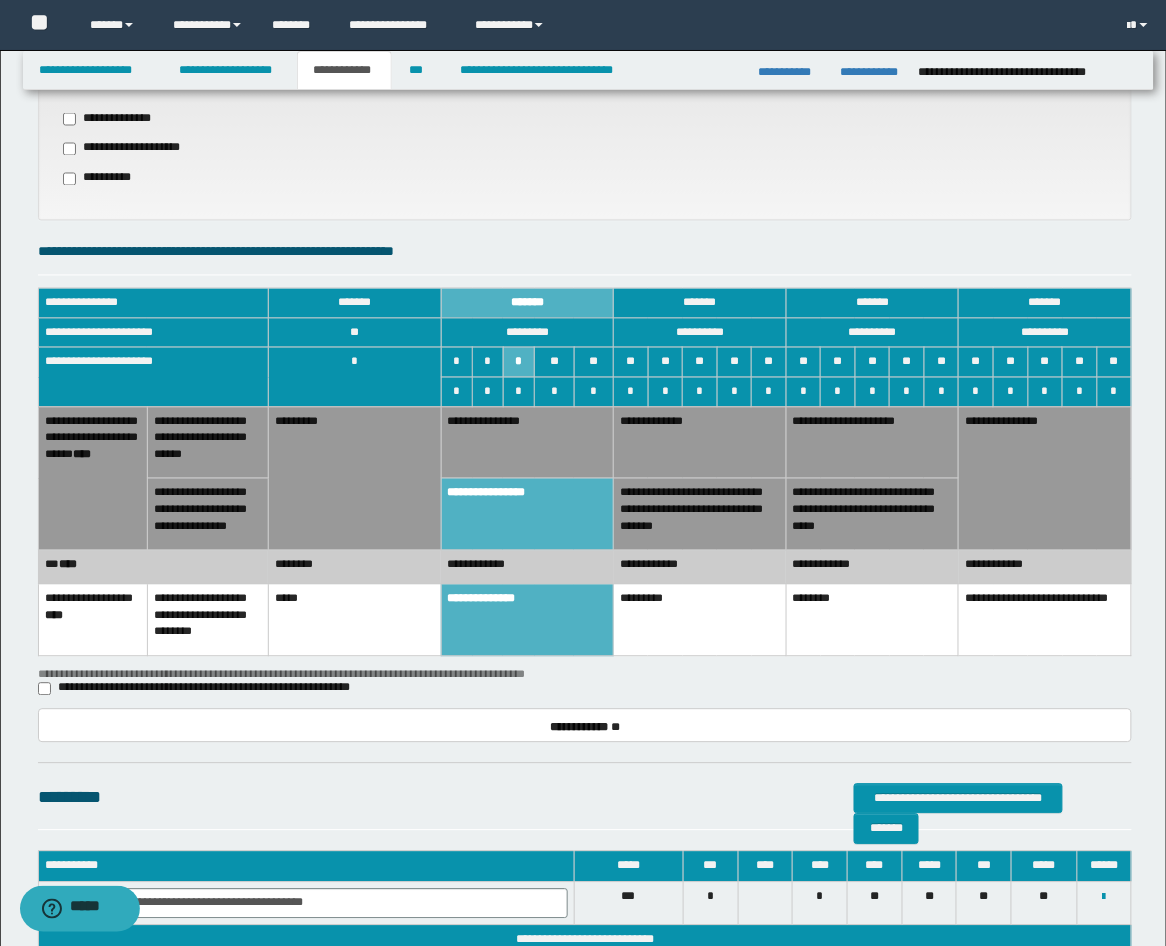 click on "*********" at bounding box center (354, 479) 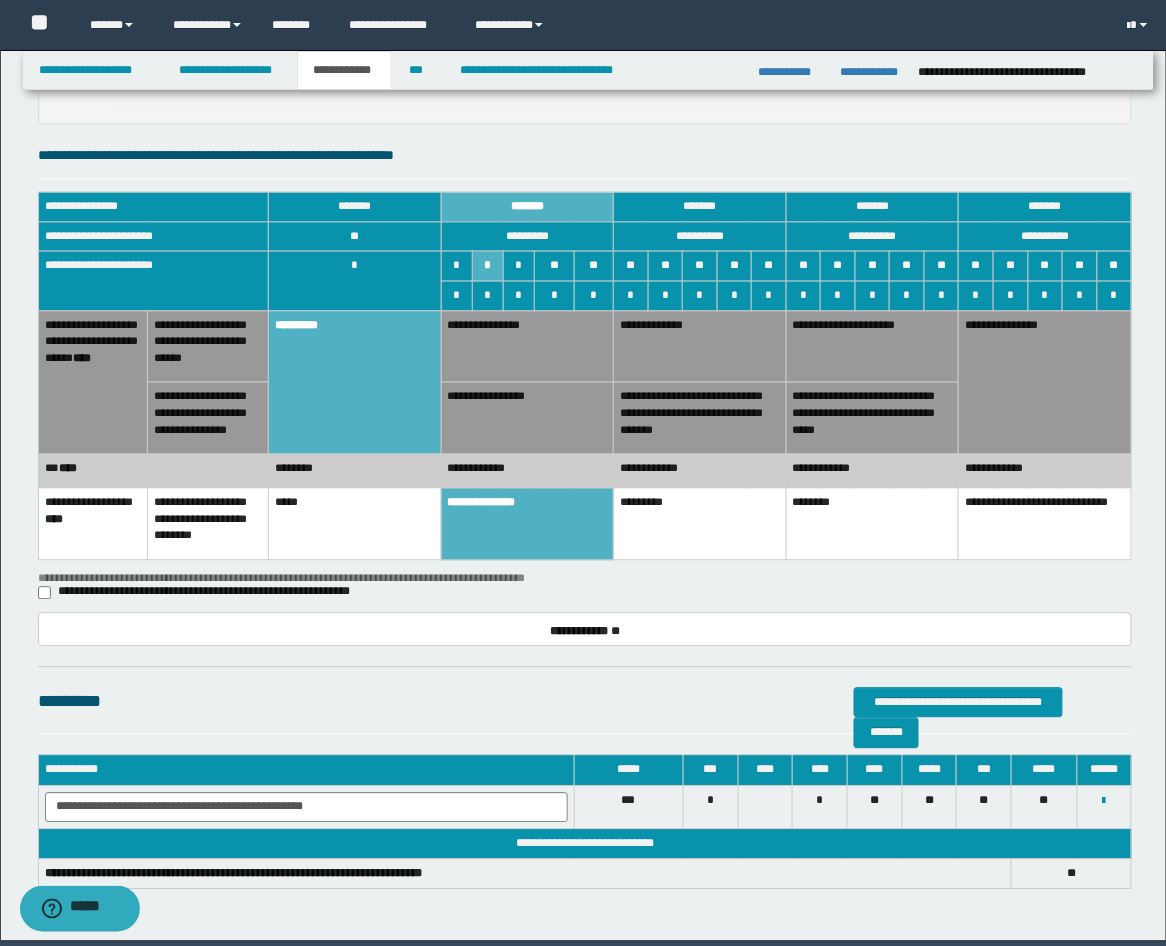 scroll, scrollTop: 903, scrollLeft: 0, axis: vertical 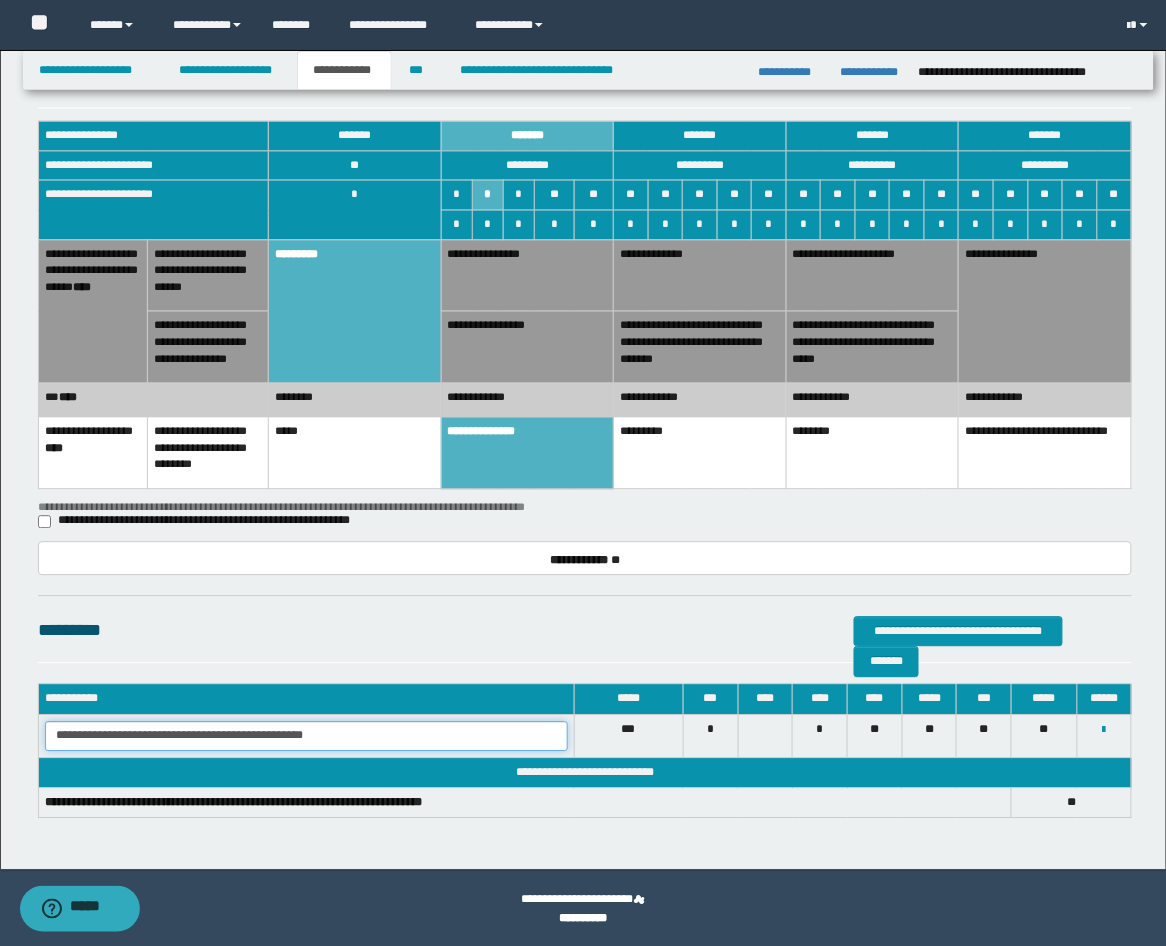 drag, startPoint x: 312, startPoint y: 732, endPoint x: -9, endPoint y: 622, distance: 339.32434 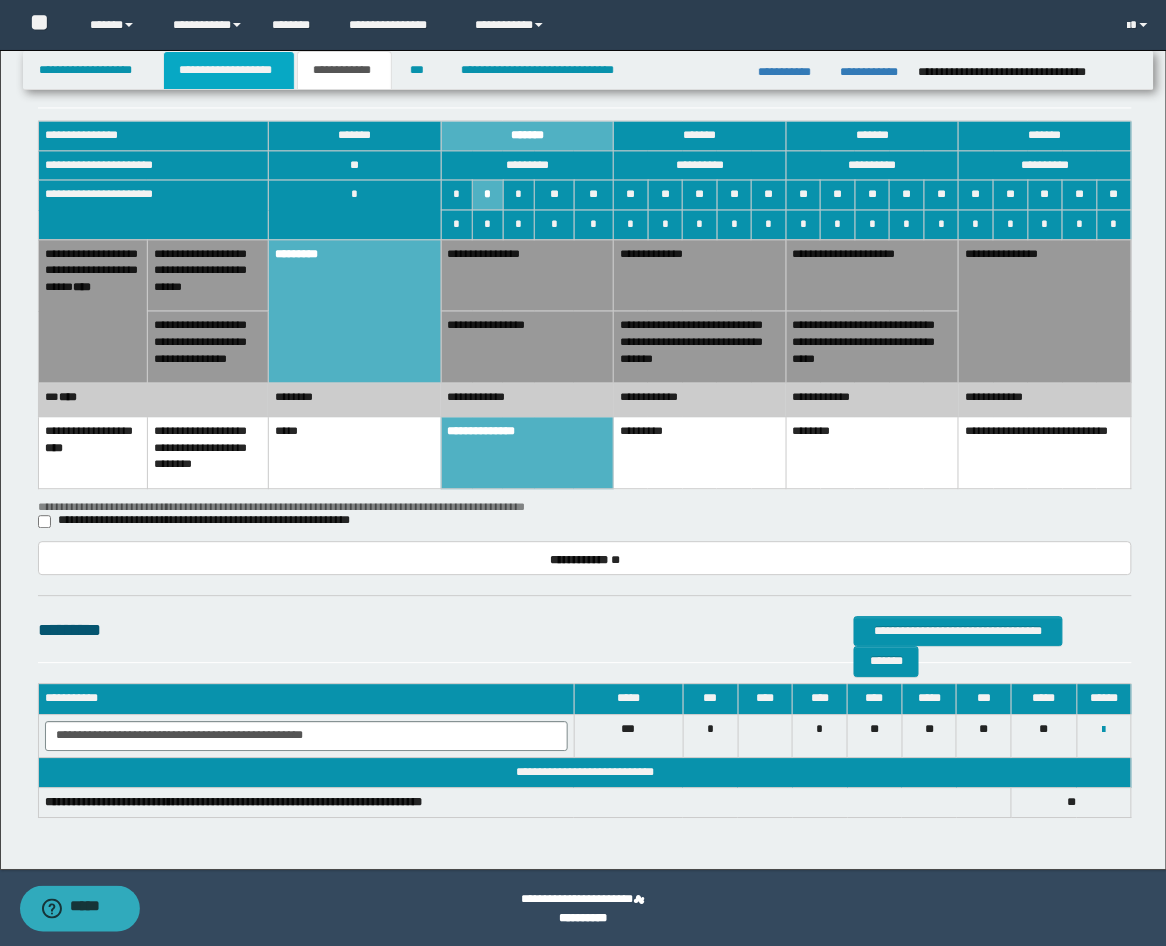 drag, startPoint x: 221, startPoint y: 63, endPoint x: 241, endPoint y: 74, distance: 22.825424 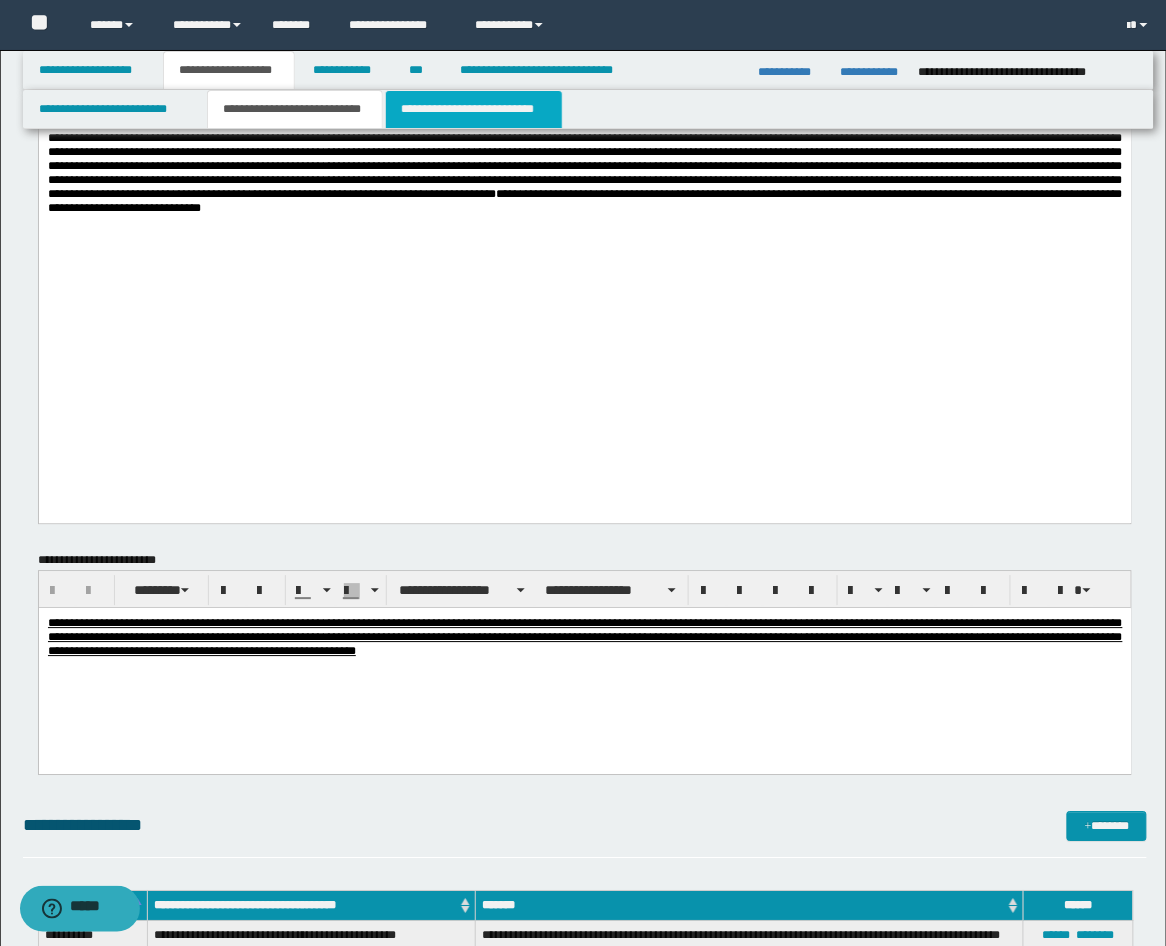 click on "**********" at bounding box center [474, 109] 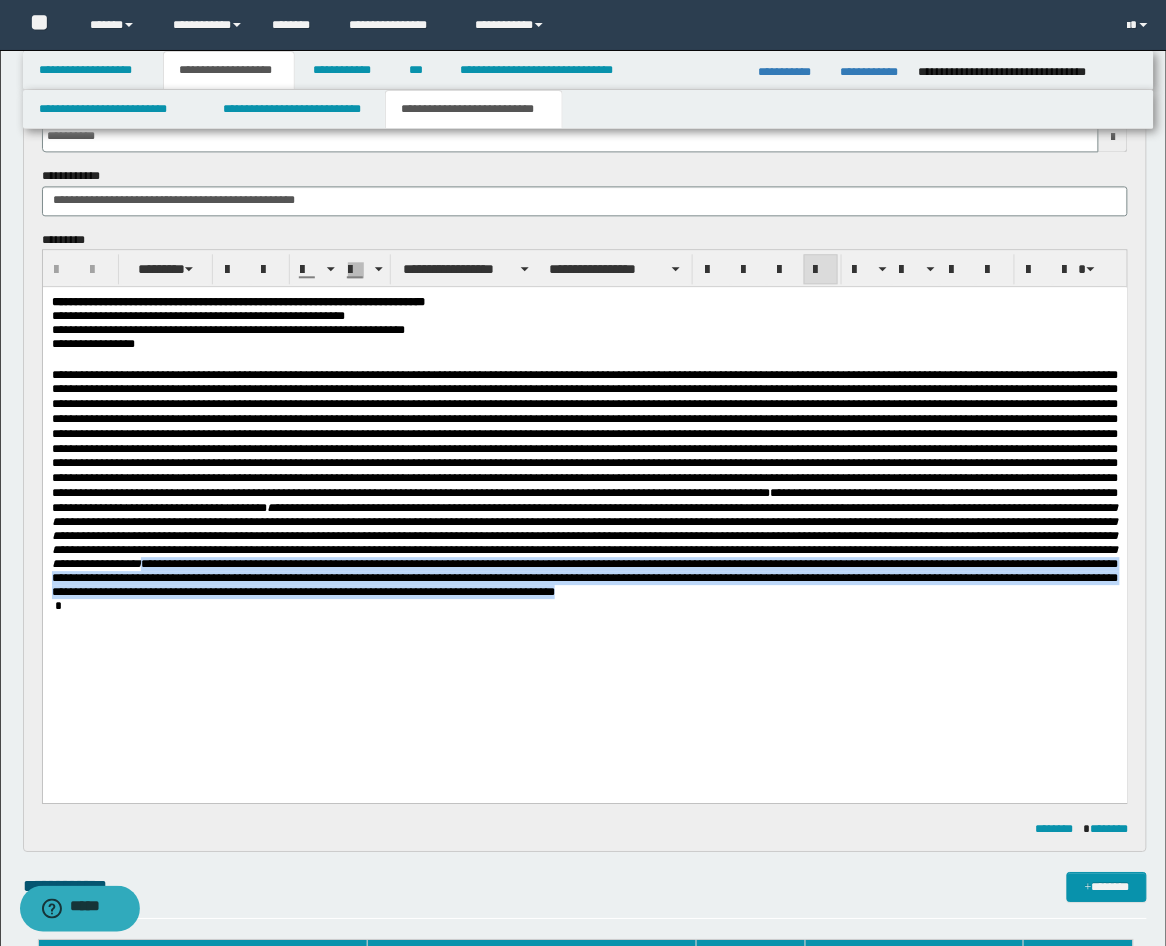 drag, startPoint x: 837, startPoint y: 652, endPoint x: 152, endPoint y: 618, distance: 685.84326 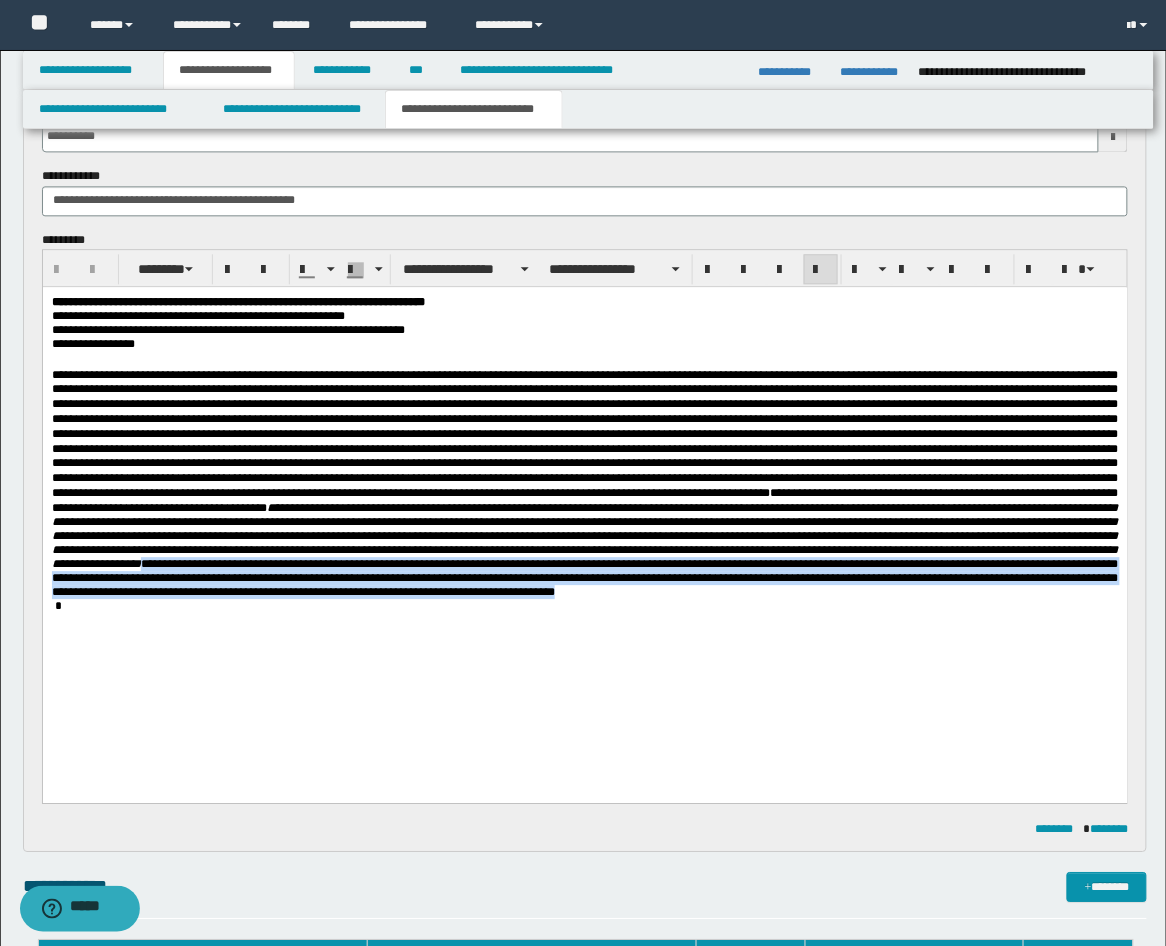 click on "**********" at bounding box center [584, 483] 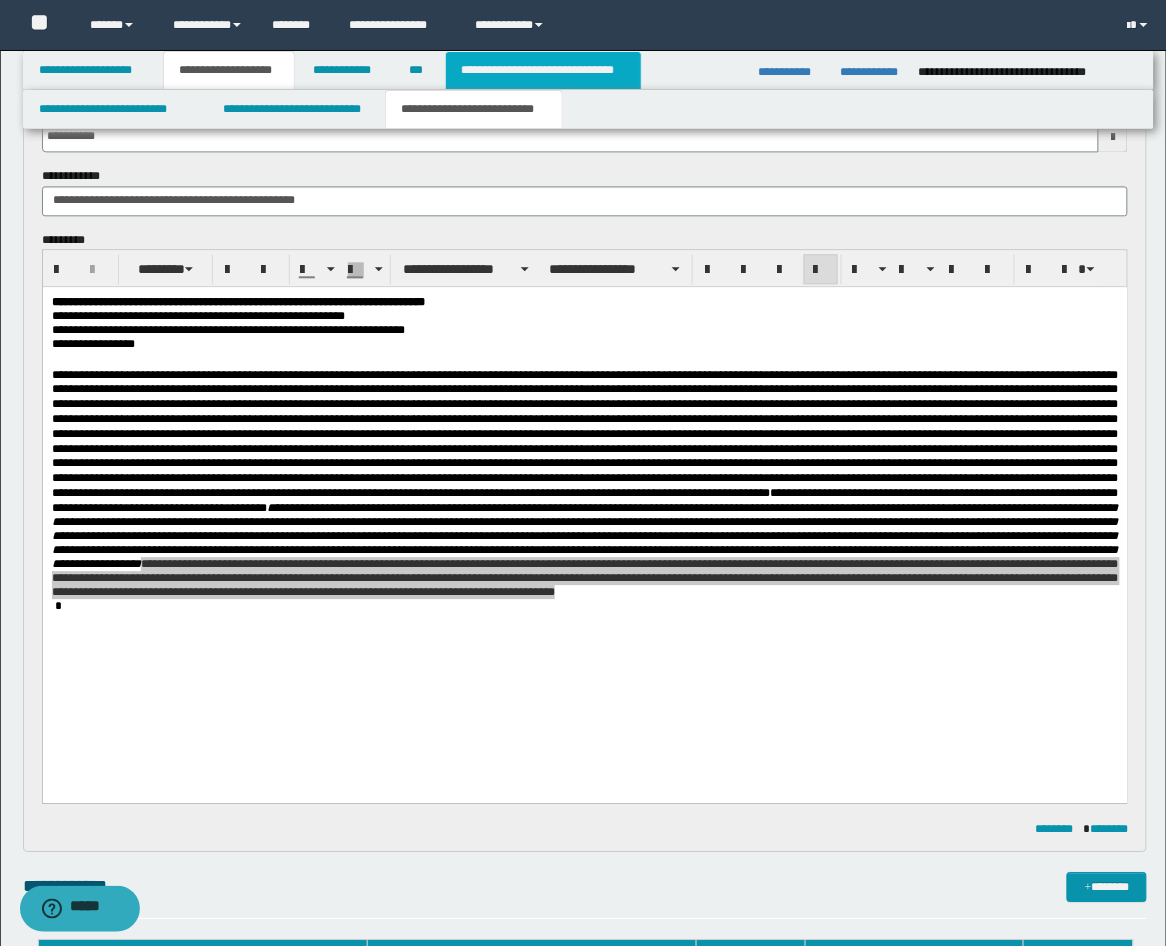 drag, startPoint x: 564, startPoint y: 73, endPoint x: 575, endPoint y: 75, distance: 11.18034 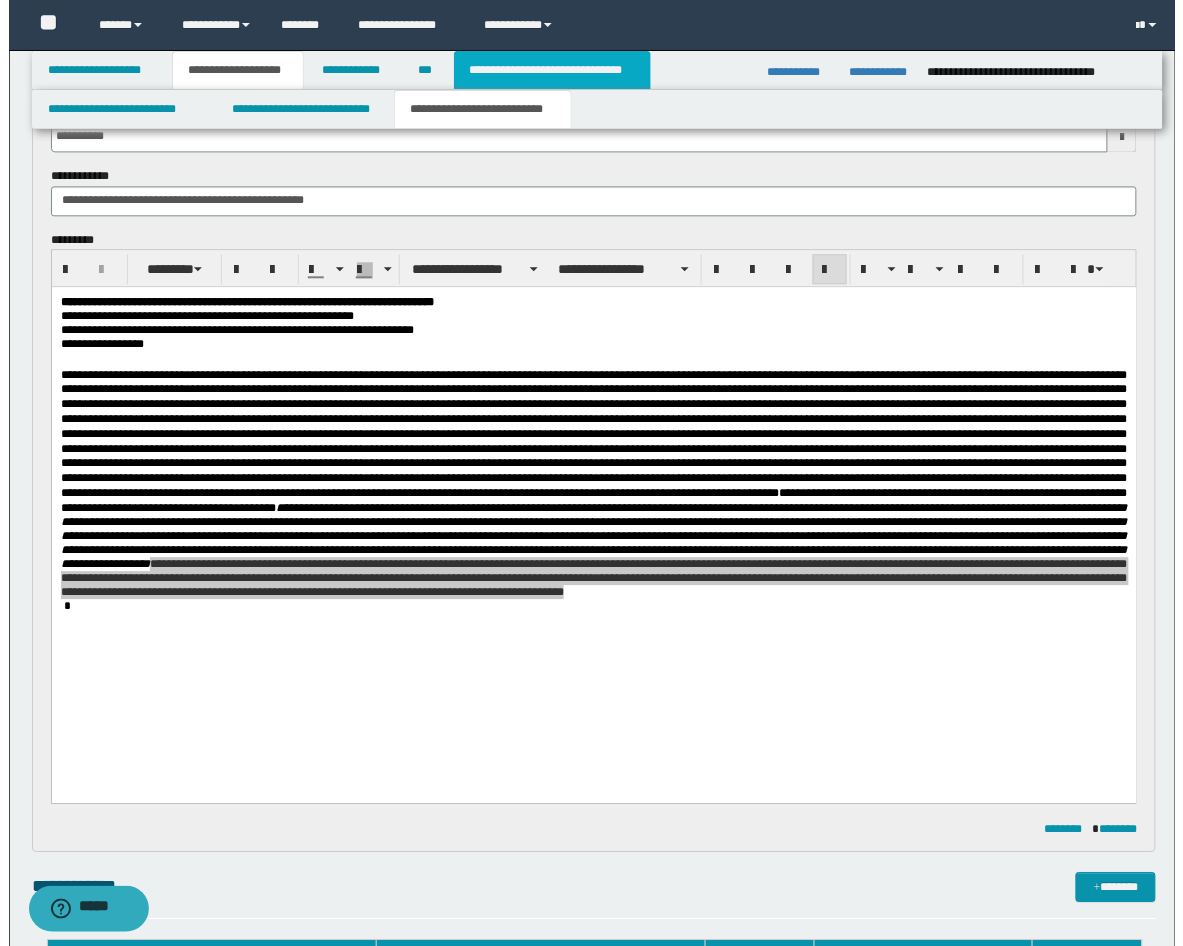 scroll, scrollTop: 0, scrollLeft: 0, axis: both 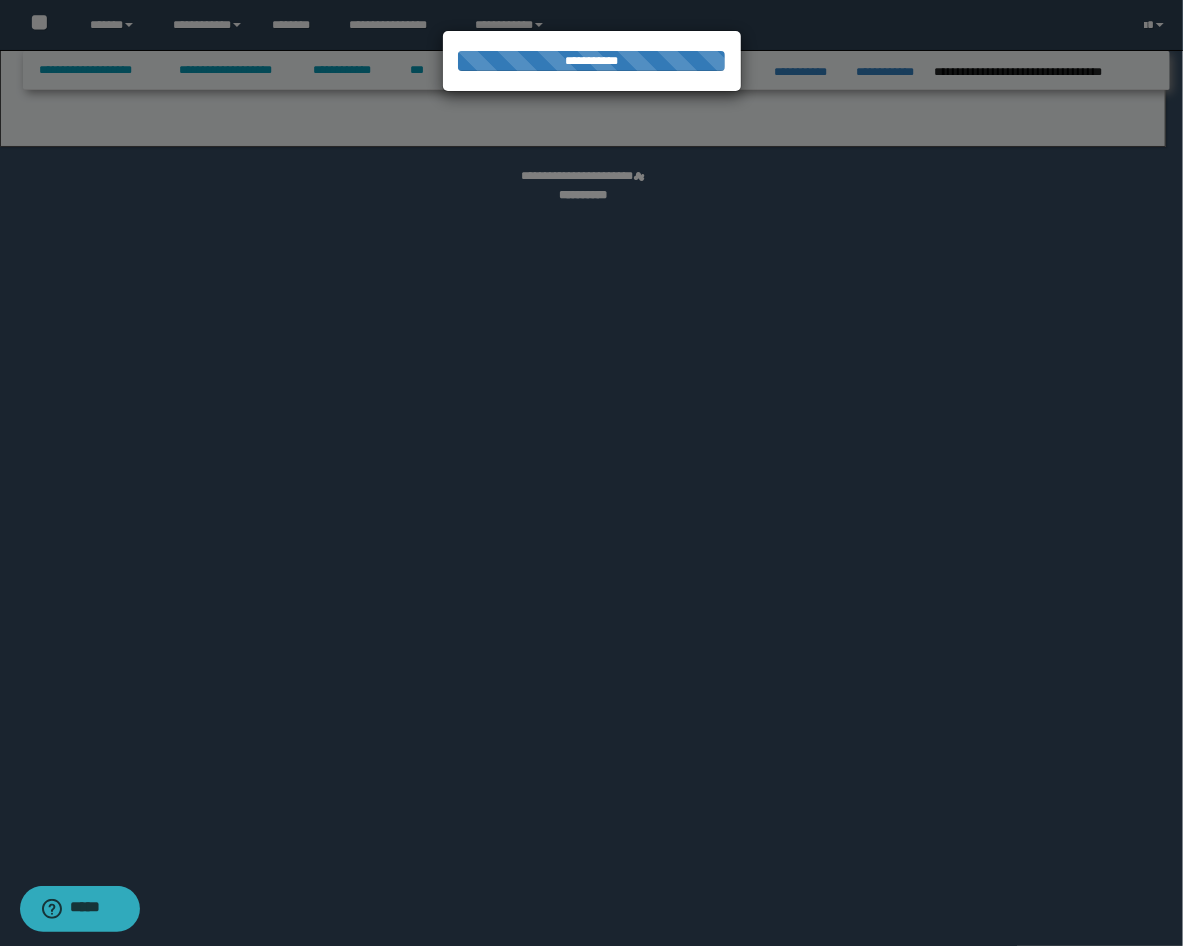 select on "*" 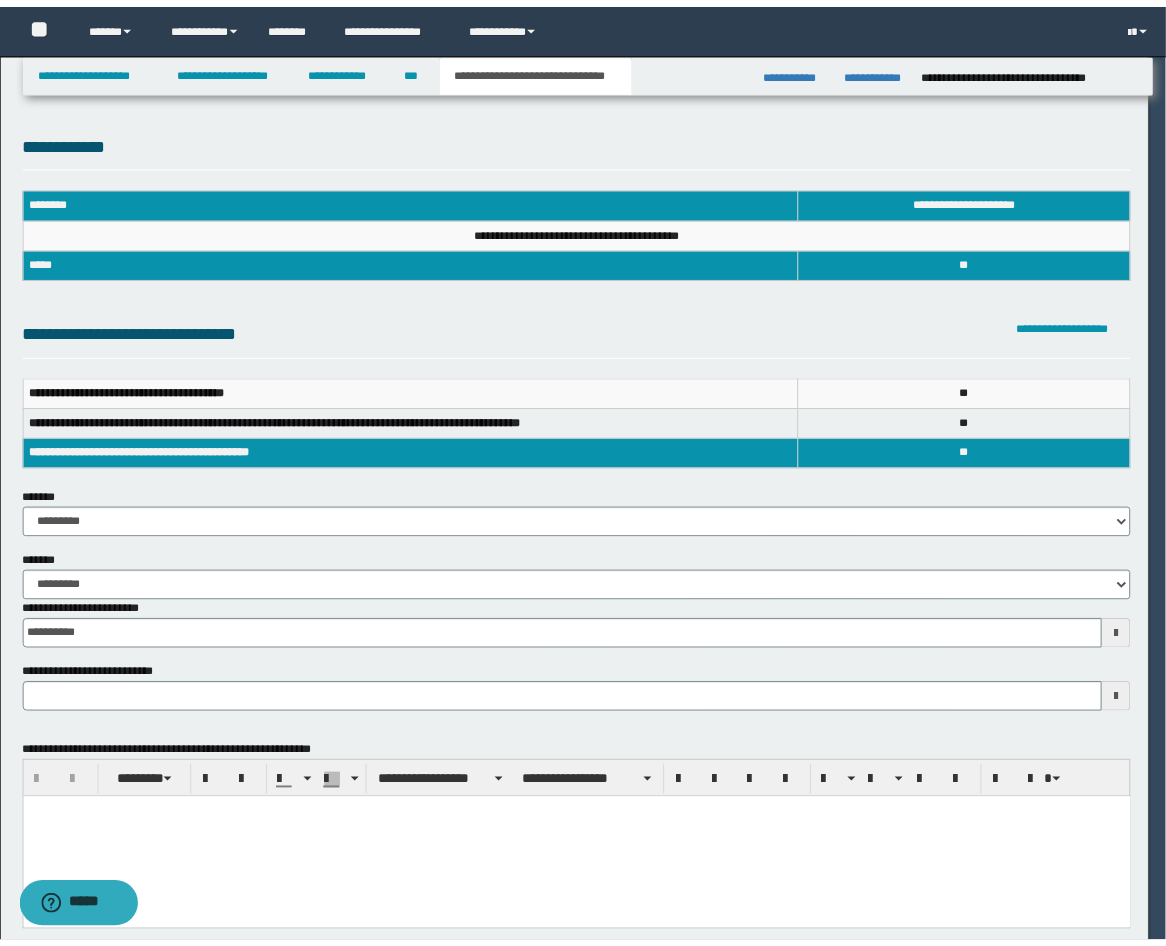 scroll, scrollTop: 0, scrollLeft: 0, axis: both 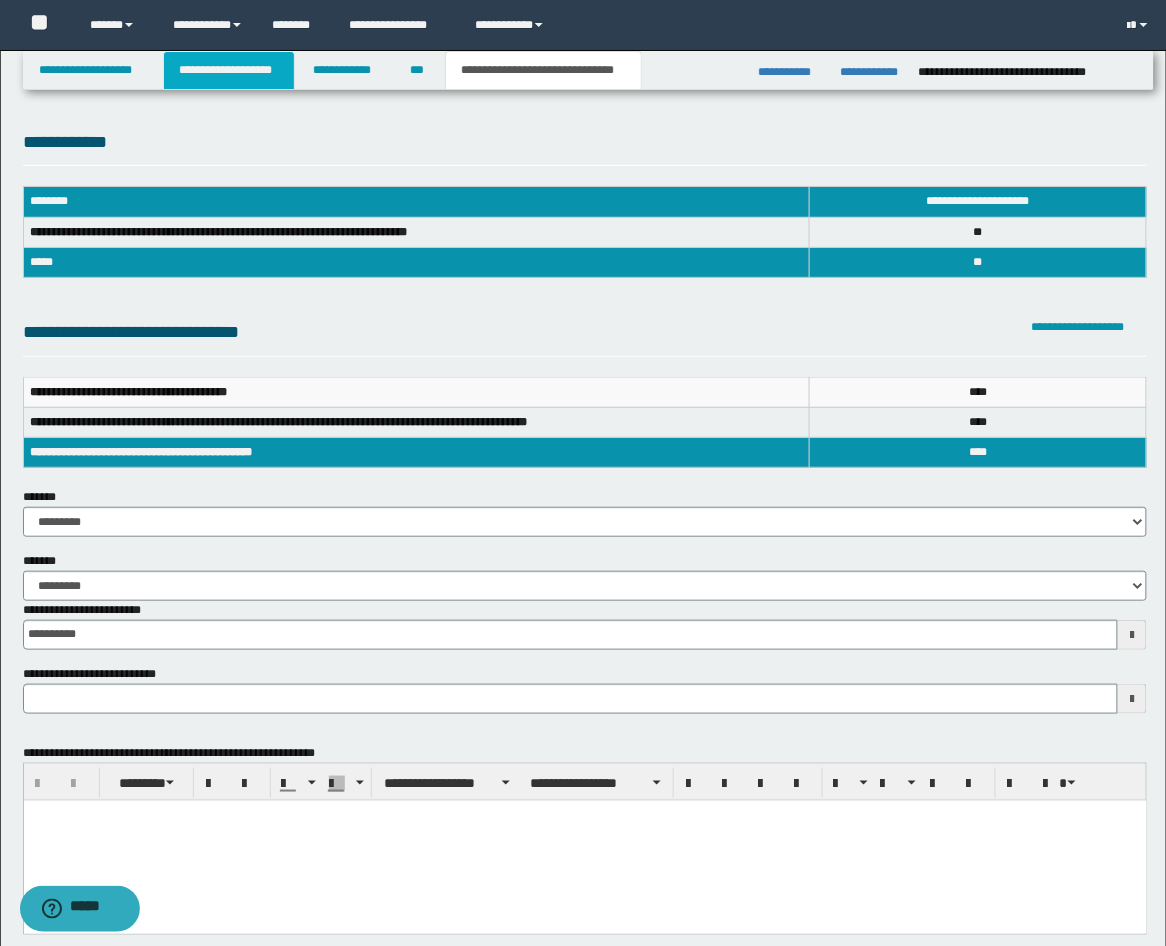 click on "**********" at bounding box center (229, 70) 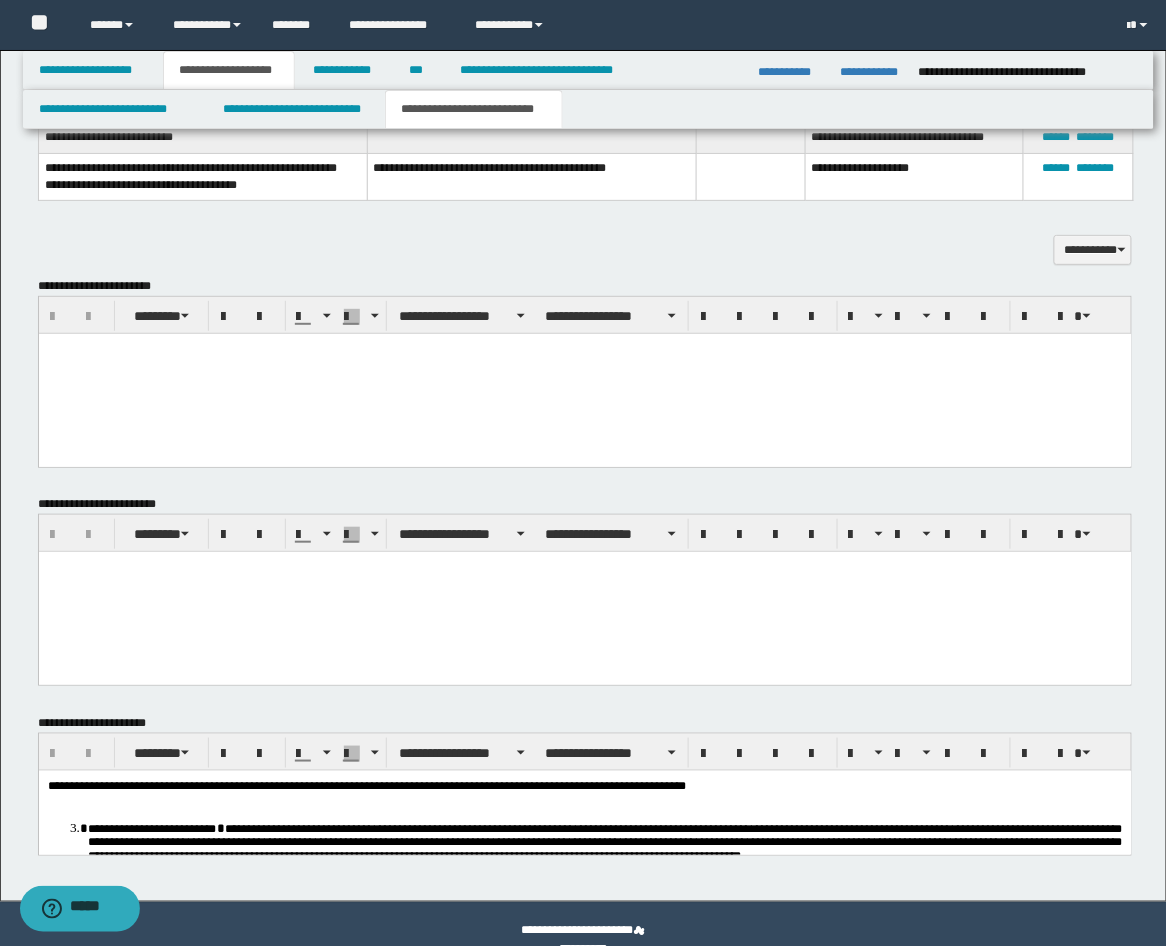 scroll, scrollTop: 1814, scrollLeft: 0, axis: vertical 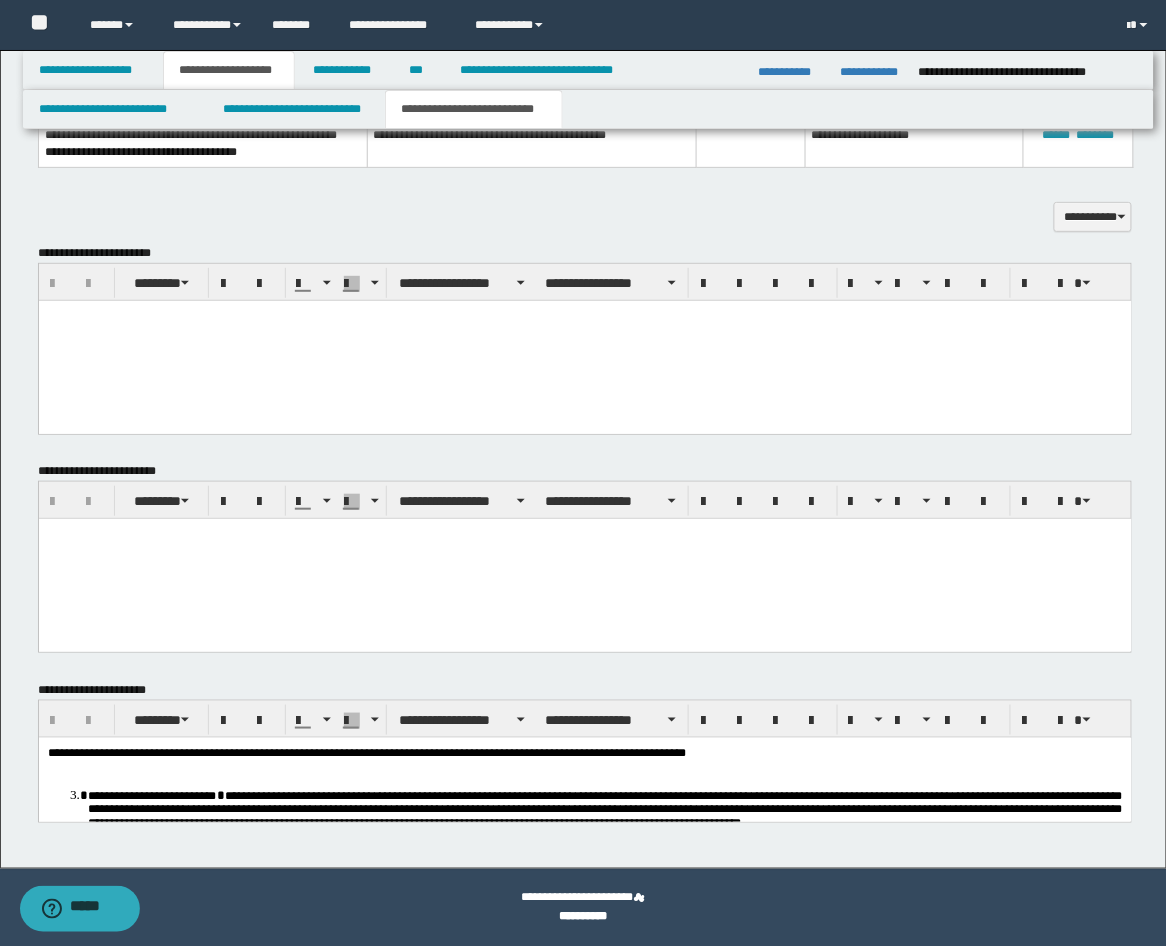 click at bounding box center (584, 315) 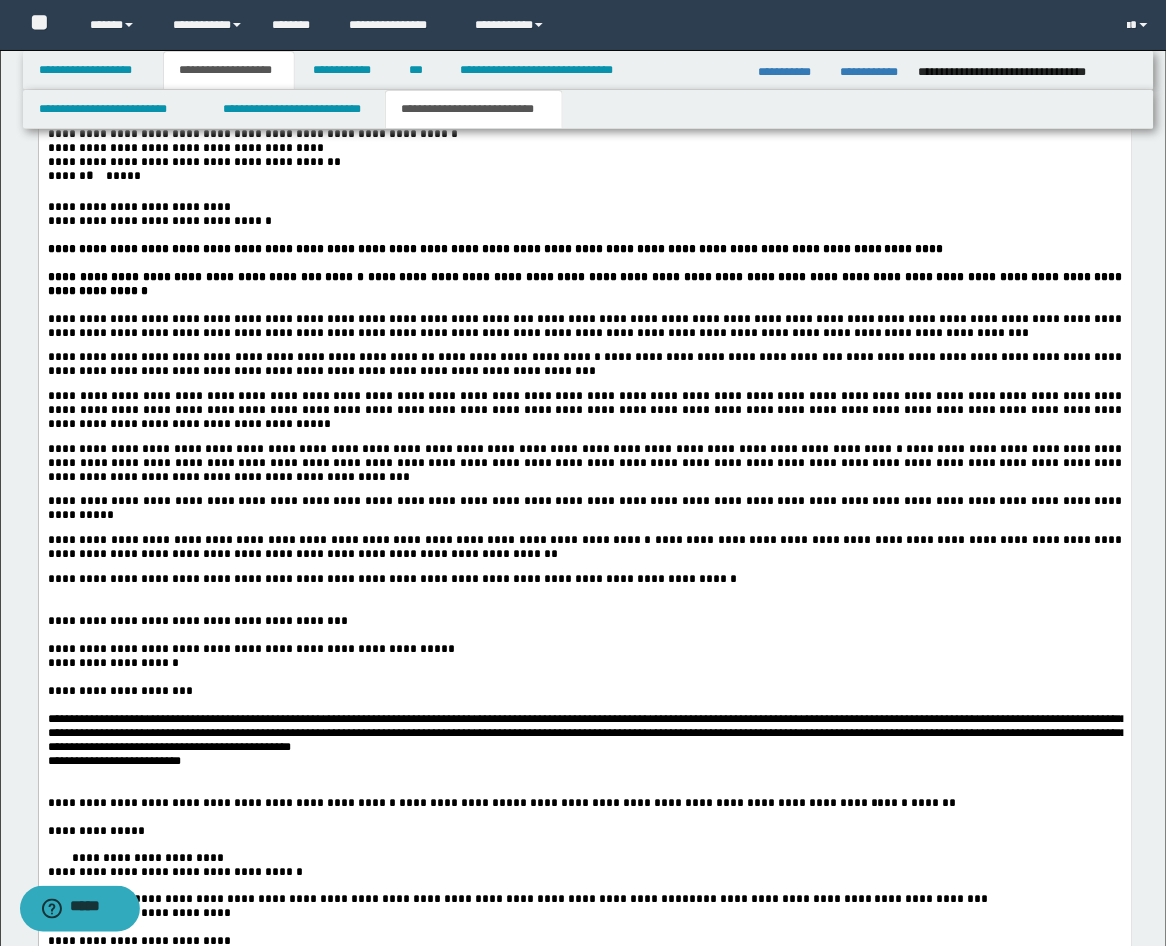 scroll, scrollTop: 2925, scrollLeft: 0, axis: vertical 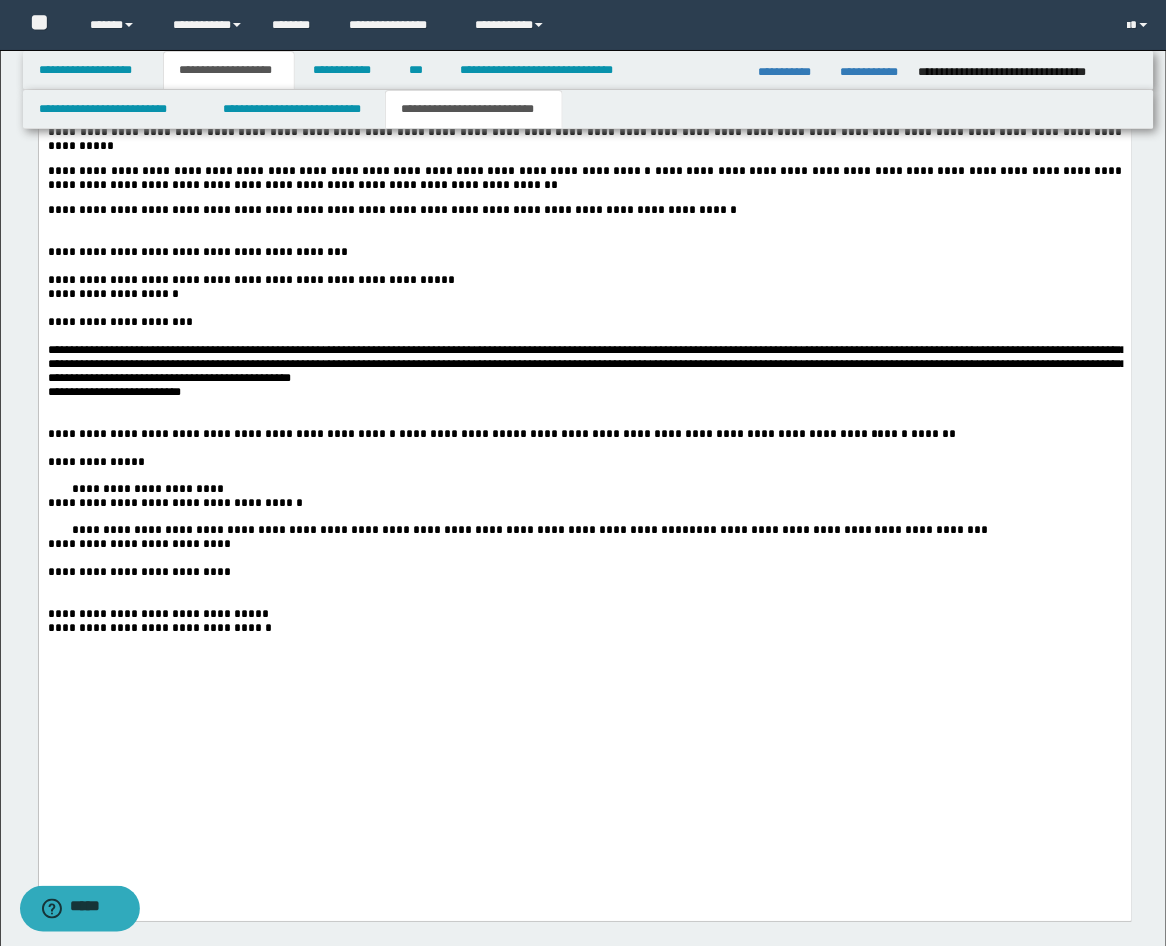 click at bounding box center [584, 225] 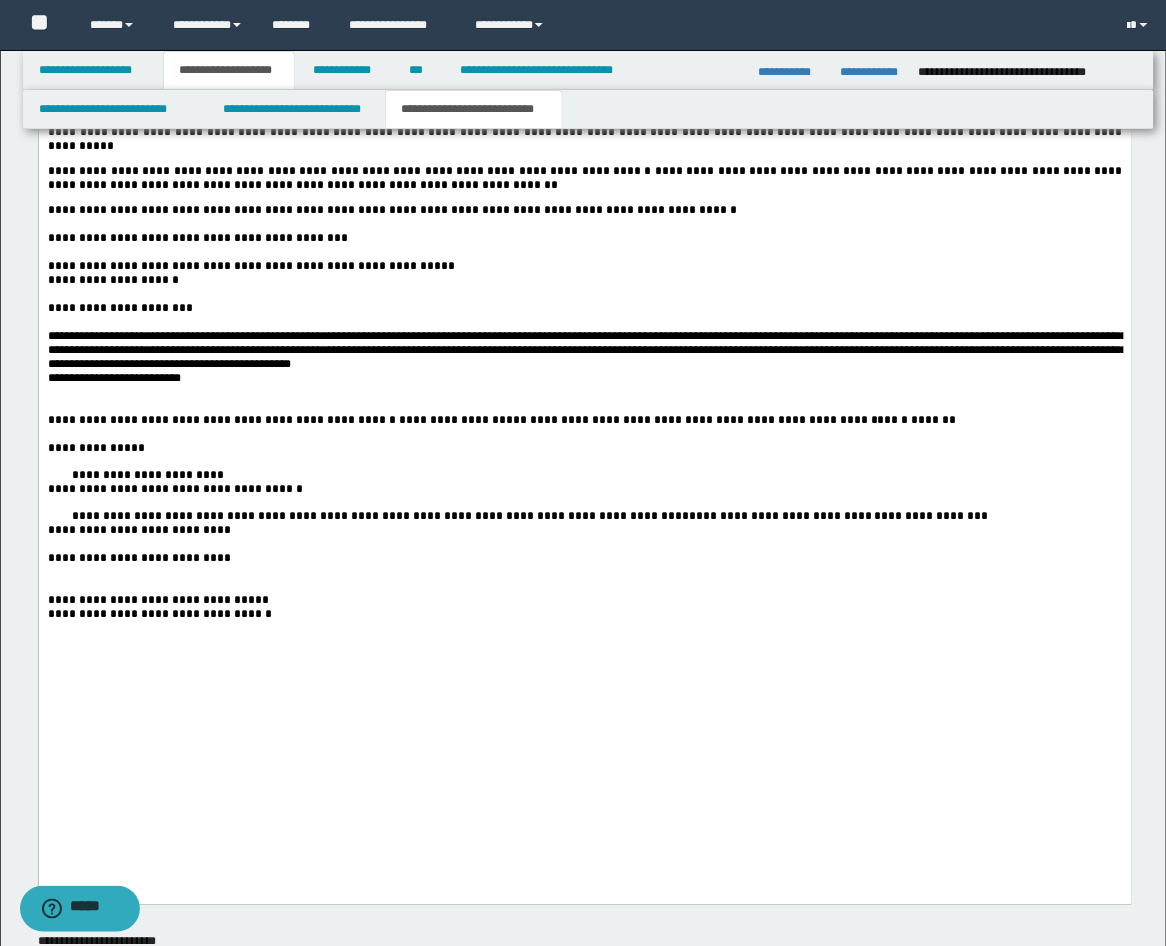 click at bounding box center (584, 253) 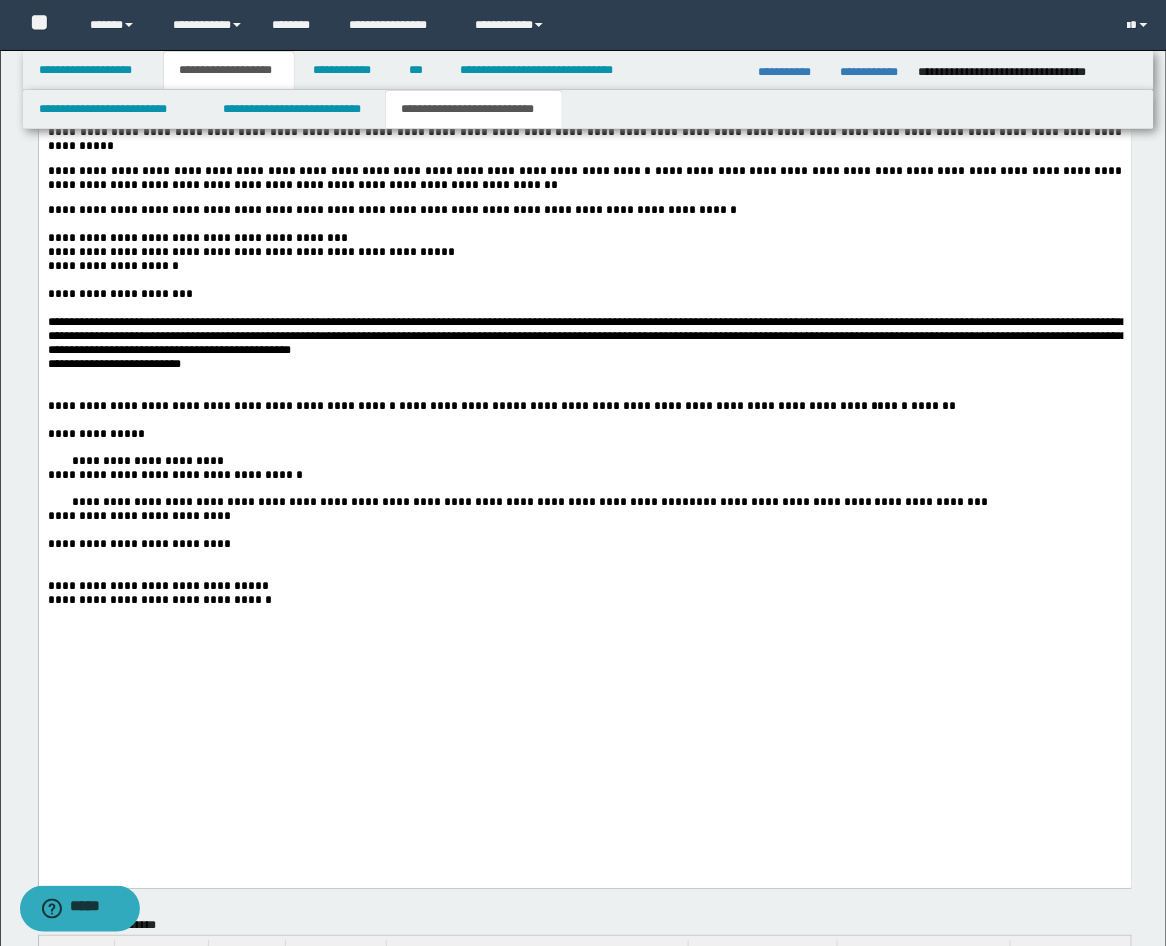 click at bounding box center [584, 225] 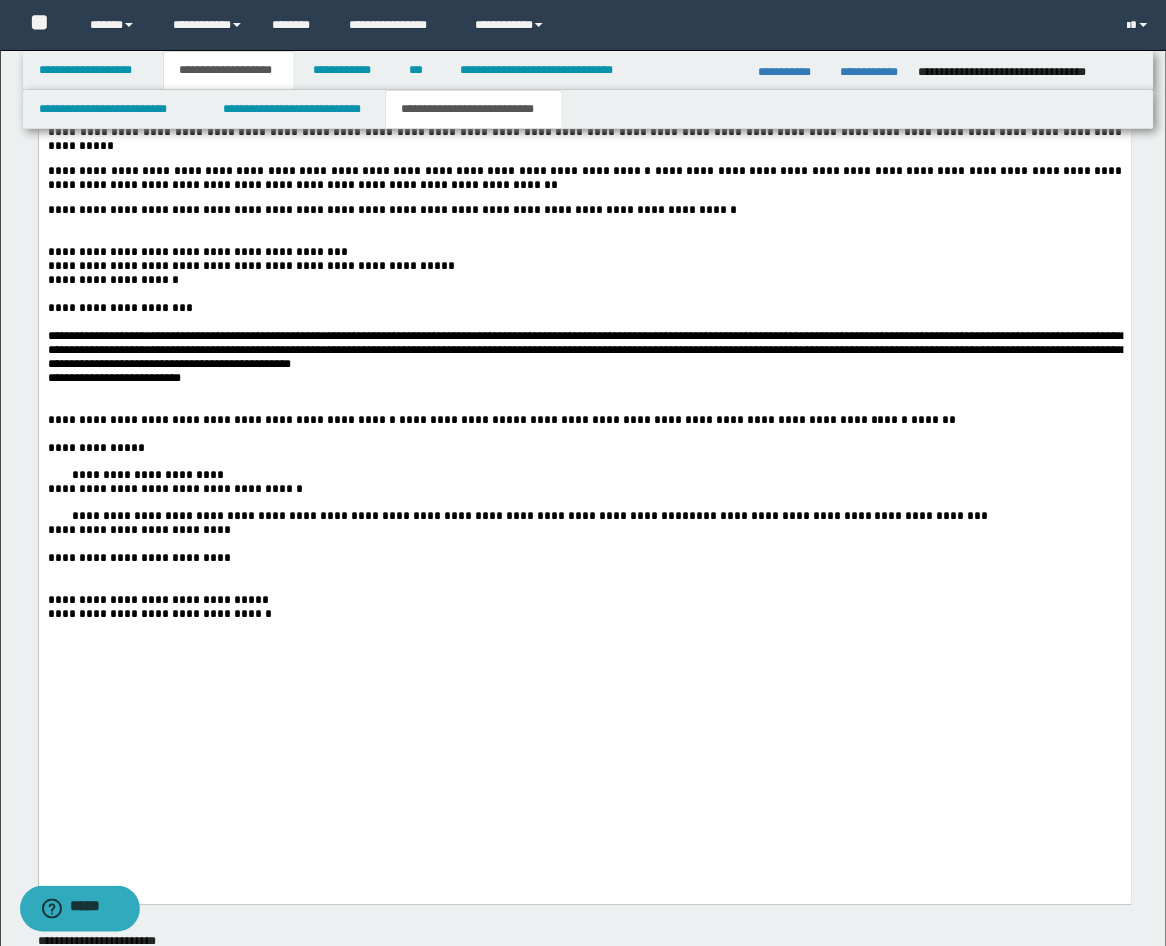 click at bounding box center (584, 323) 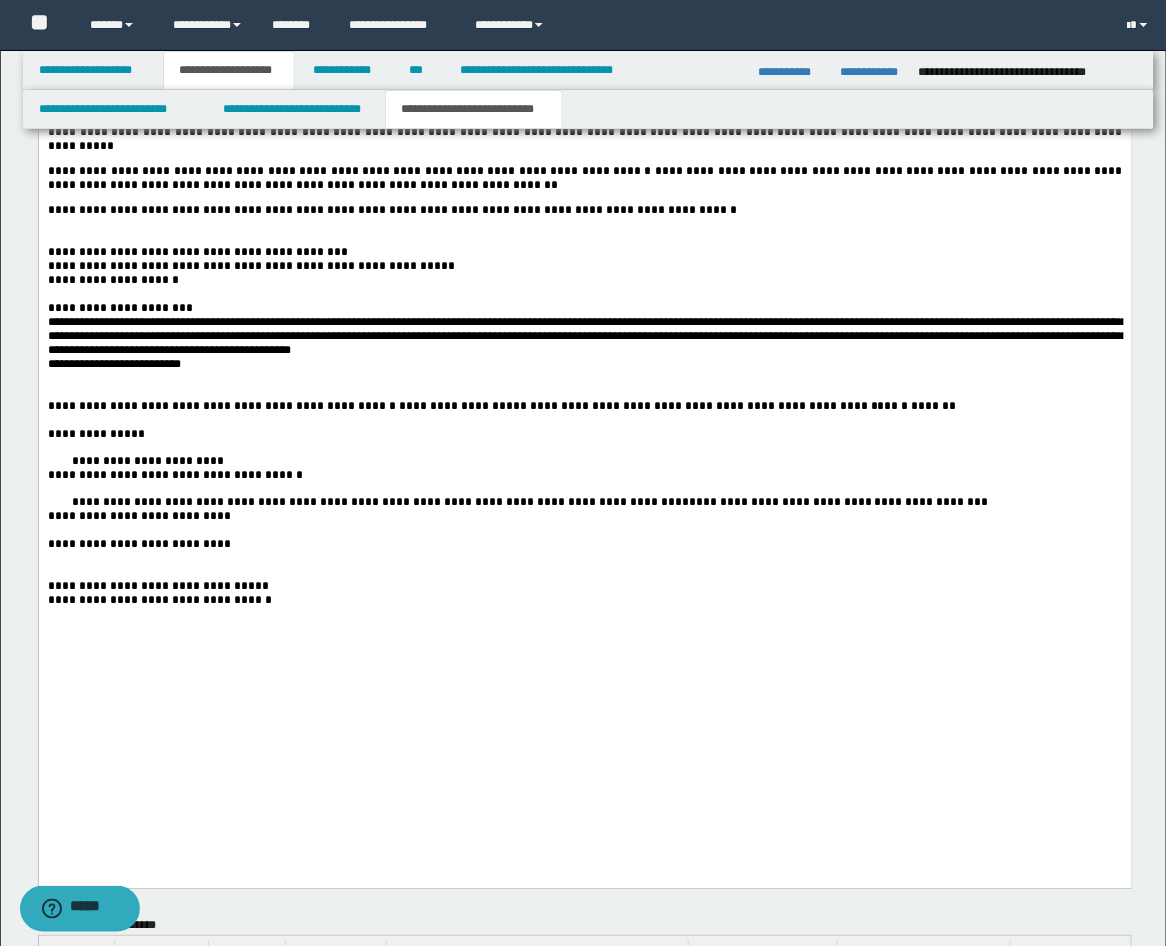 click at bounding box center [584, 295] 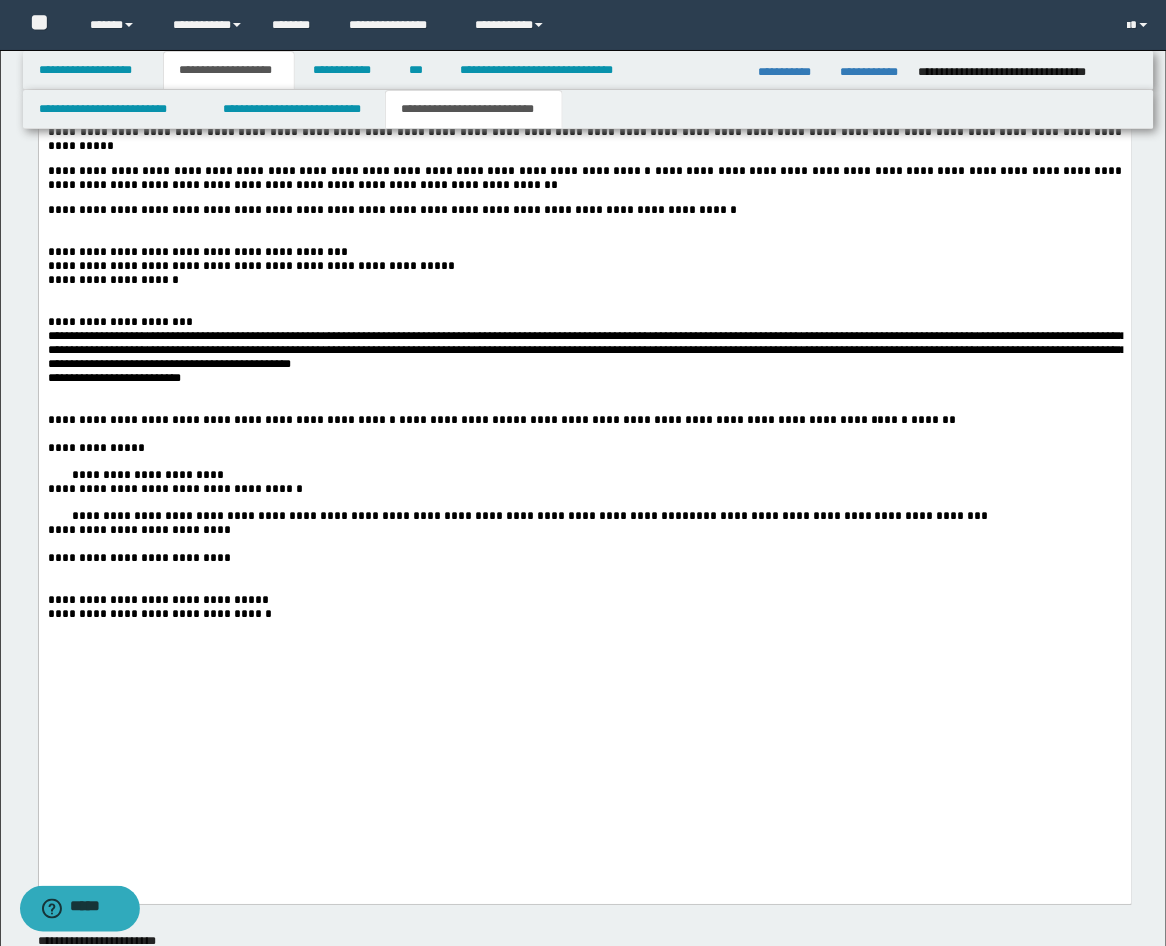 click at bounding box center (584, 545) 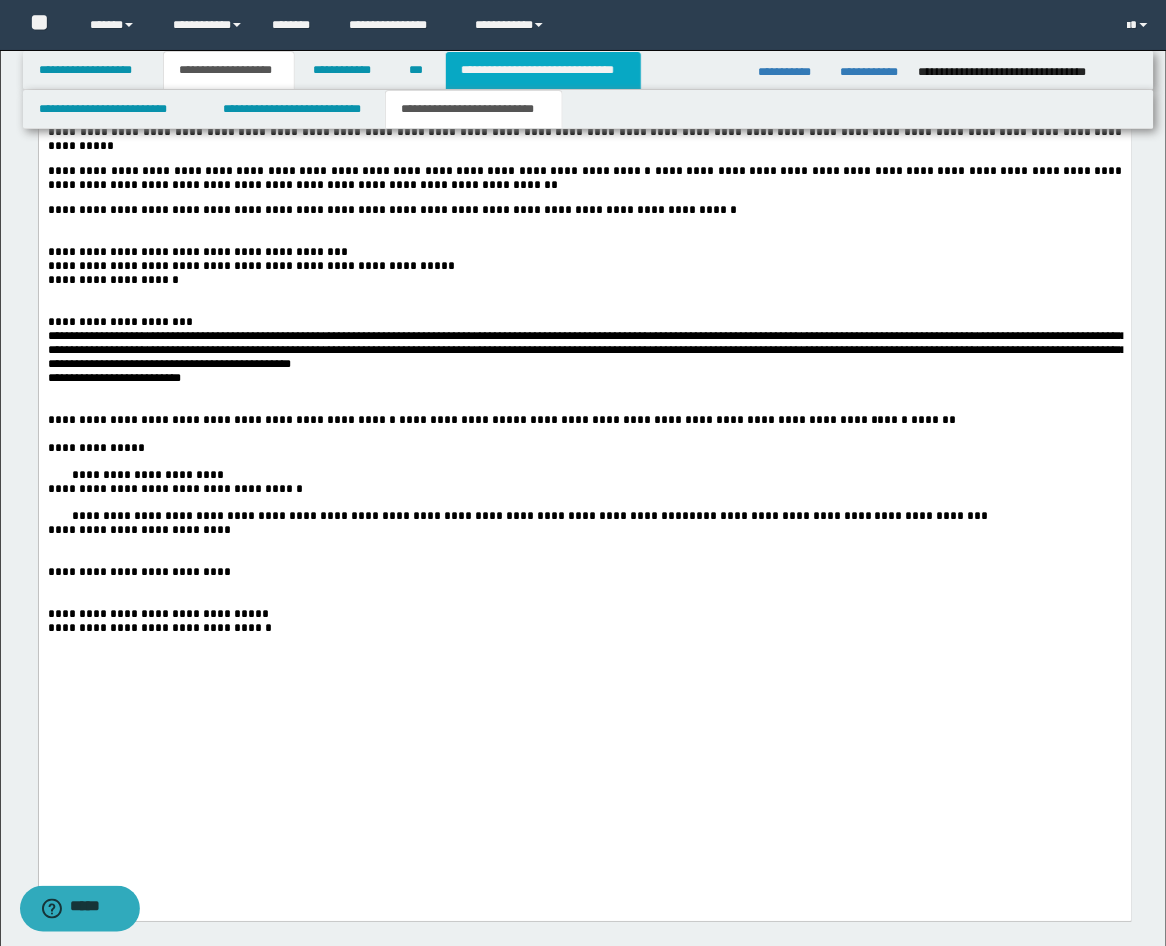 click on "**********" at bounding box center [543, 70] 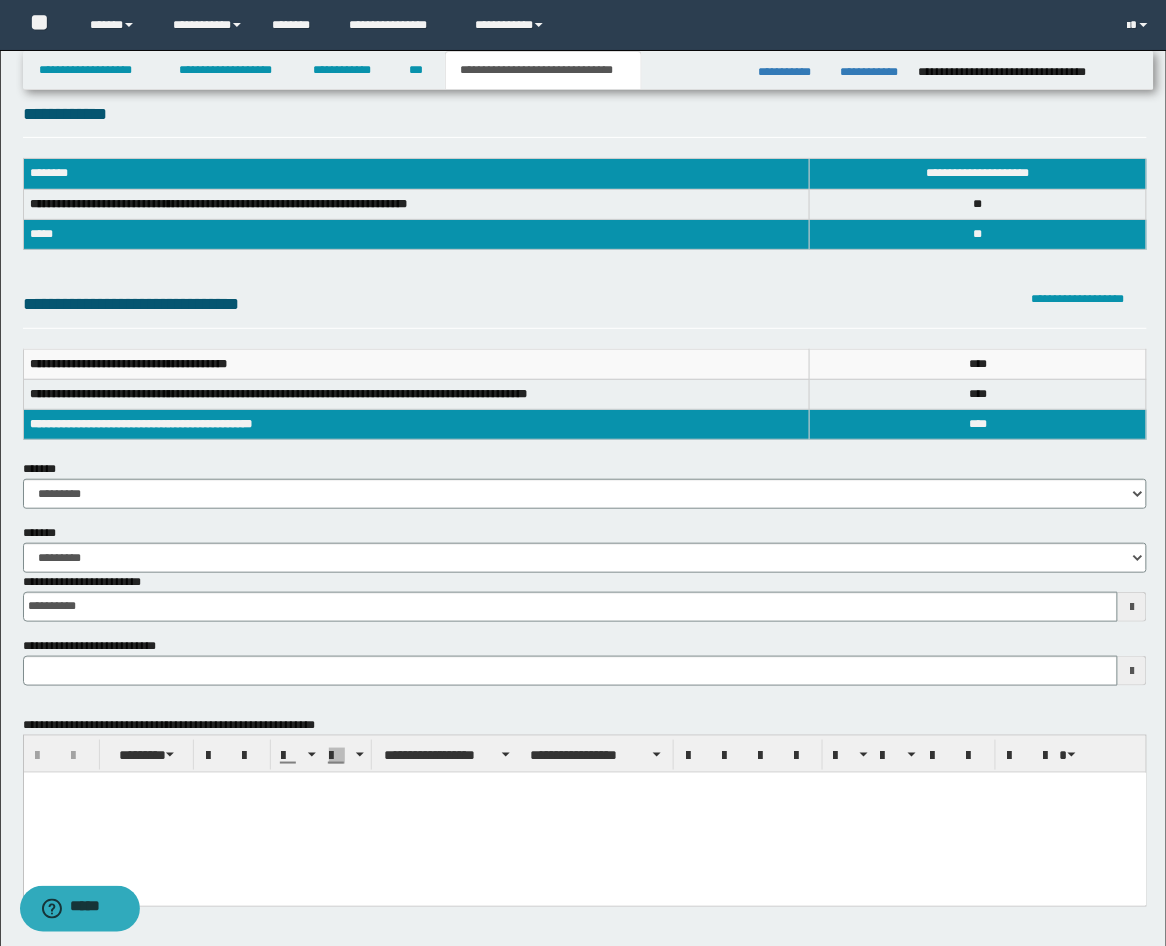 scroll, scrollTop: 398, scrollLeft: 0, axis: vertical 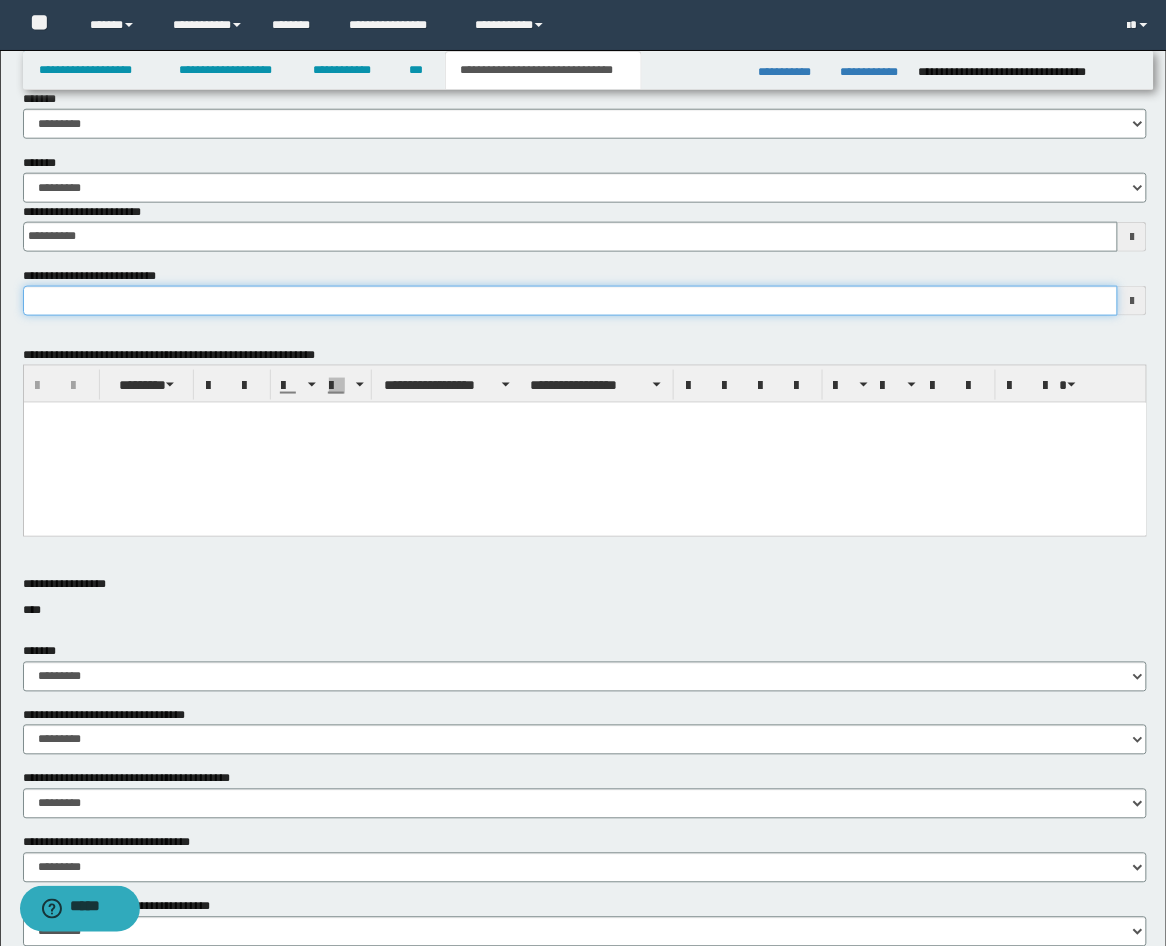 click on "**********" at bounding box center [571, 301] 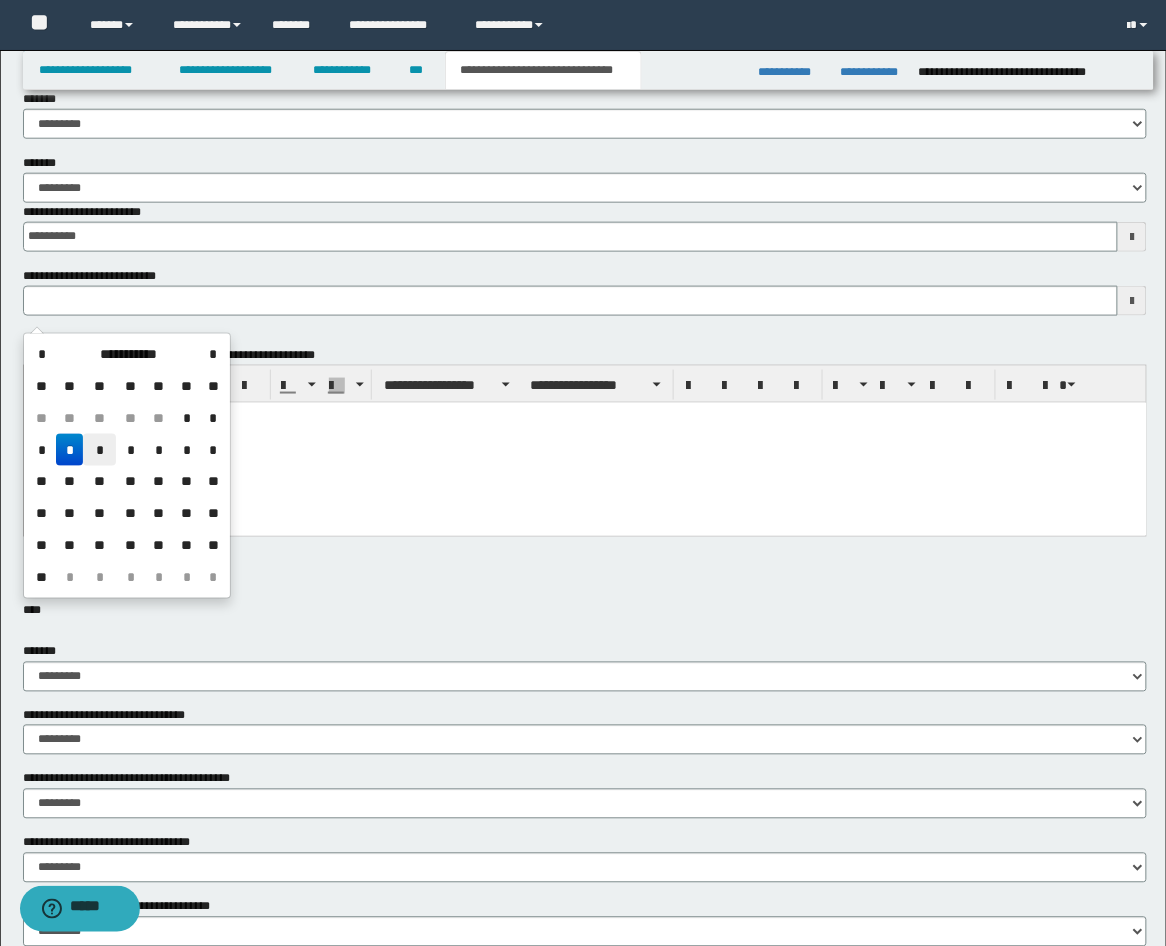 click on "*" at bounding box center [99, 450] 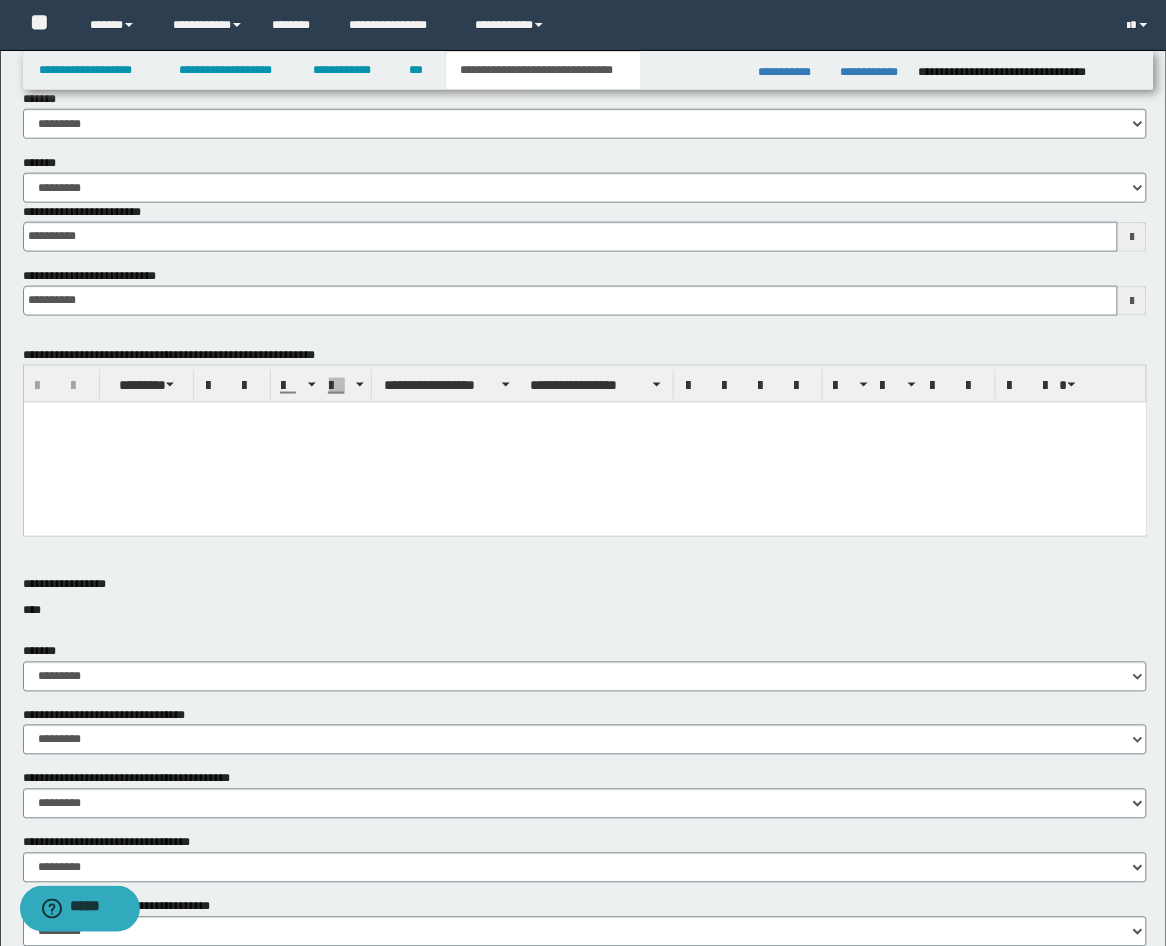 click at bounding box center (584, 442) 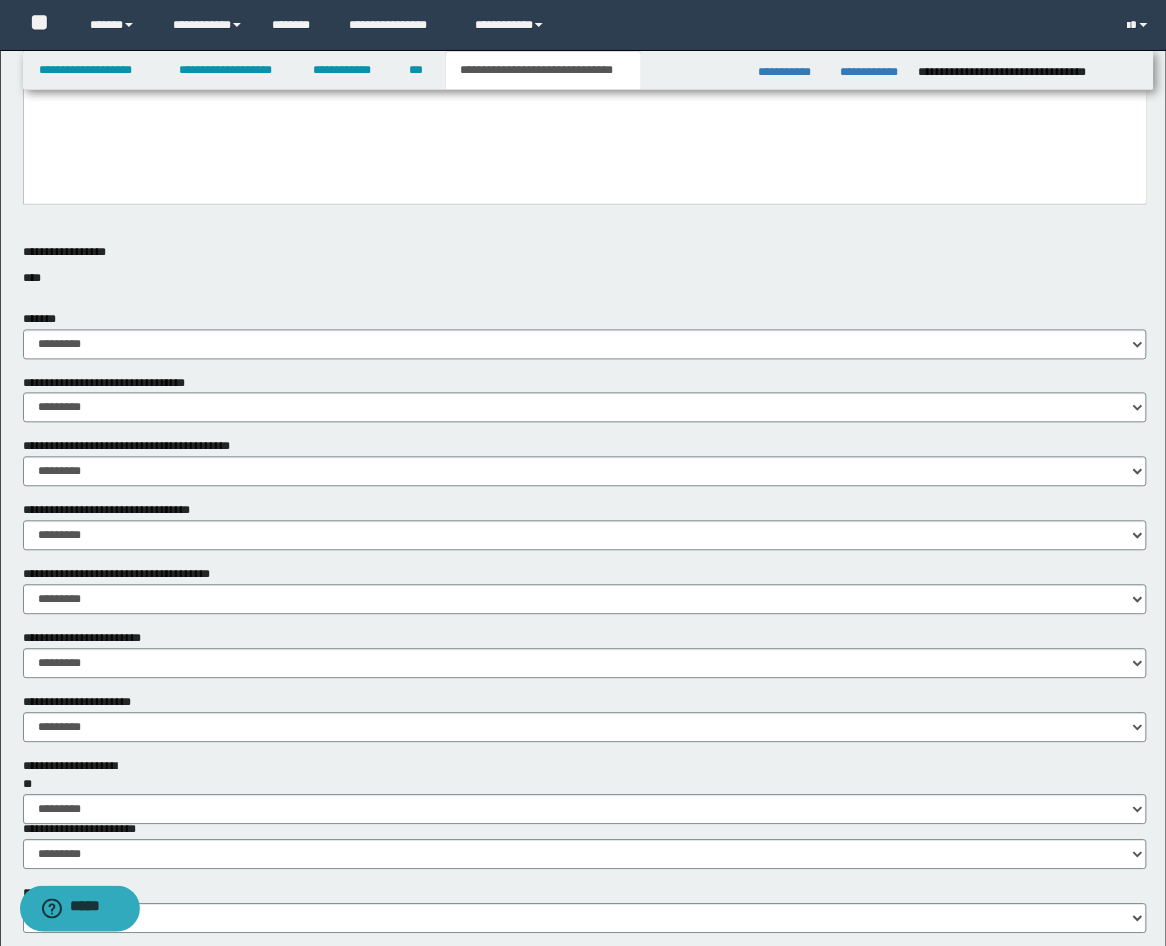 scroll, scrollTop: 1140, scrollLeft: 0, axis: vertical 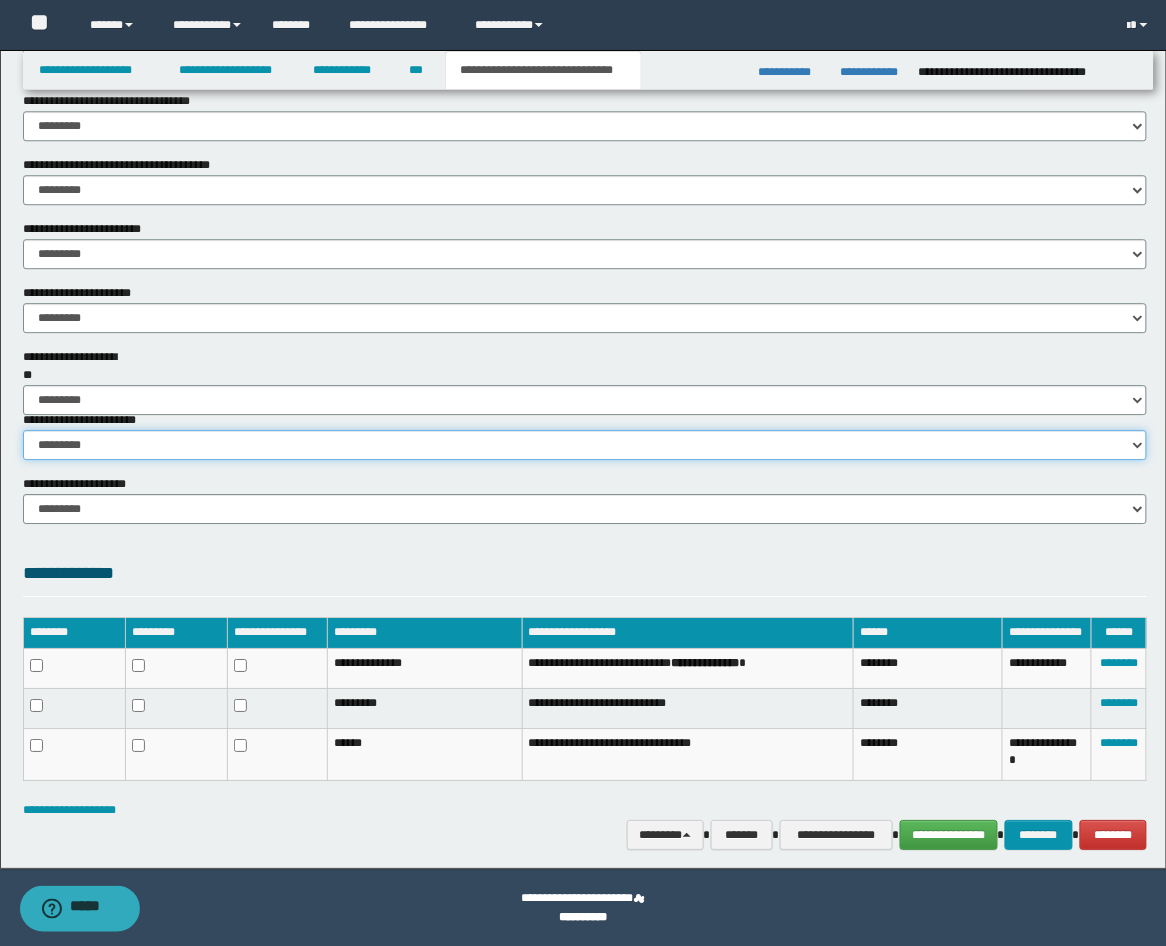 click on "*********
*********
*********" at bounding box center (585, 445) 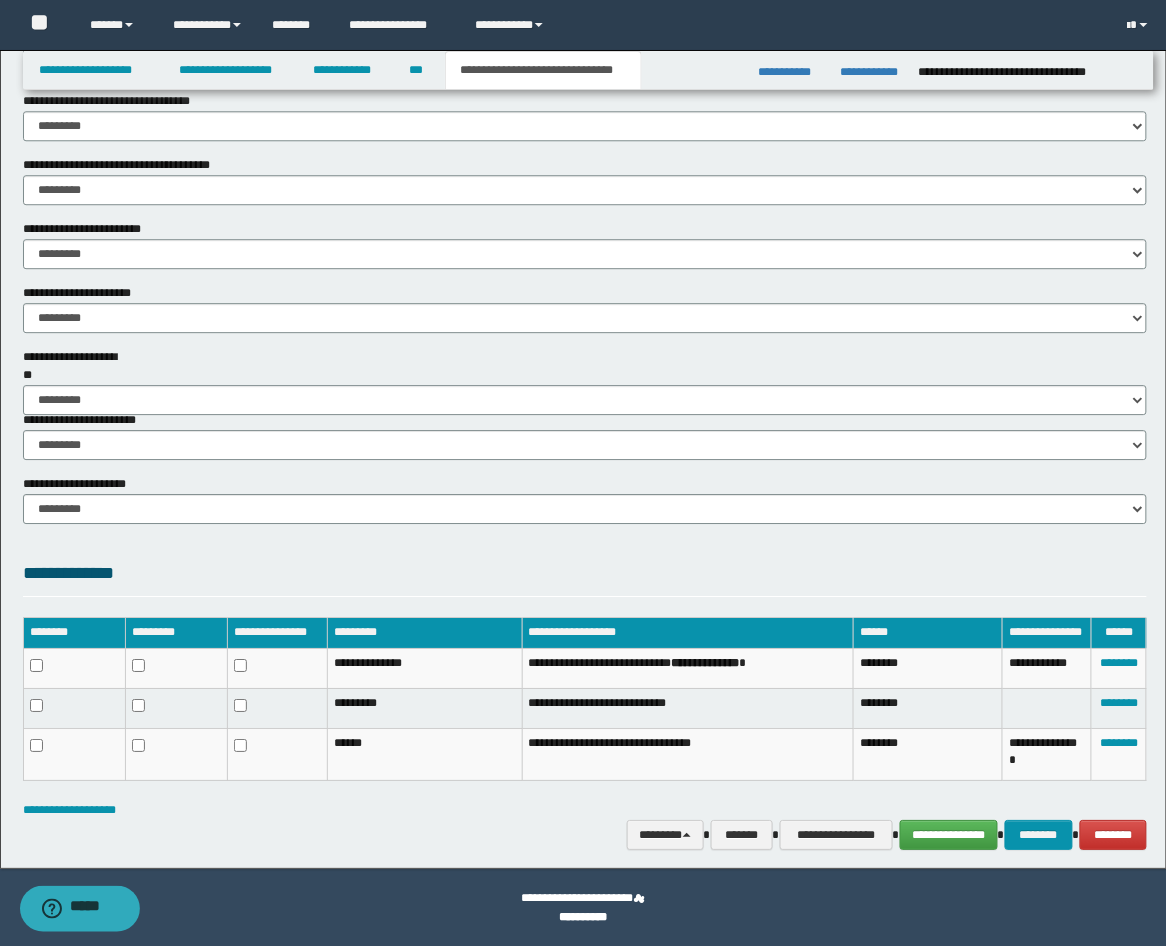 click on "**********" at bounding box center (585, -81) 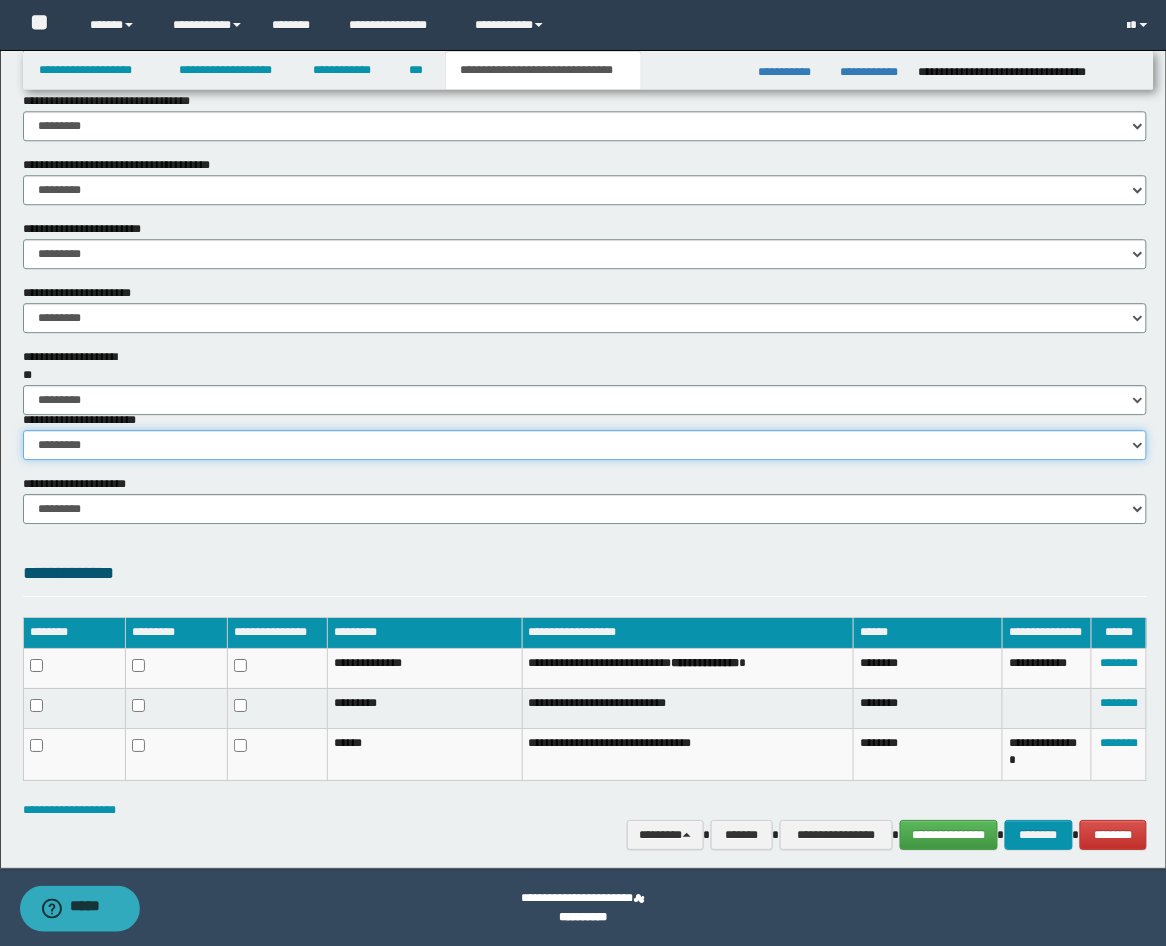 click on "*********
*********
*********" at bounding box center (585, 445) 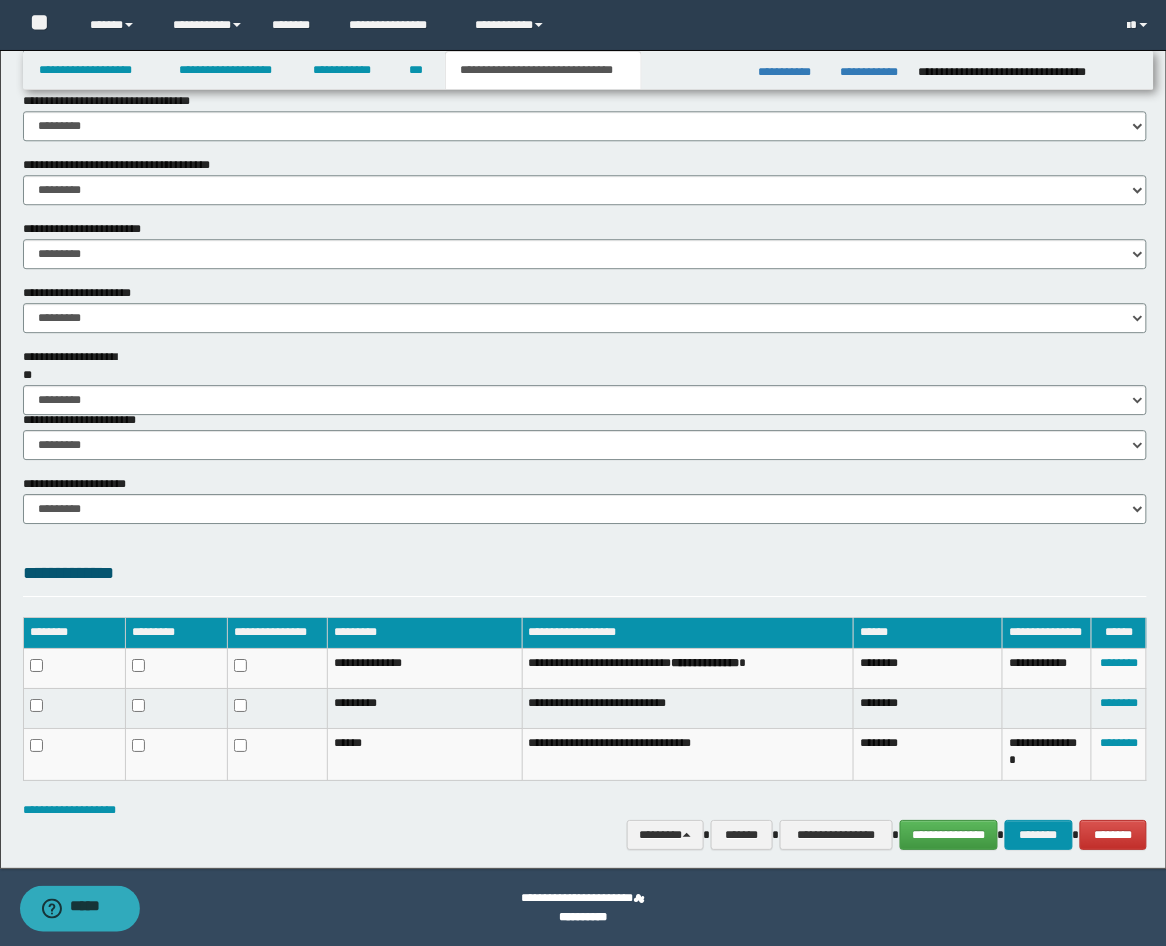 click on "**********" at bounding box center (585, 578) 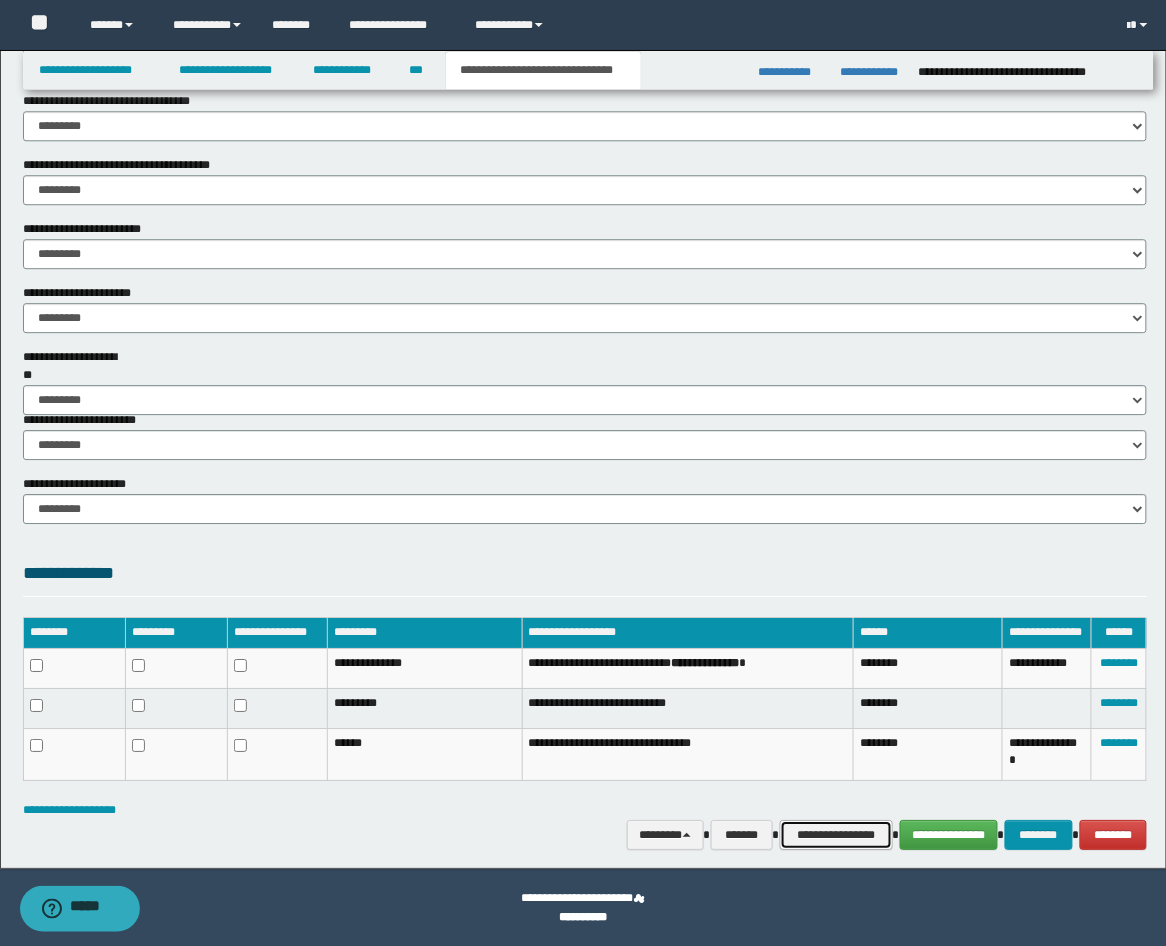 click on "**********" at bounding box center (836, 835) 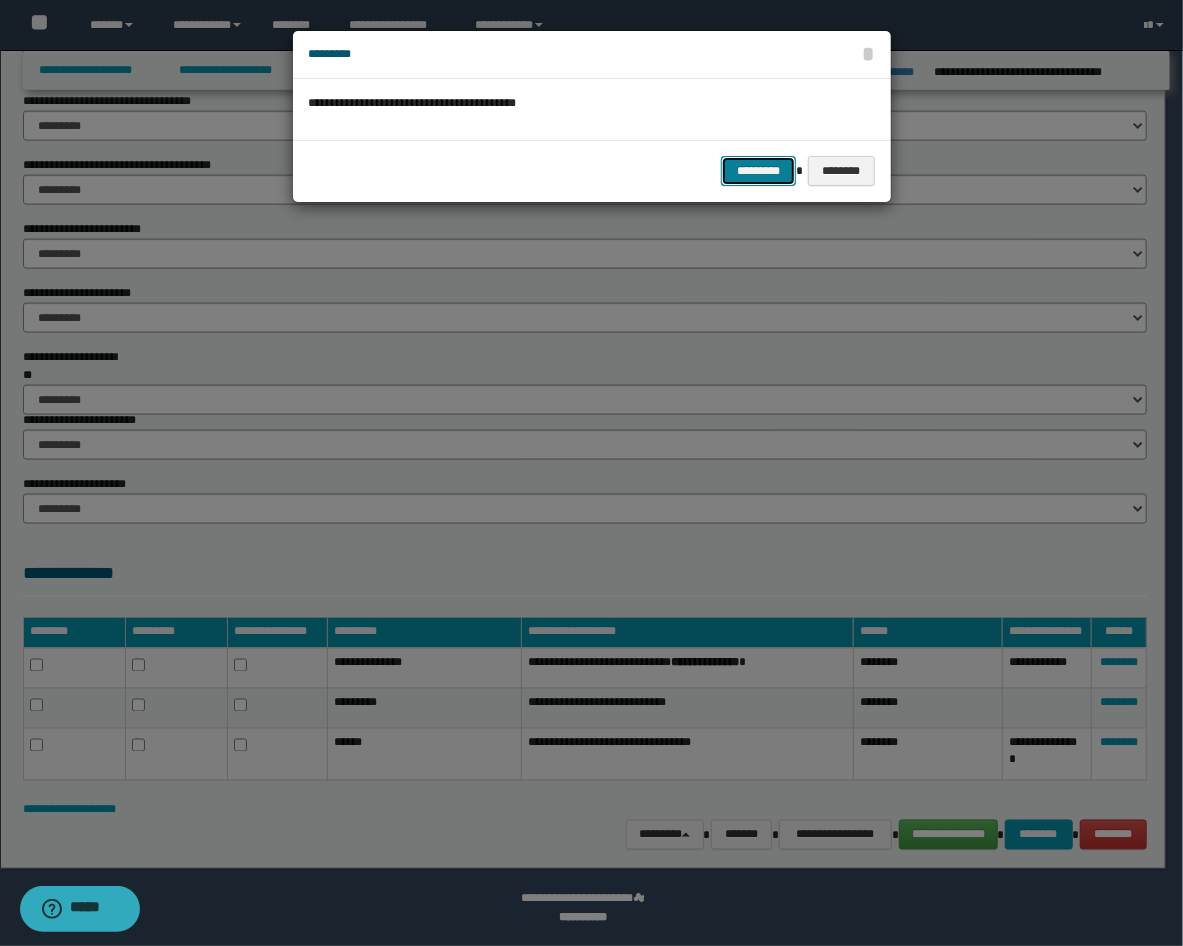click on "*********" at bounding box center [758, 171] 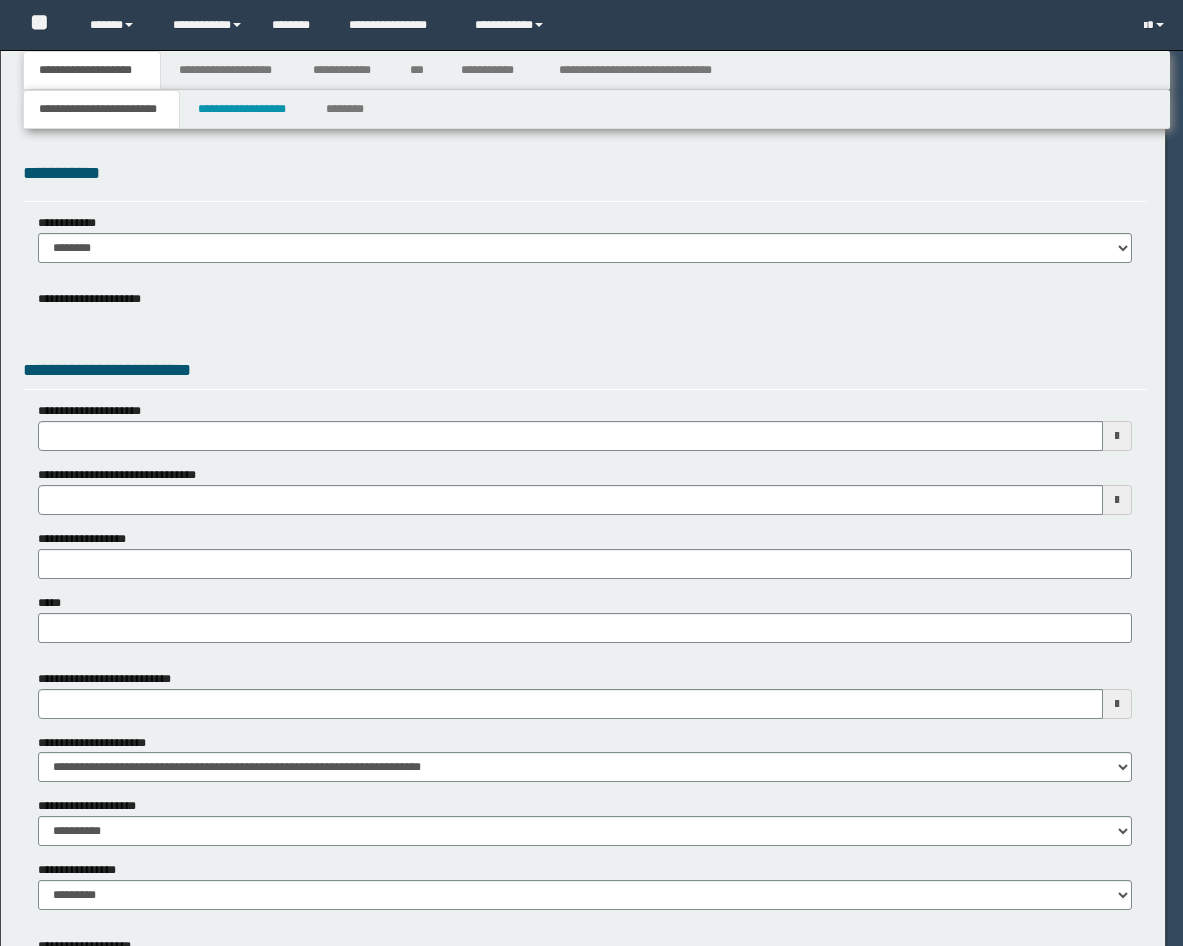 scroll, scrollTop: 0, scrollLeft: 0, axis: both 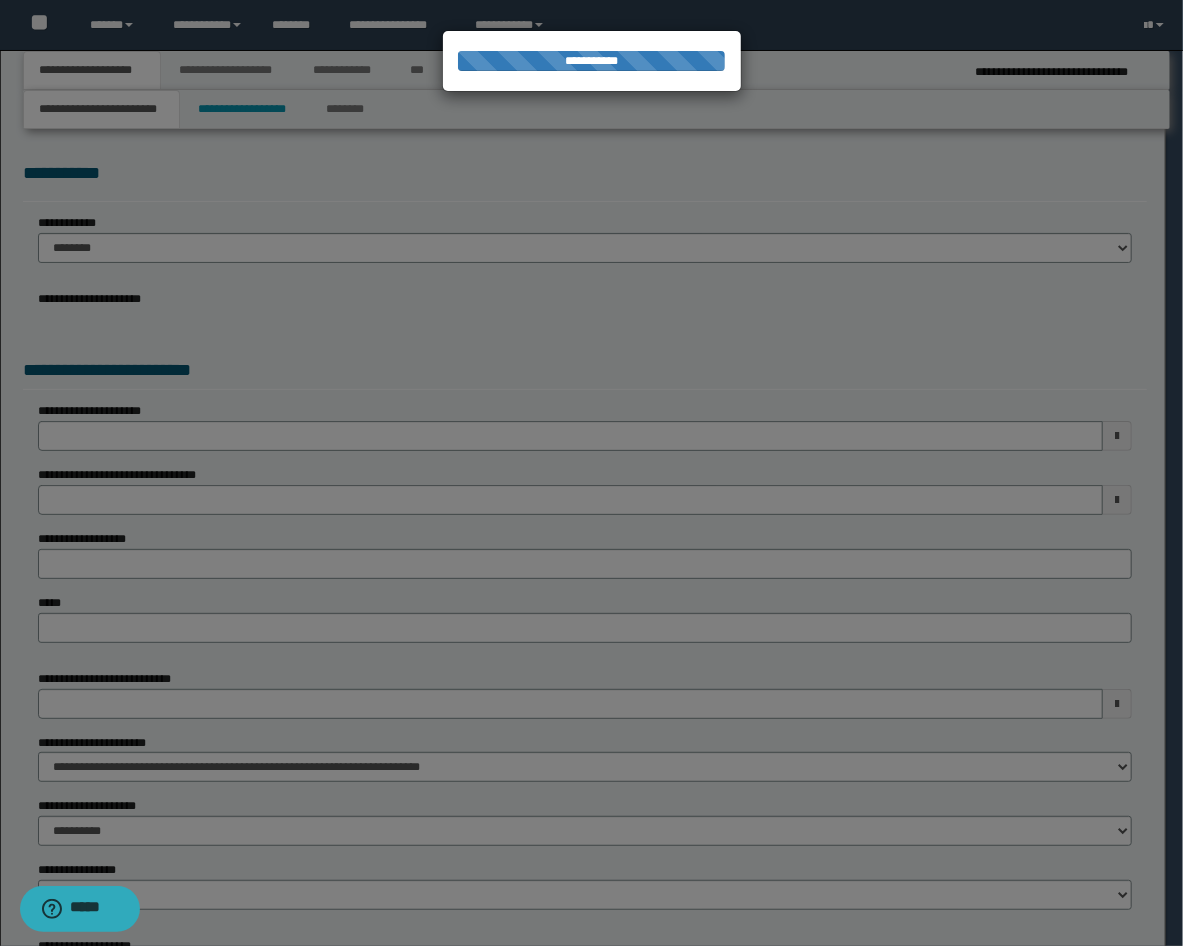 select on "**" 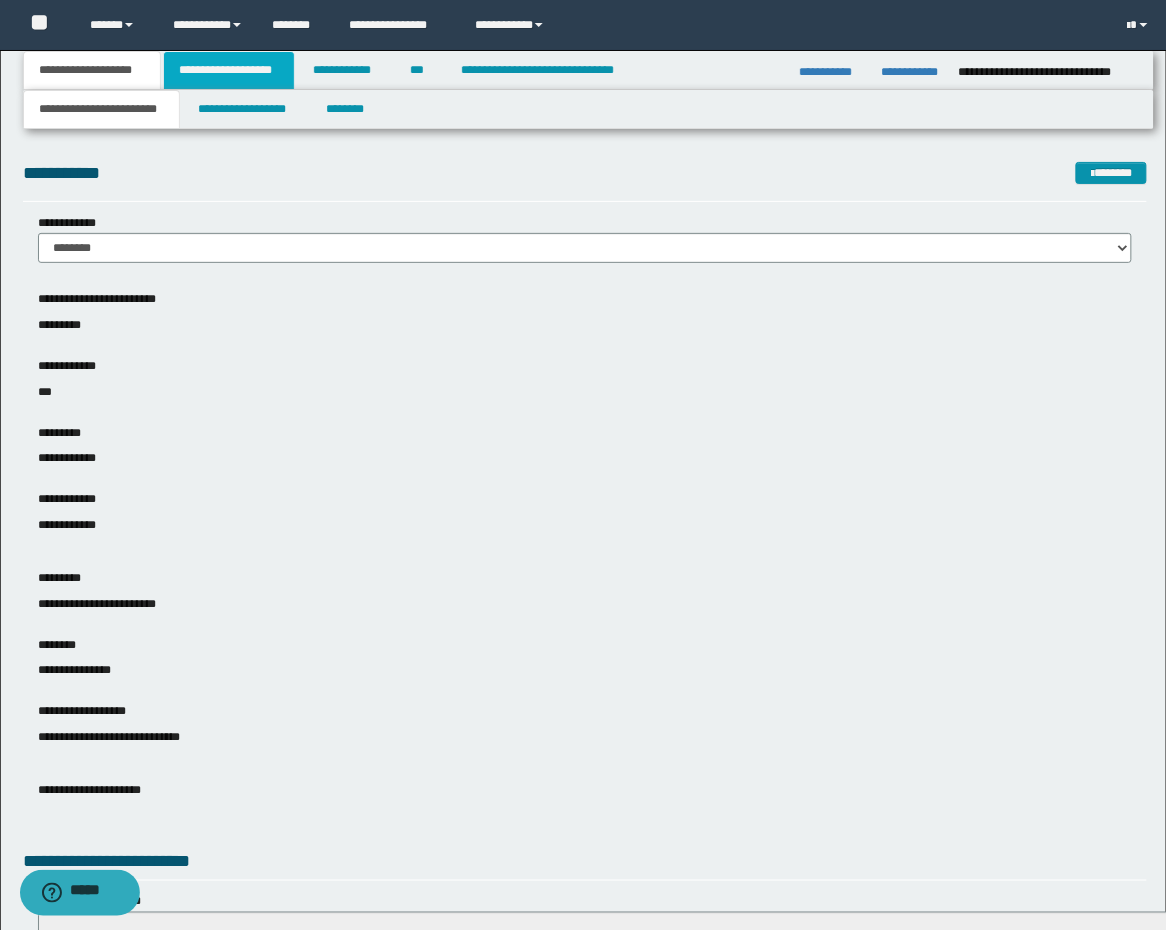click on "**********" at bounding box center [229, 70] 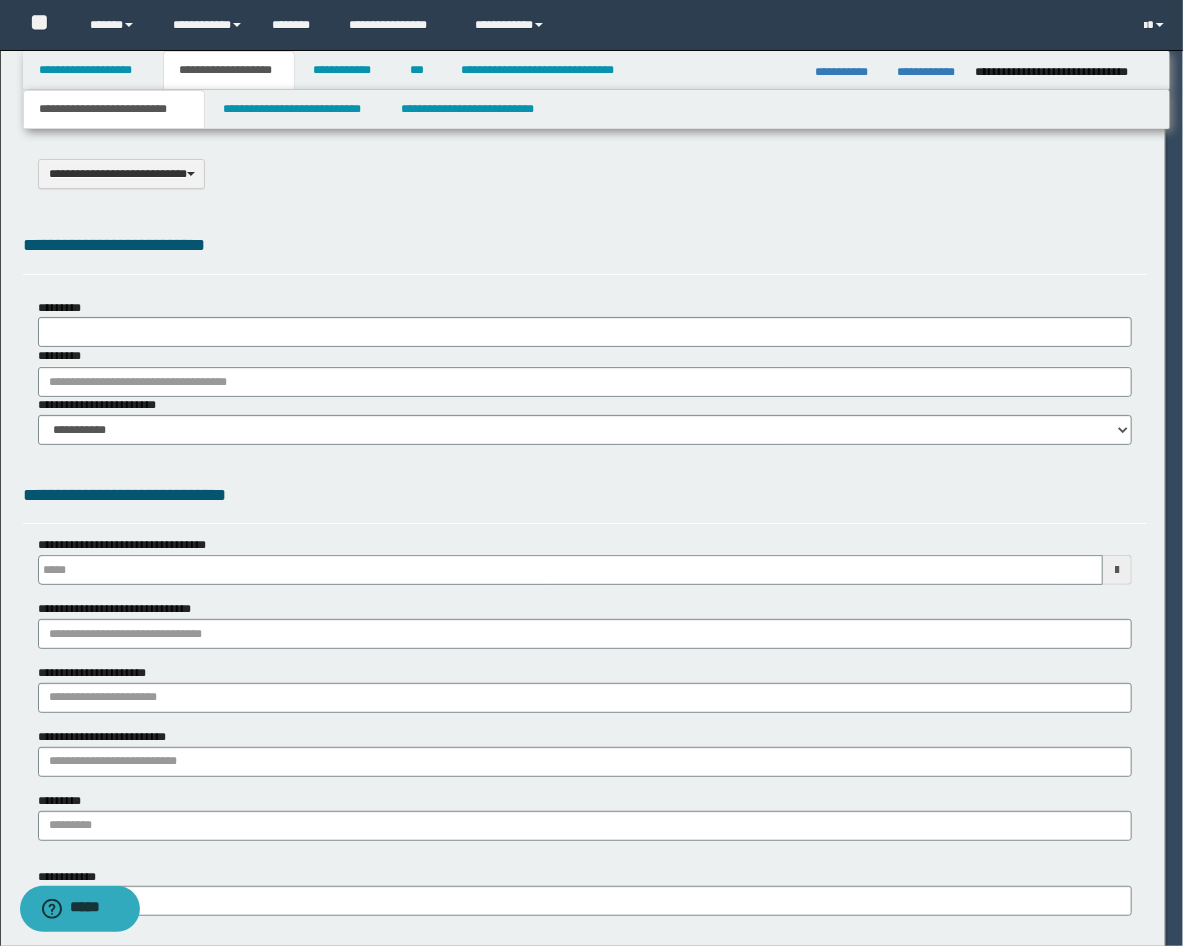 type on "**********" 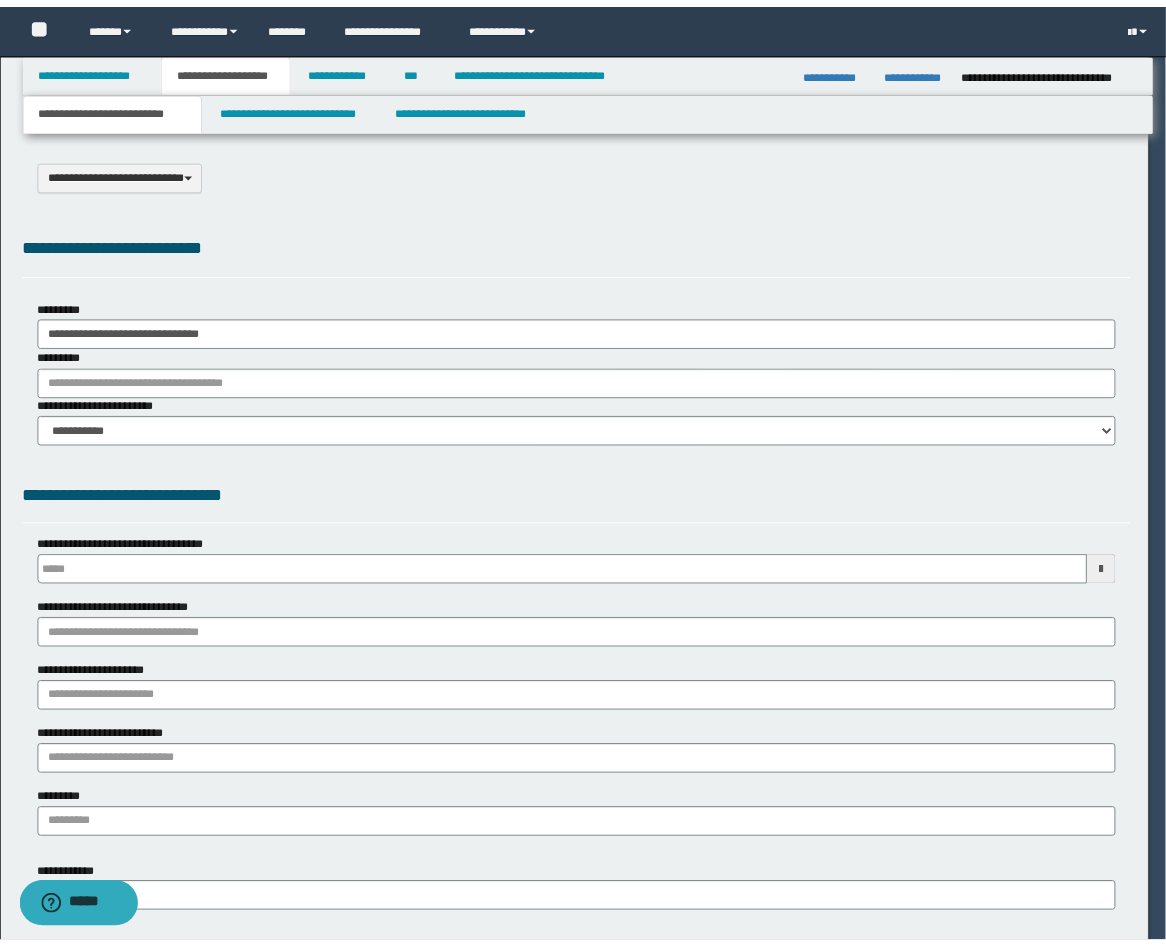 scroll, scrollTop: 0, scrollLeft: 0, axis: both 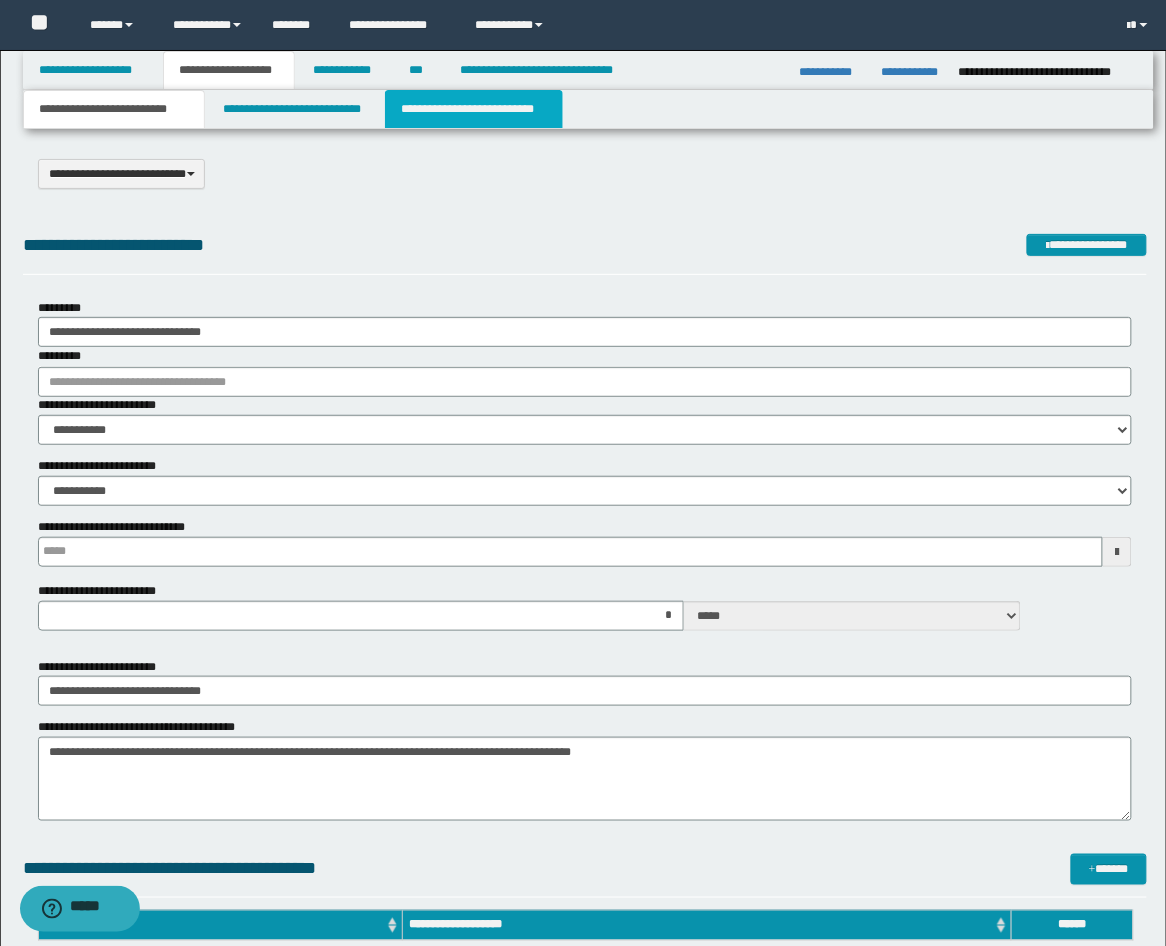 click on "**********" at bounding box center (474, 109) 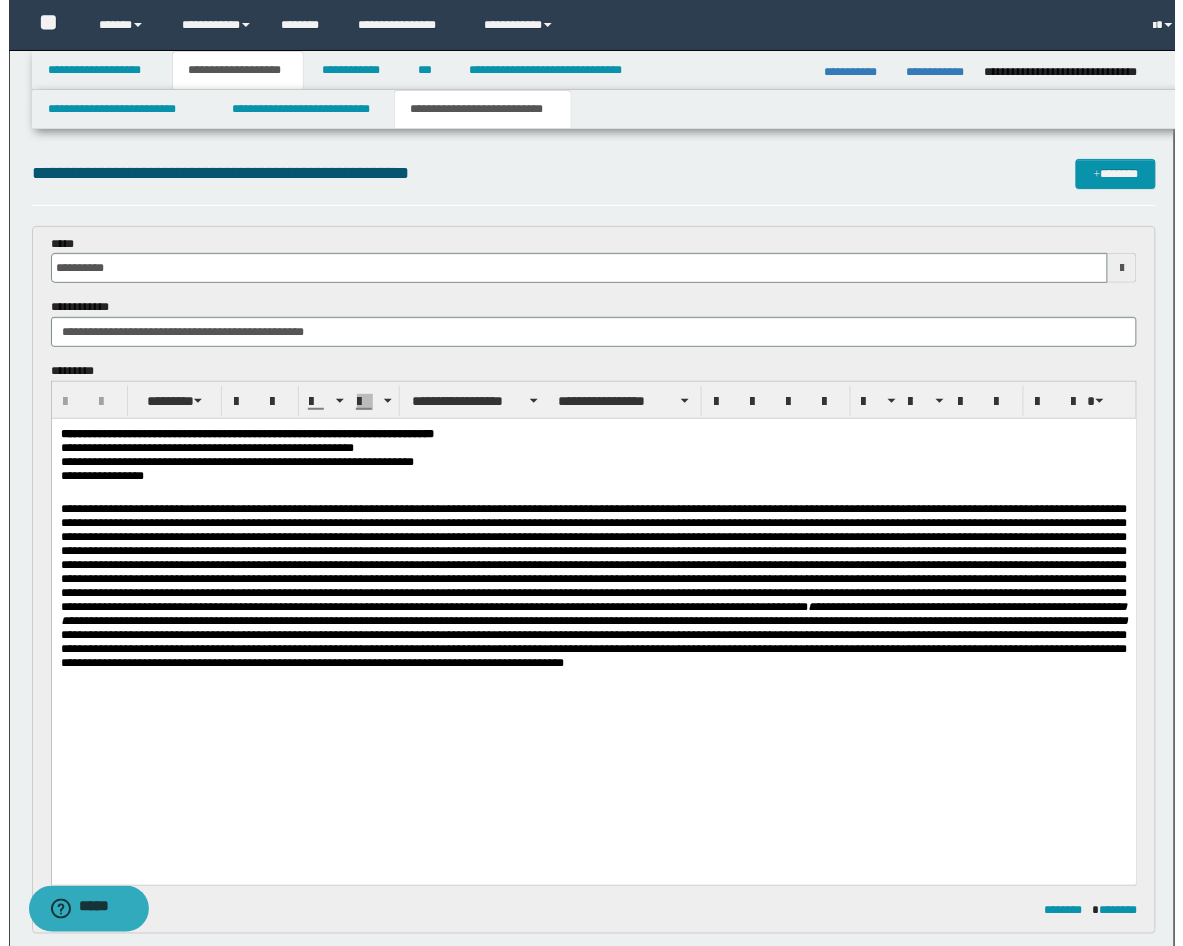 scroll, scrollTop: 0, scrollLeft: 0, axis: both 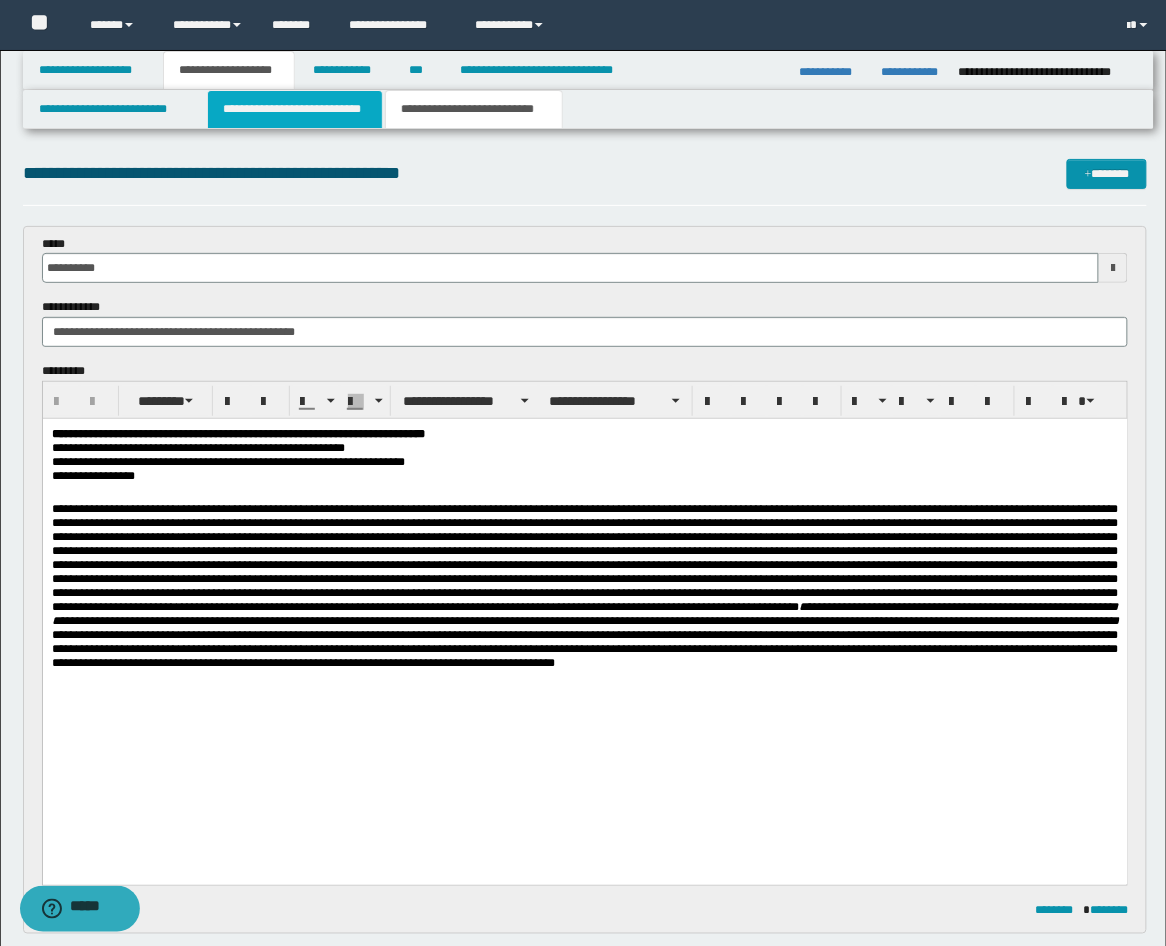 click on "**********" at bounding box center [295, 109] 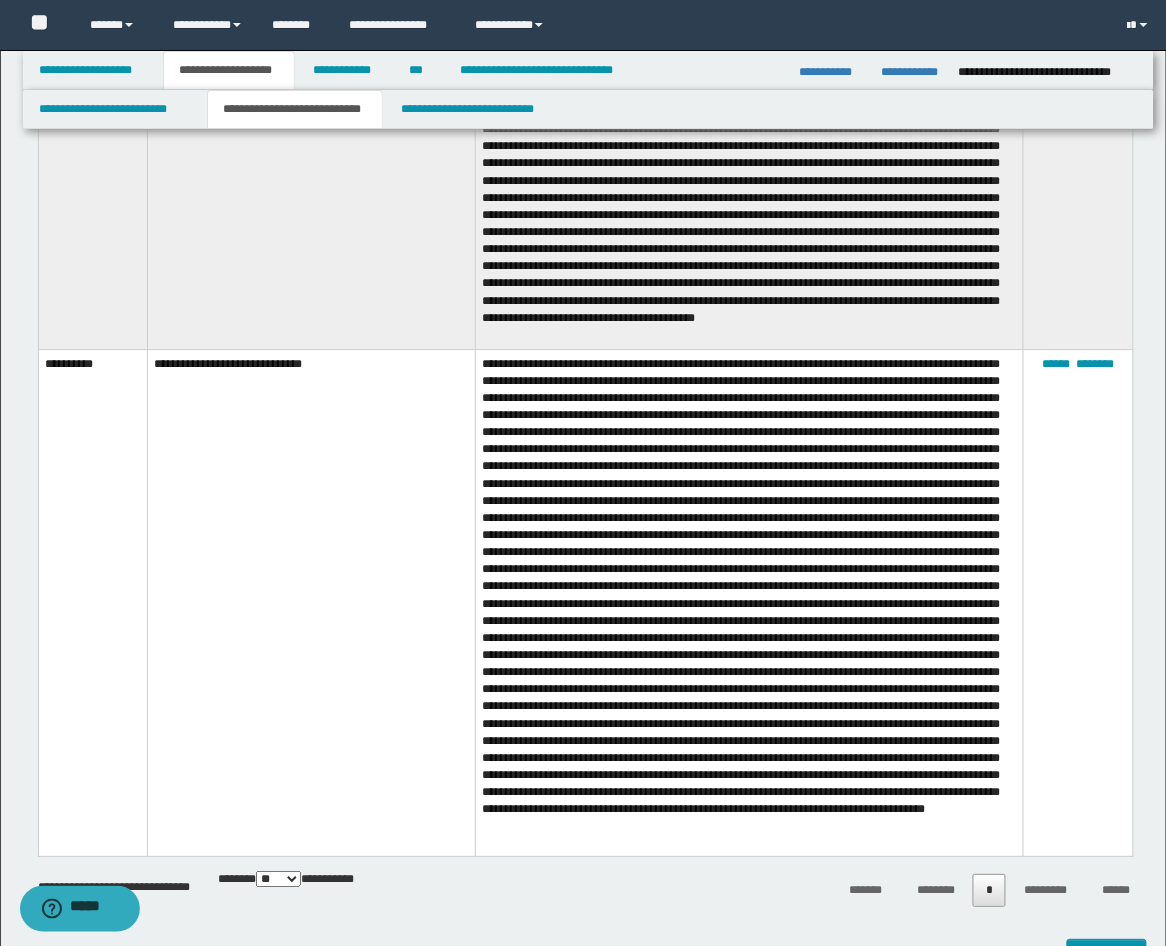scroll, scrollTop: 2963, scrollLeft: 0, axis: vertical 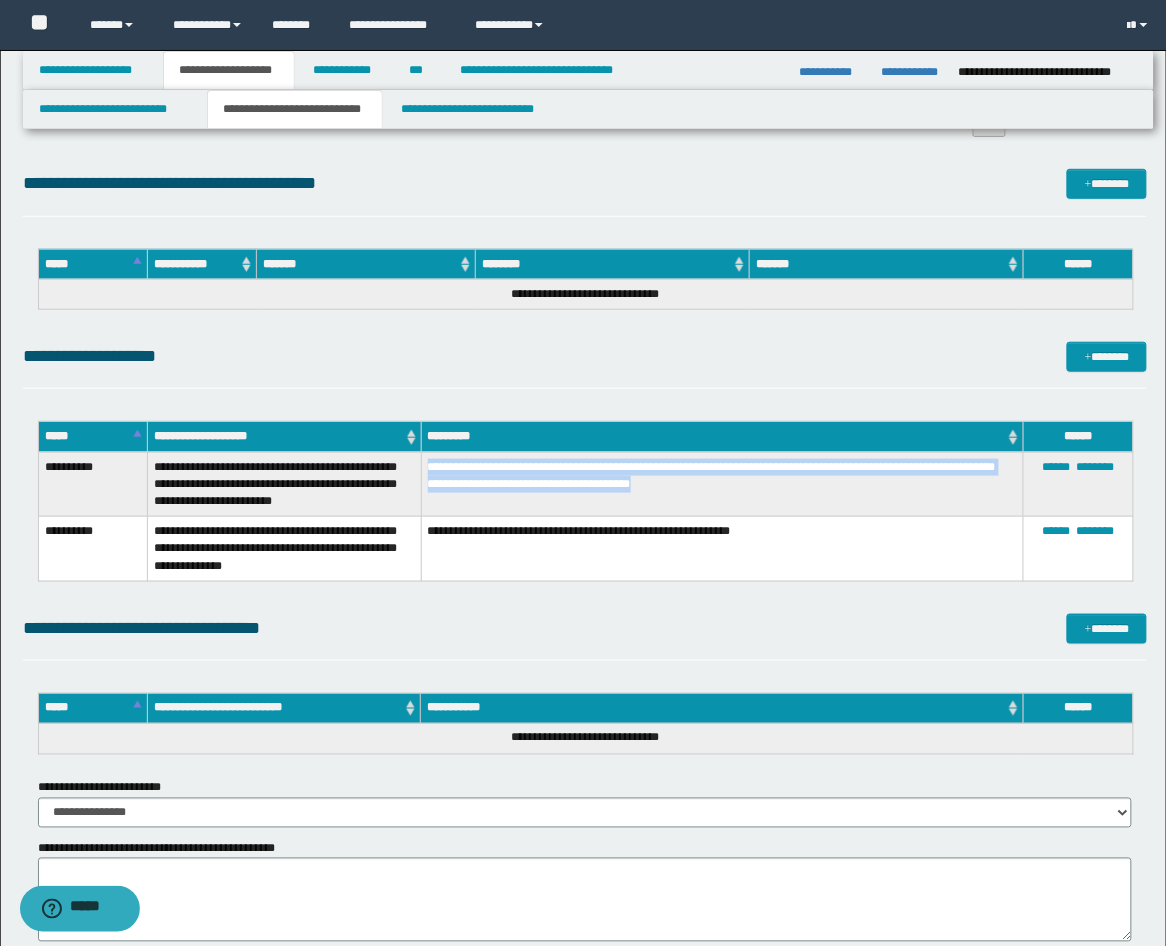 drag, startPoint x: 646, startPoint y: 490, endPoint x: 426, endPoint y: 470, distance: 220.90723 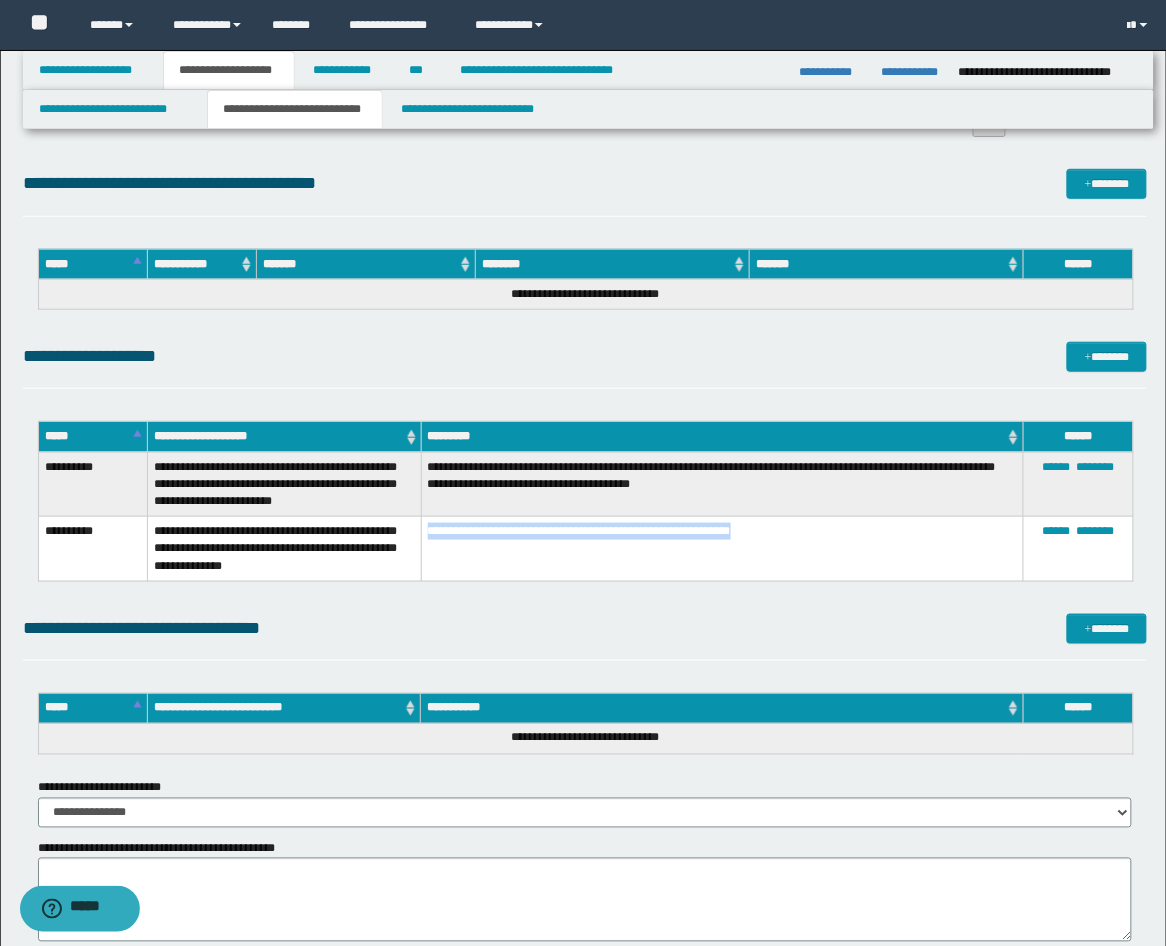 drag, startPoint x: 774, startPoint y: 528, endPoint x: 428, endPoint y: 533, distance: 346.03613 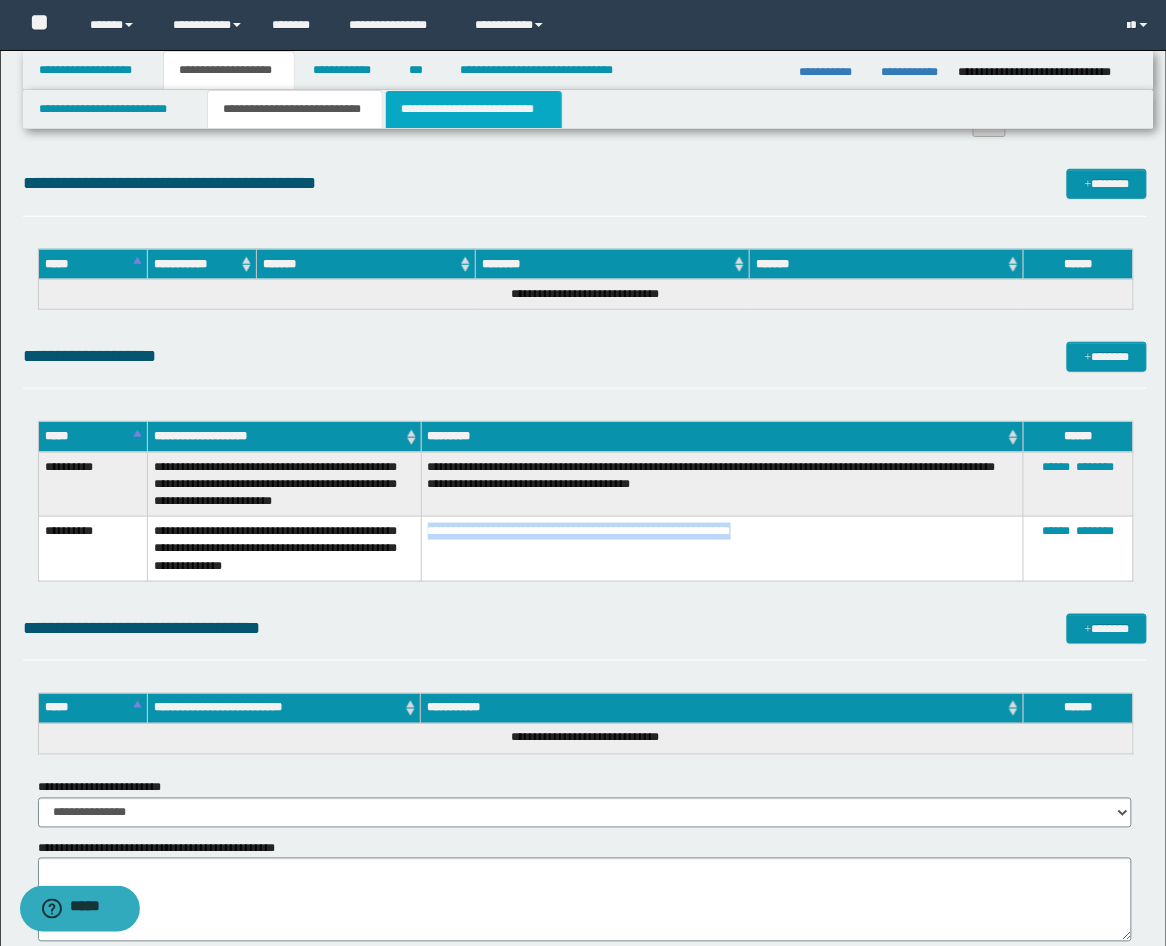 click on "**********" at bounding box center (474, 109) 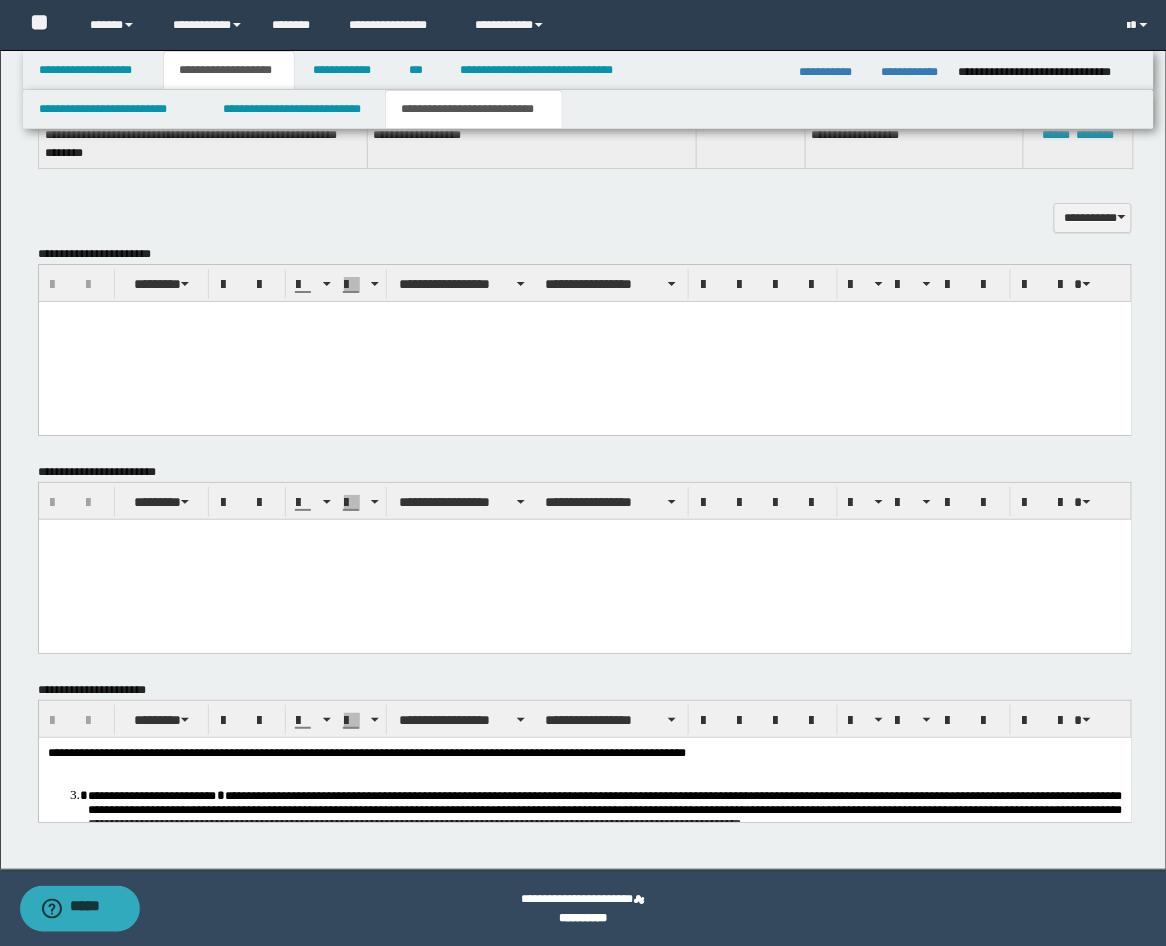 scroll, scrollTop: 725, scrollLeft: 0, axis: vertical 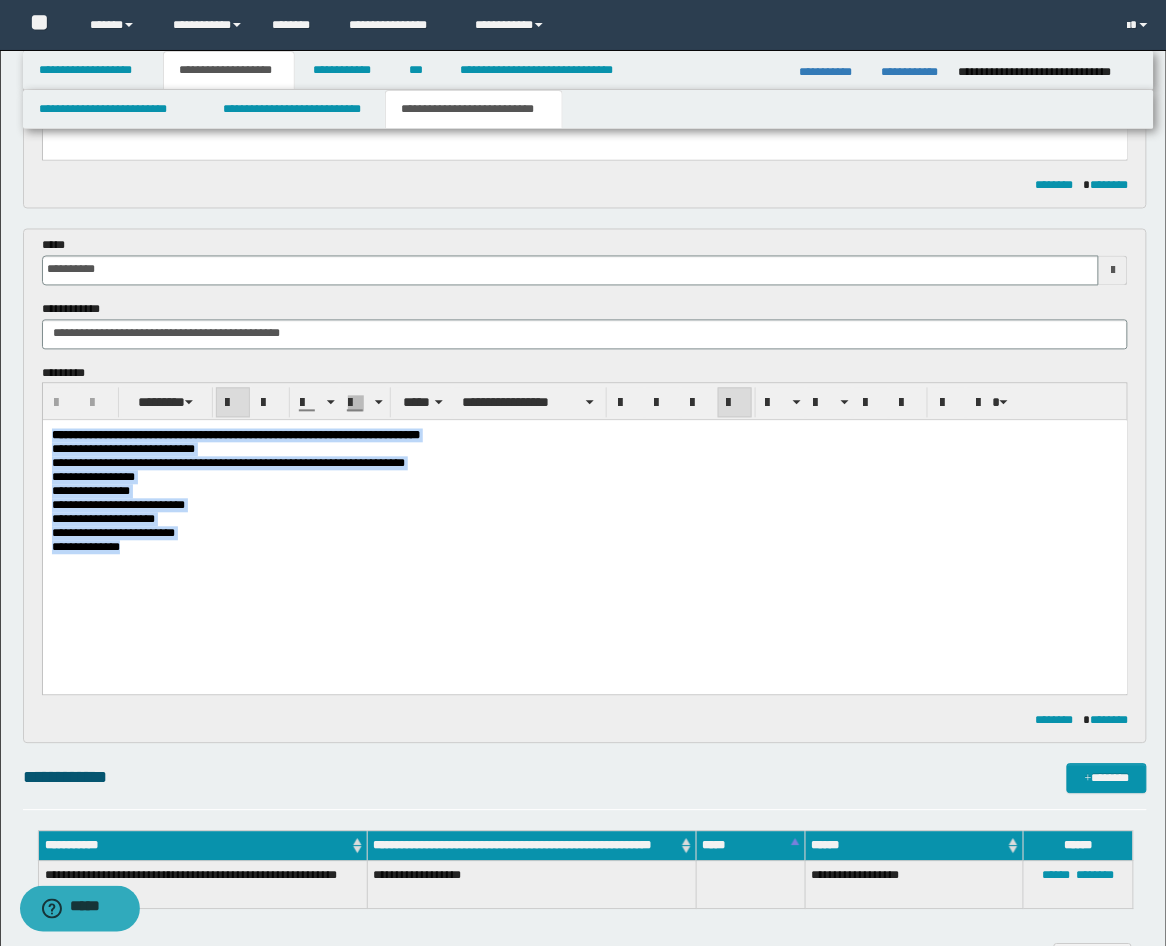 drag, startPoint x: 227, startPoint y: 586, endPoint x: -10, endPoint y: 371, distance: 319.99063 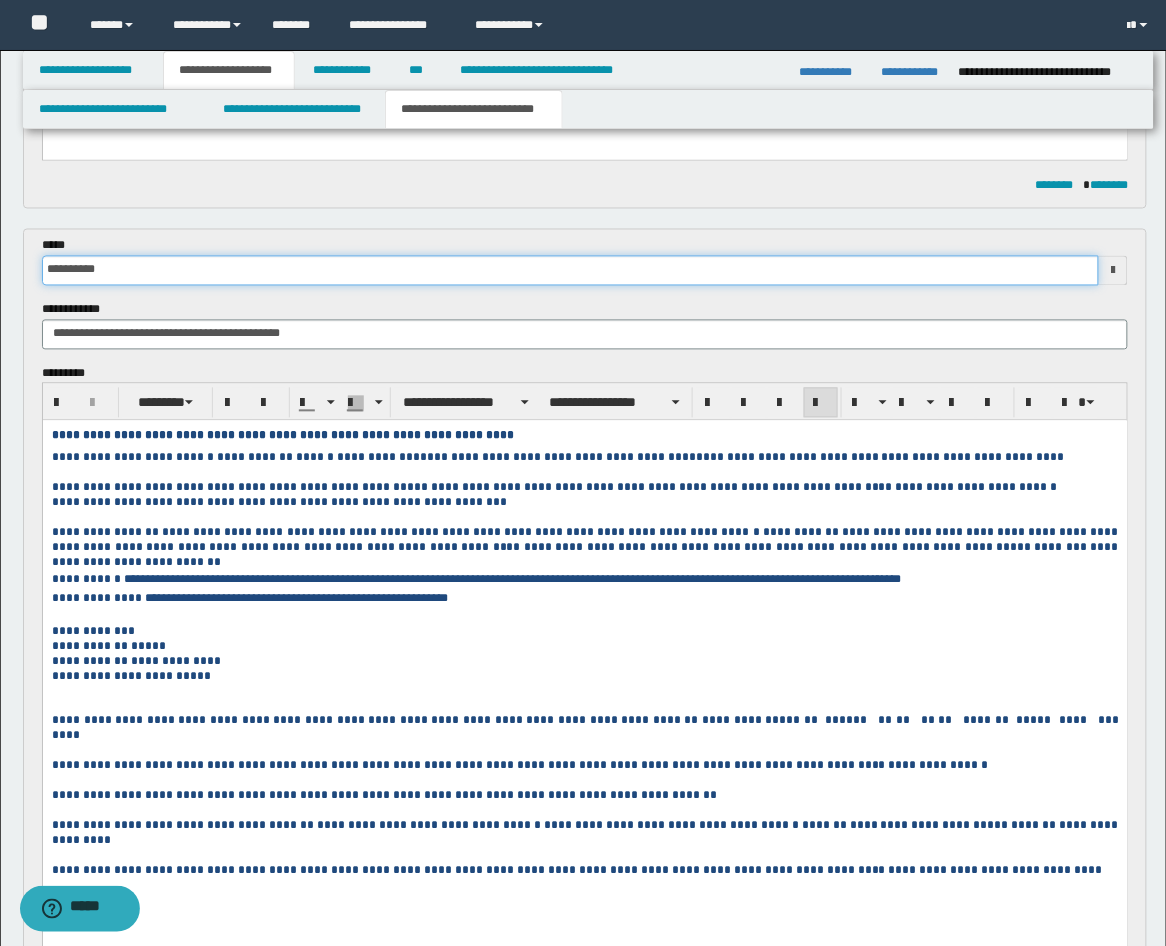 click on "**********" at bounding box center (571, 271) 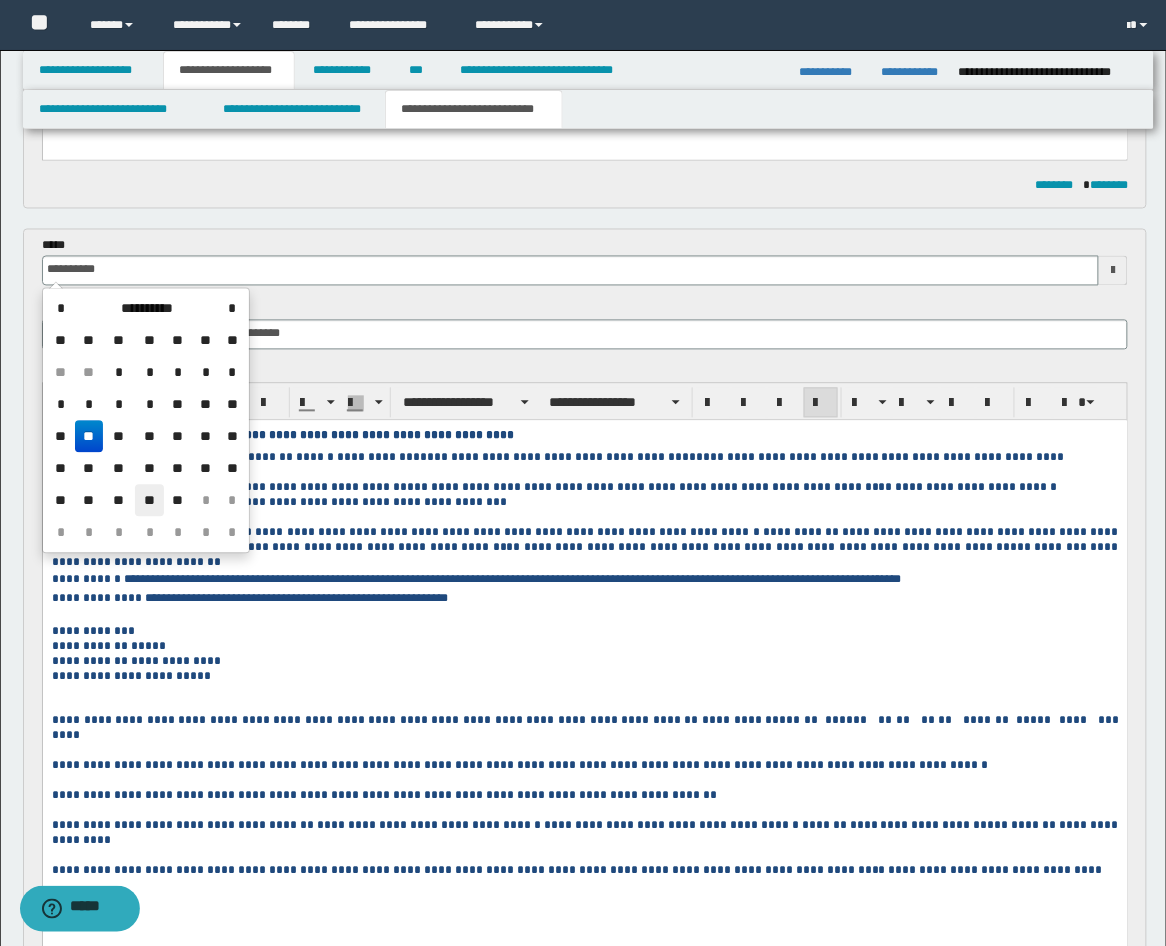 click on "**" at bounding box center [149, 501] 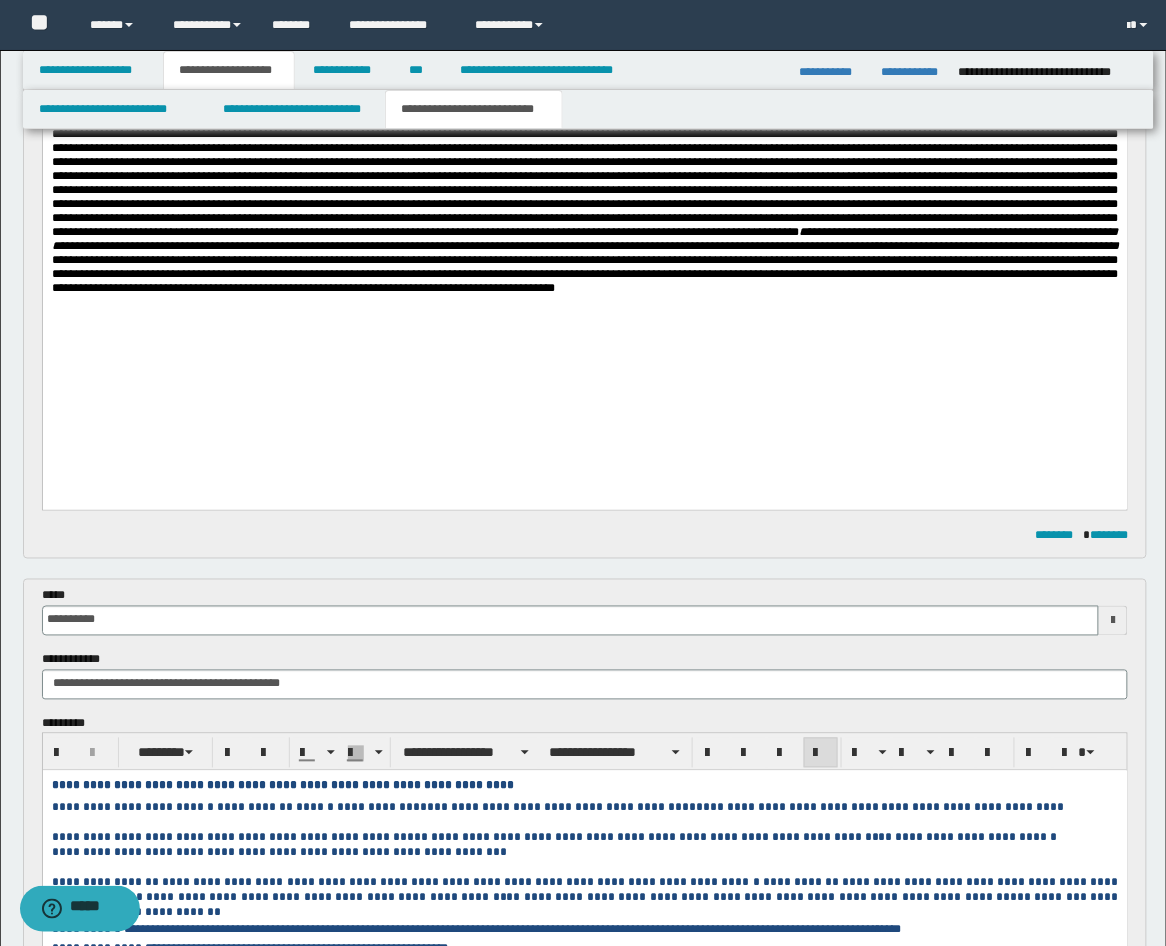 scroll, scrollTop: 355, scrollLeft: 0, axis: vertical 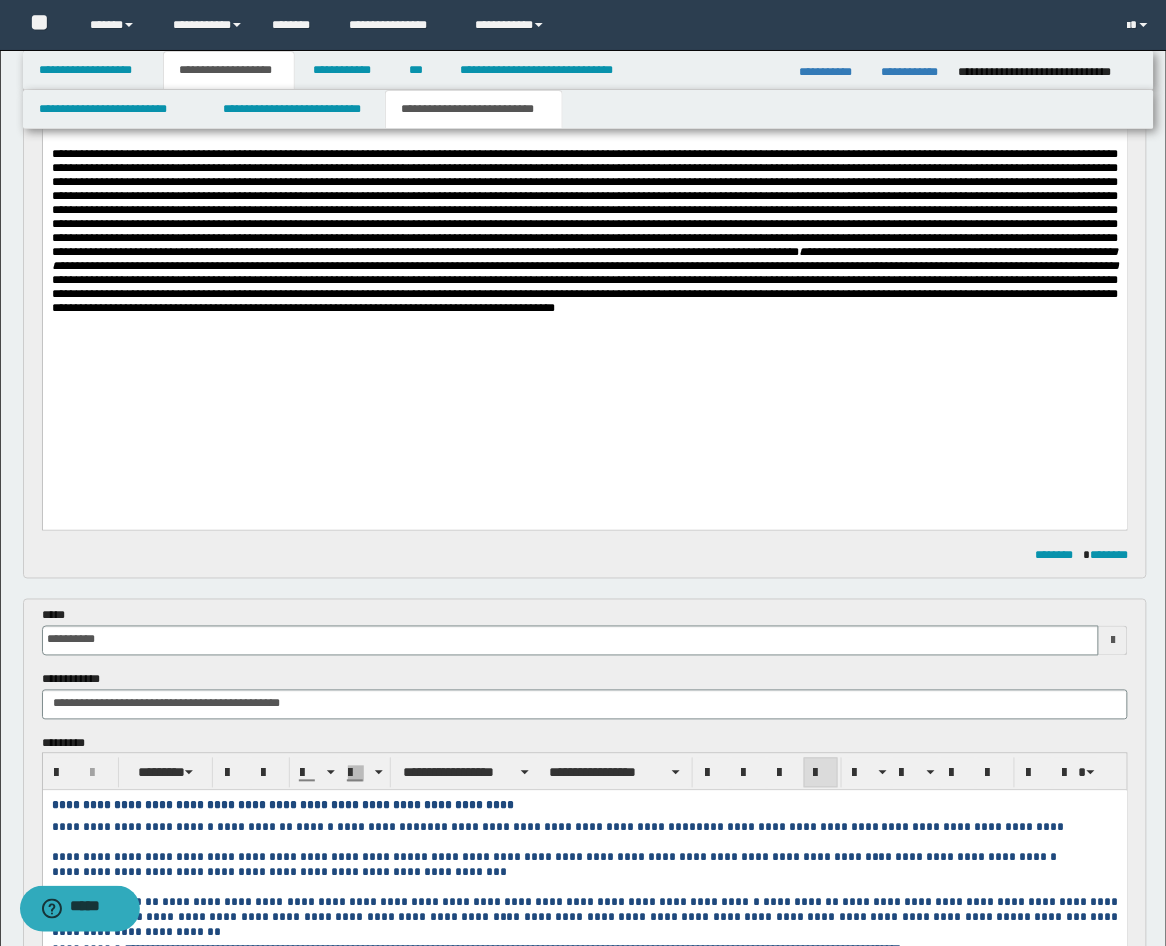 click on "**********" at bounding box center [584, 241] 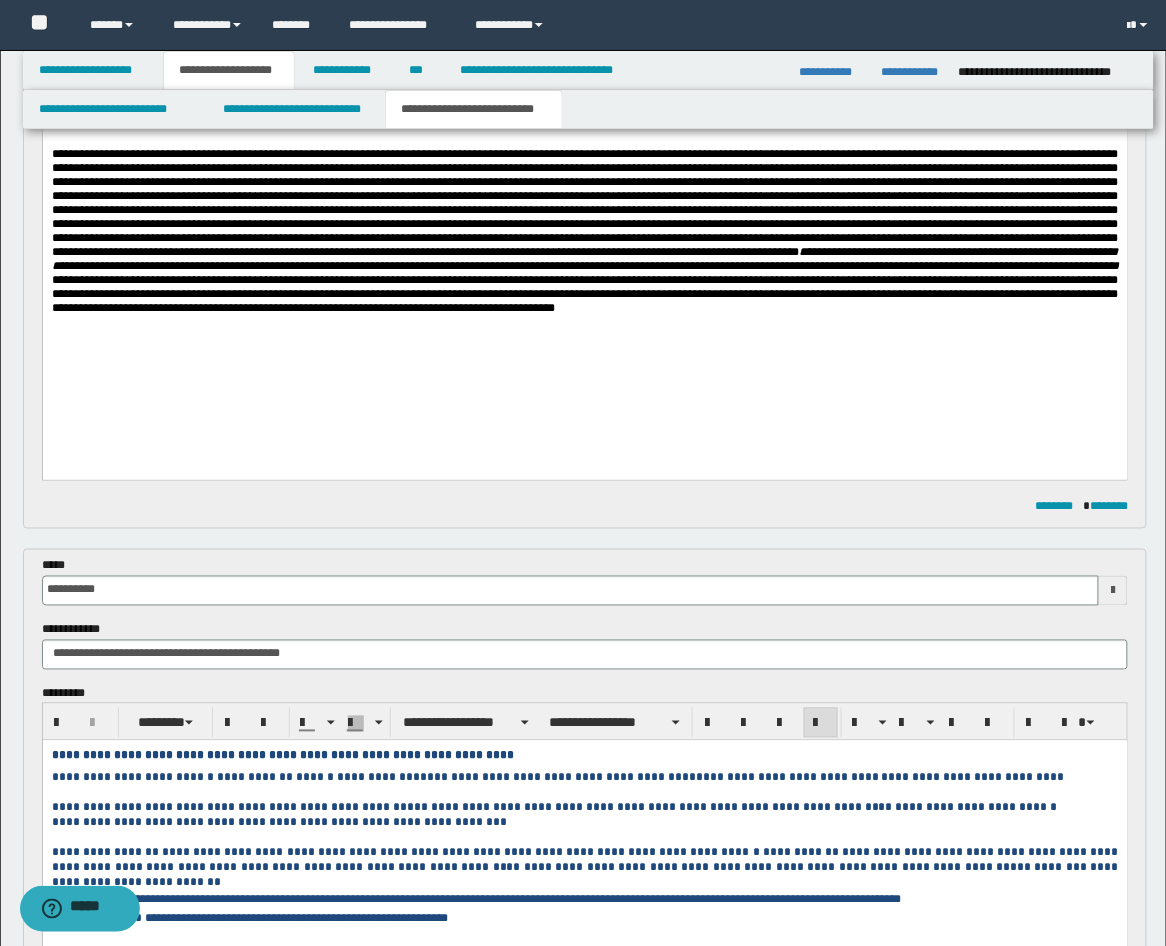 scroll, scrollTop: 0, scrollLeft: 0, axis: both 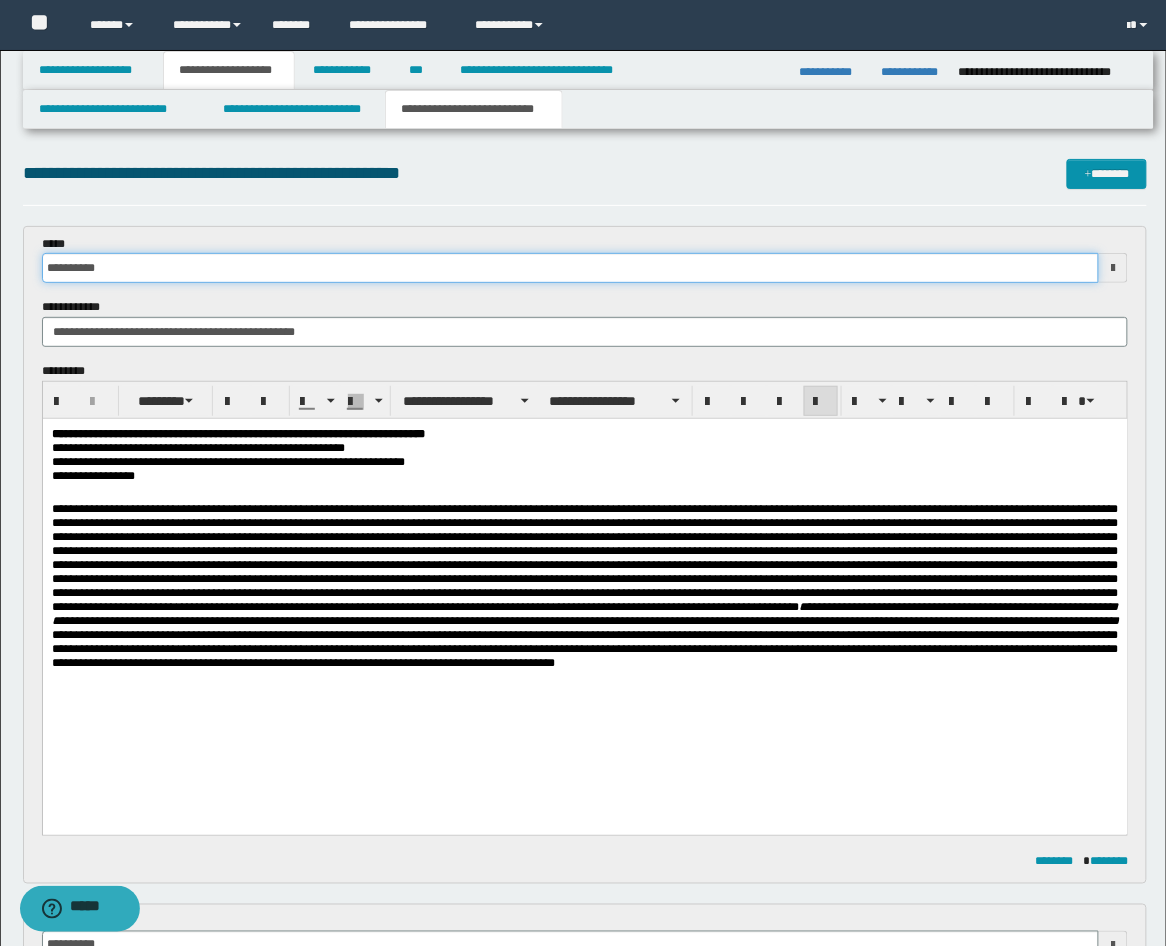 click on "**********" at bounding box center [571, 268] 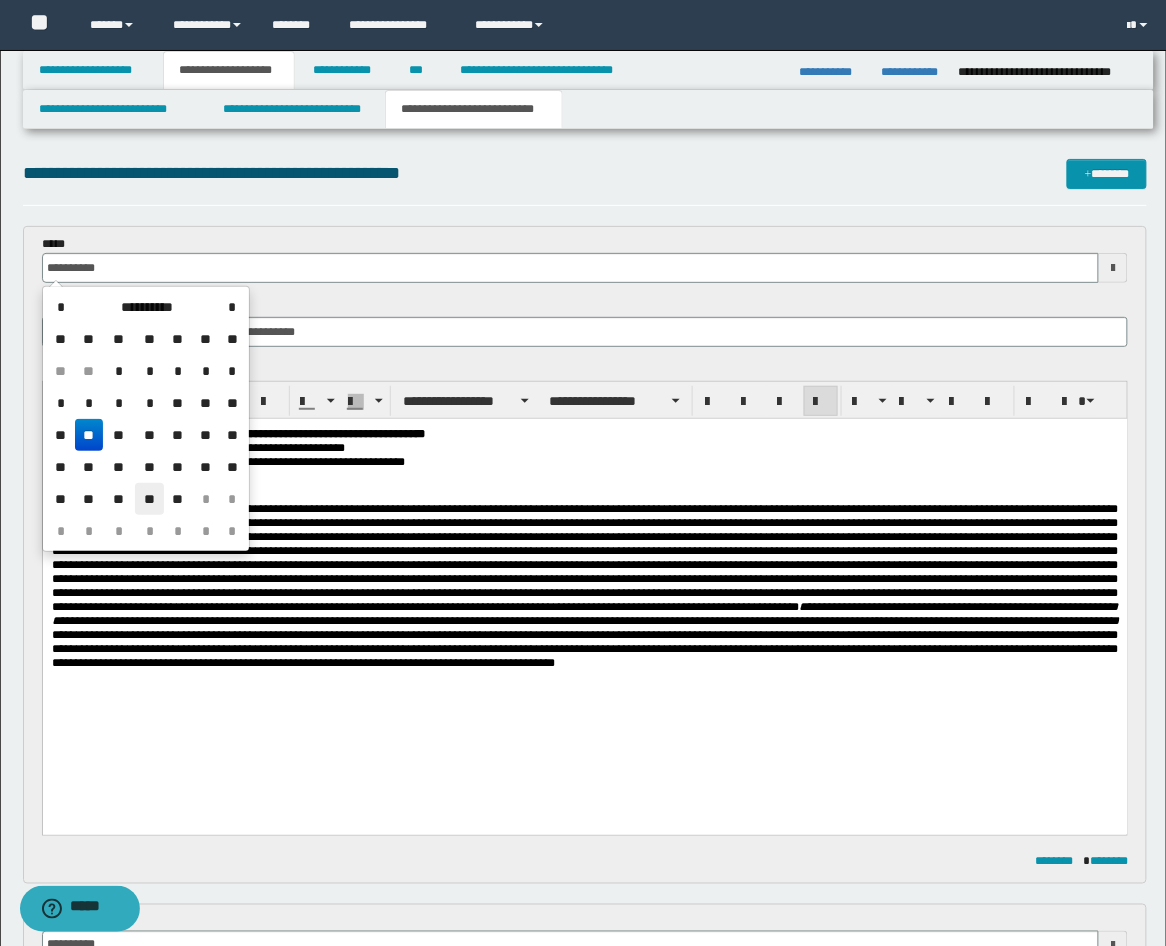 click on "**" at bounding box center (149, 499) 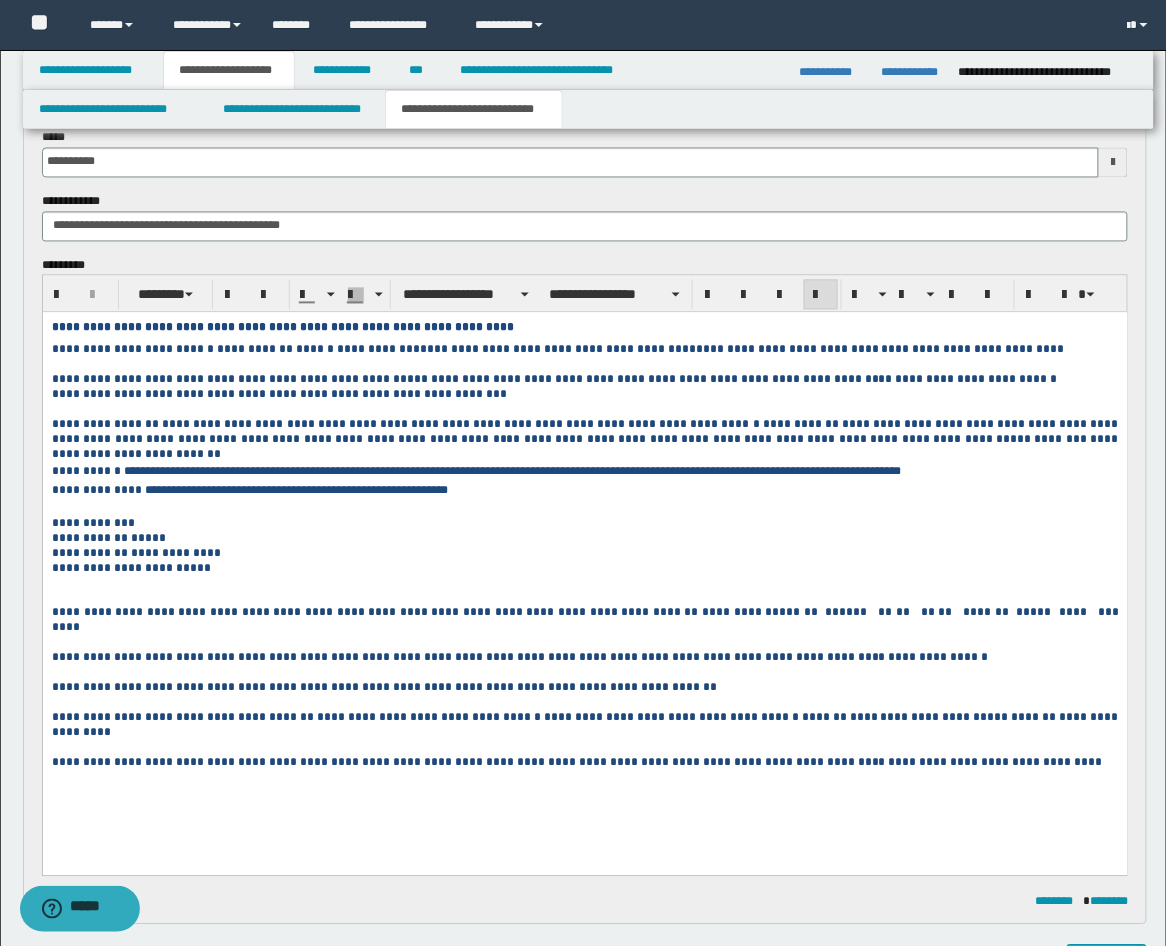 scroll, scrollTop: 741, scrollLeft: 0, axis: vertical 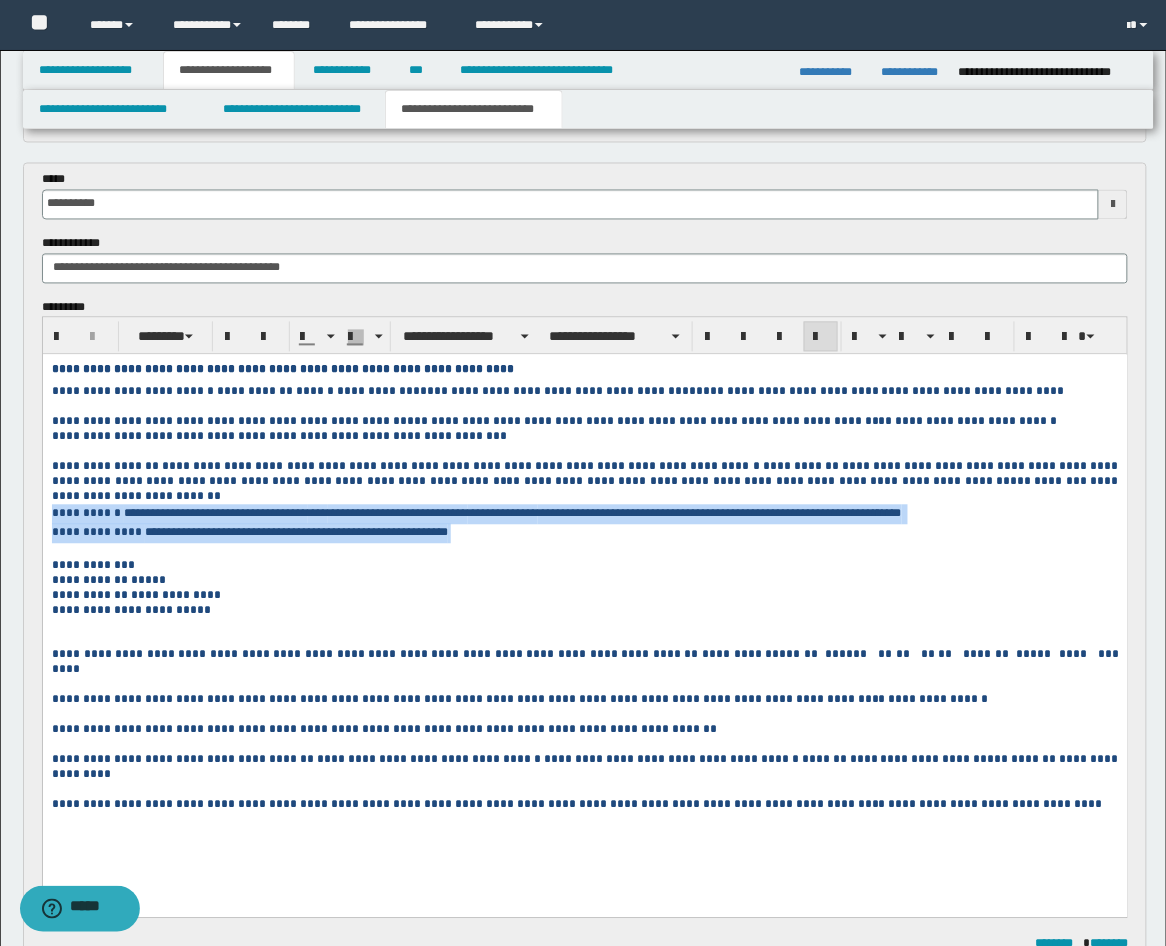 drag, startPoint x: 495, startPoint y: 536, endPoint x: -9, endPoint y: 513, distance: 504.52454 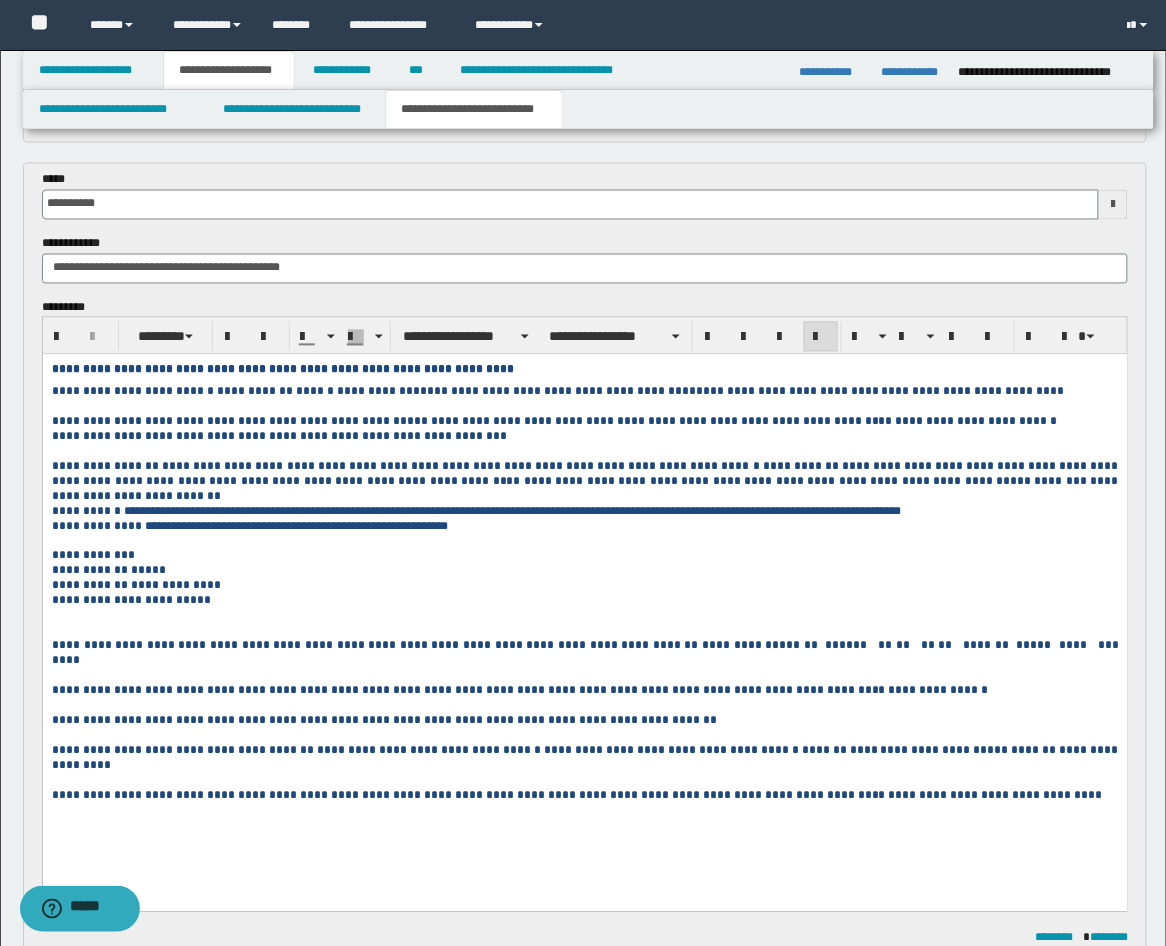 click on "**********" at bounding box center [584, 586] 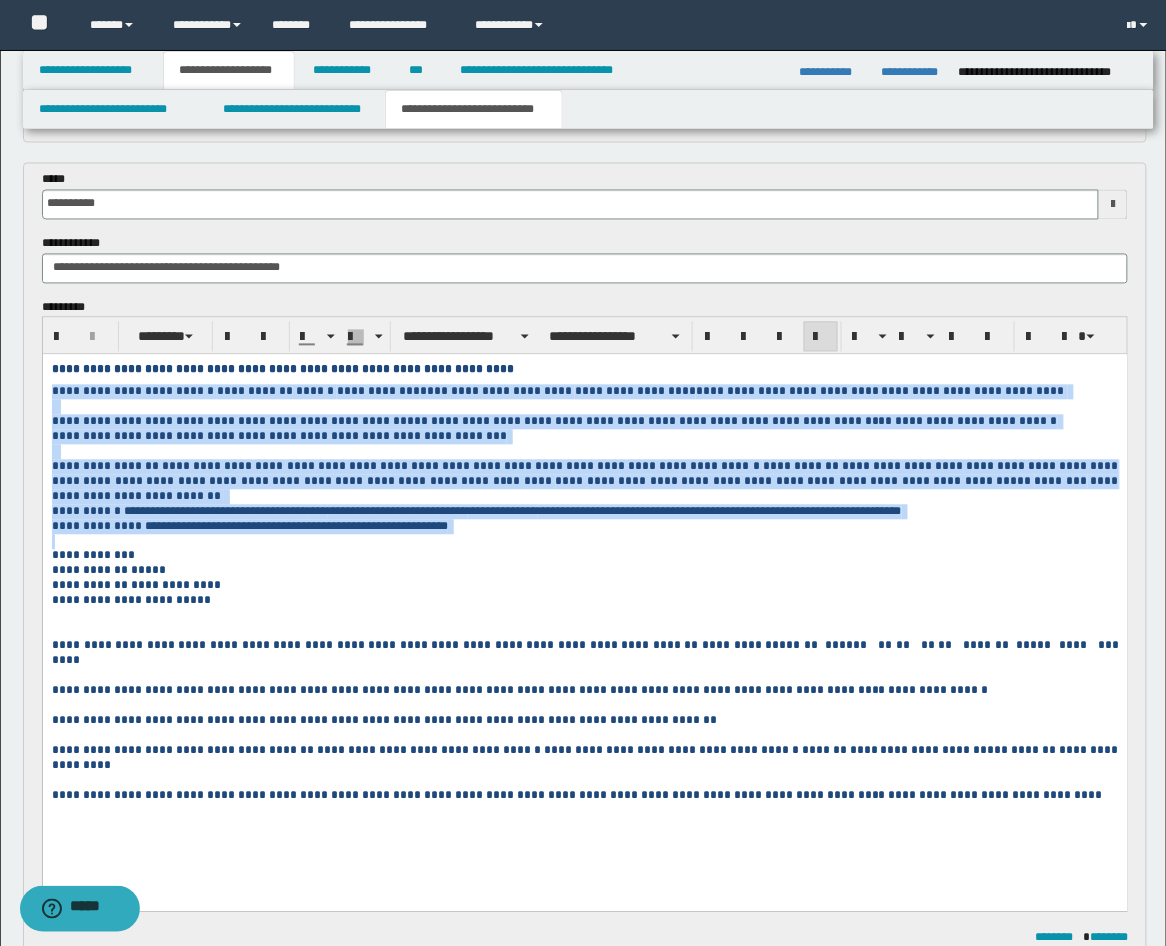 drag, startPoint x: 505, startPoint y: 540, endPoint x: 42, endPoint y: 749, distance: 507.9862 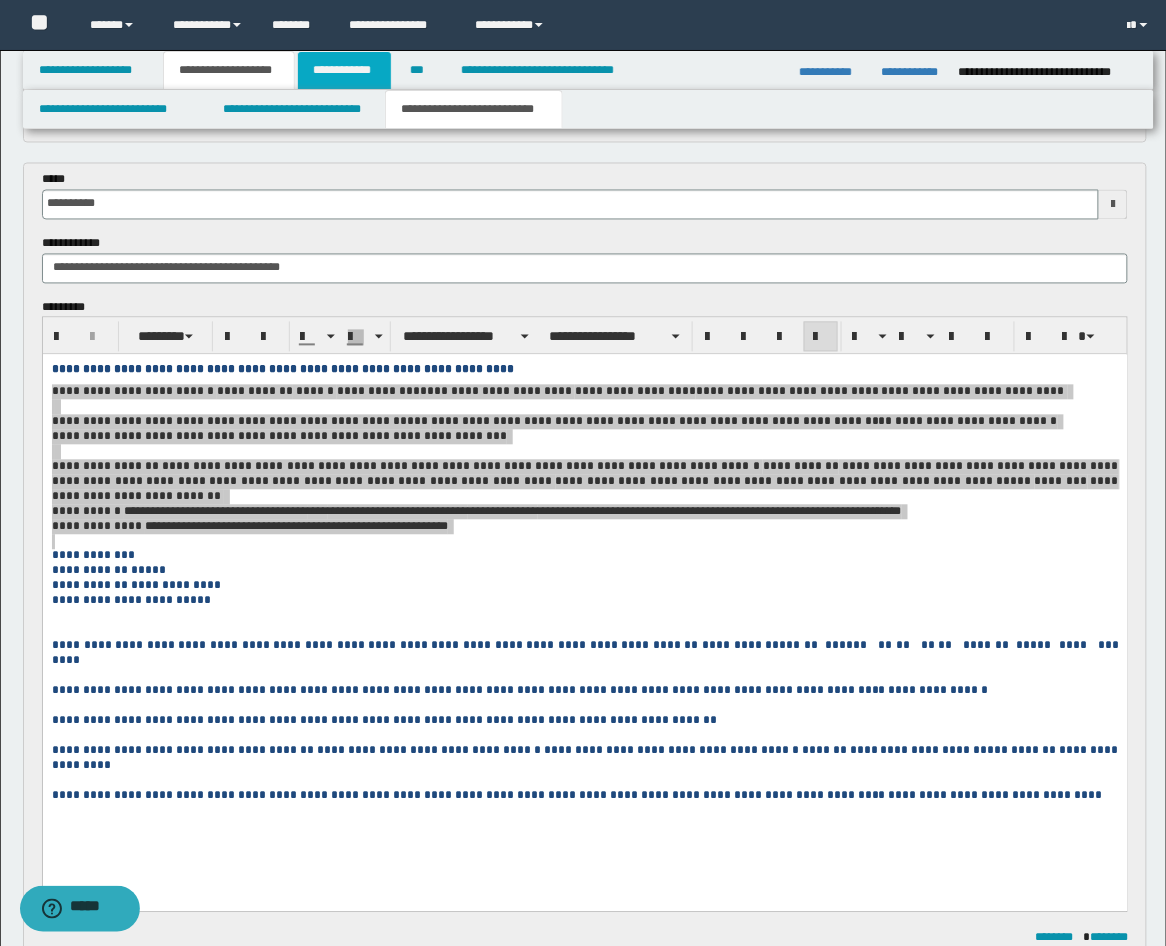 click on "**********" at bounding box center [344, 70] 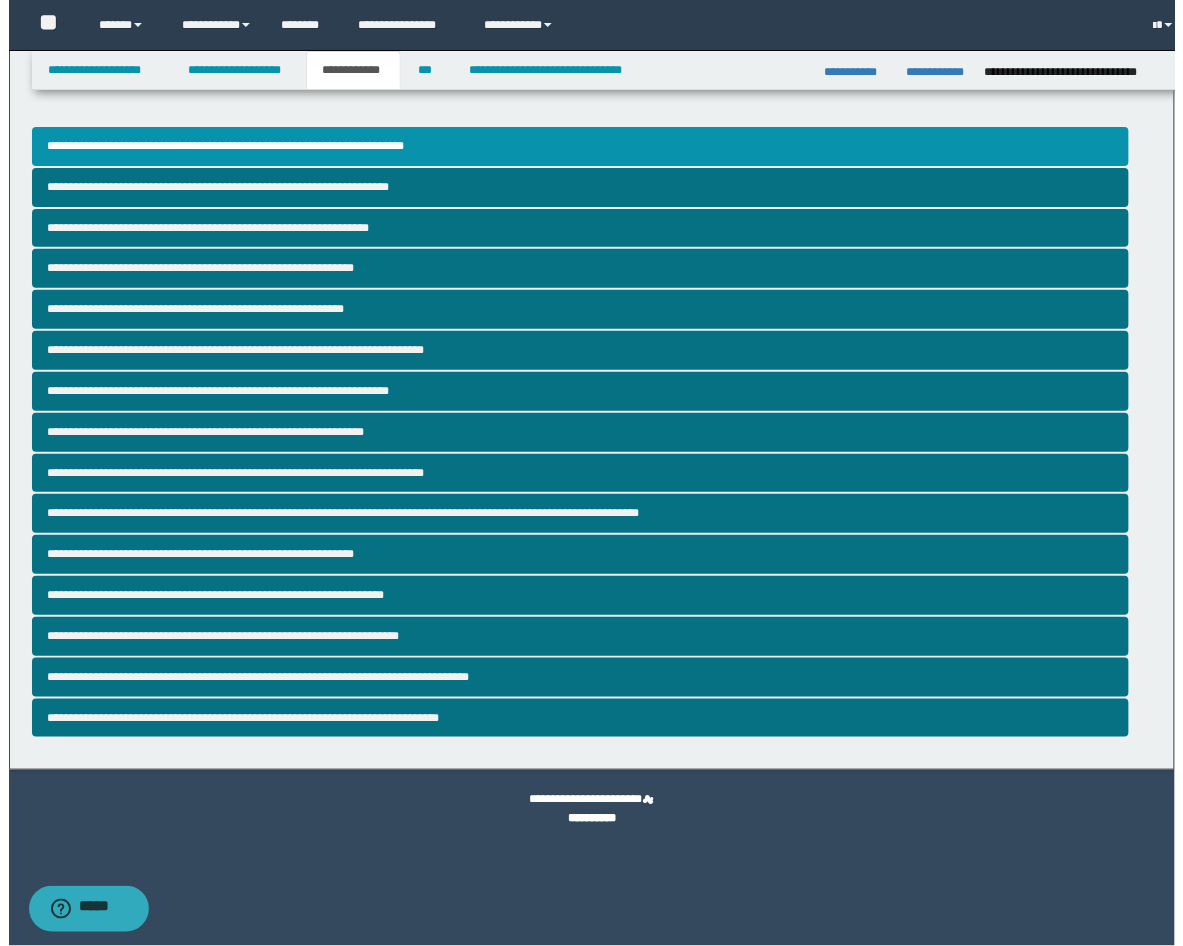 scroll, scrollTop: 0, scrollLeft: 0, axis: both 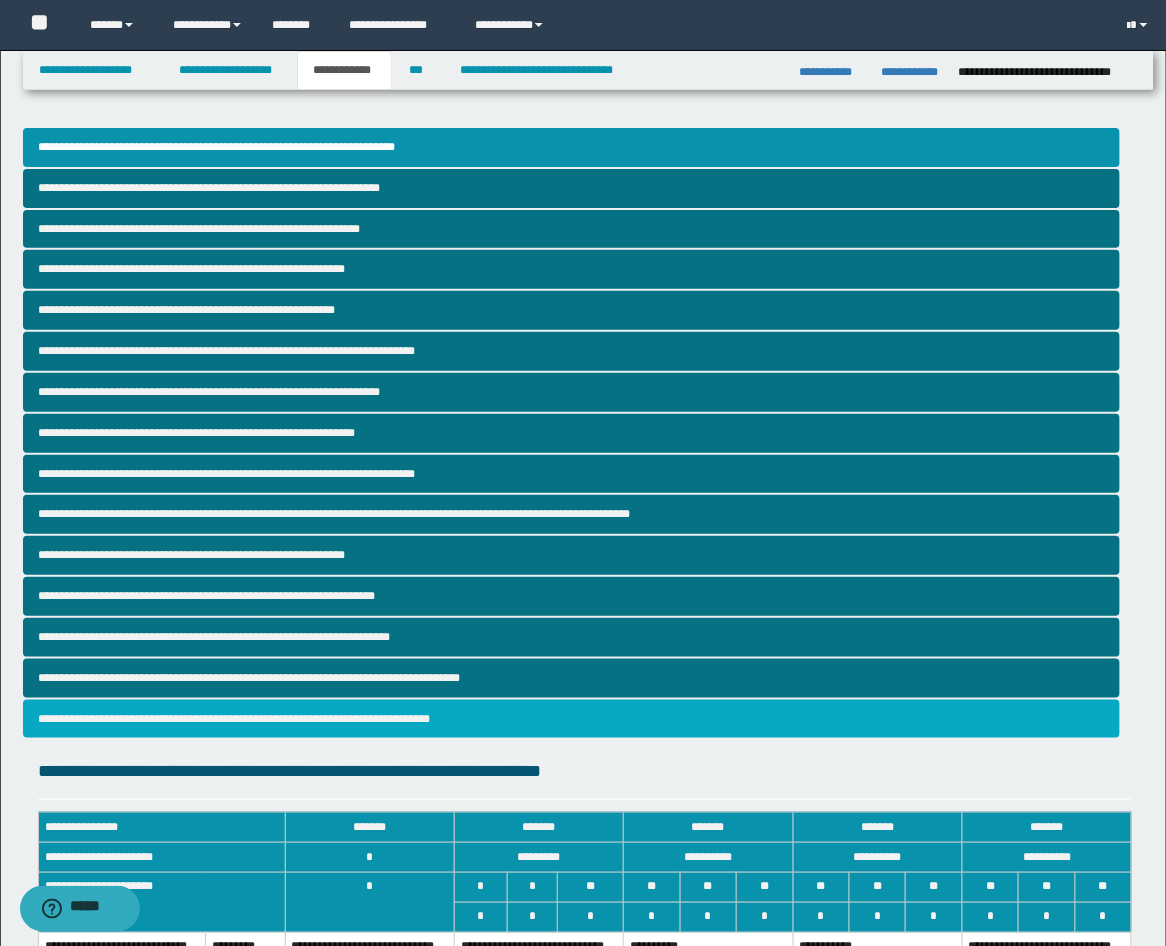 click on "**********" at bounding box center (572, 719) 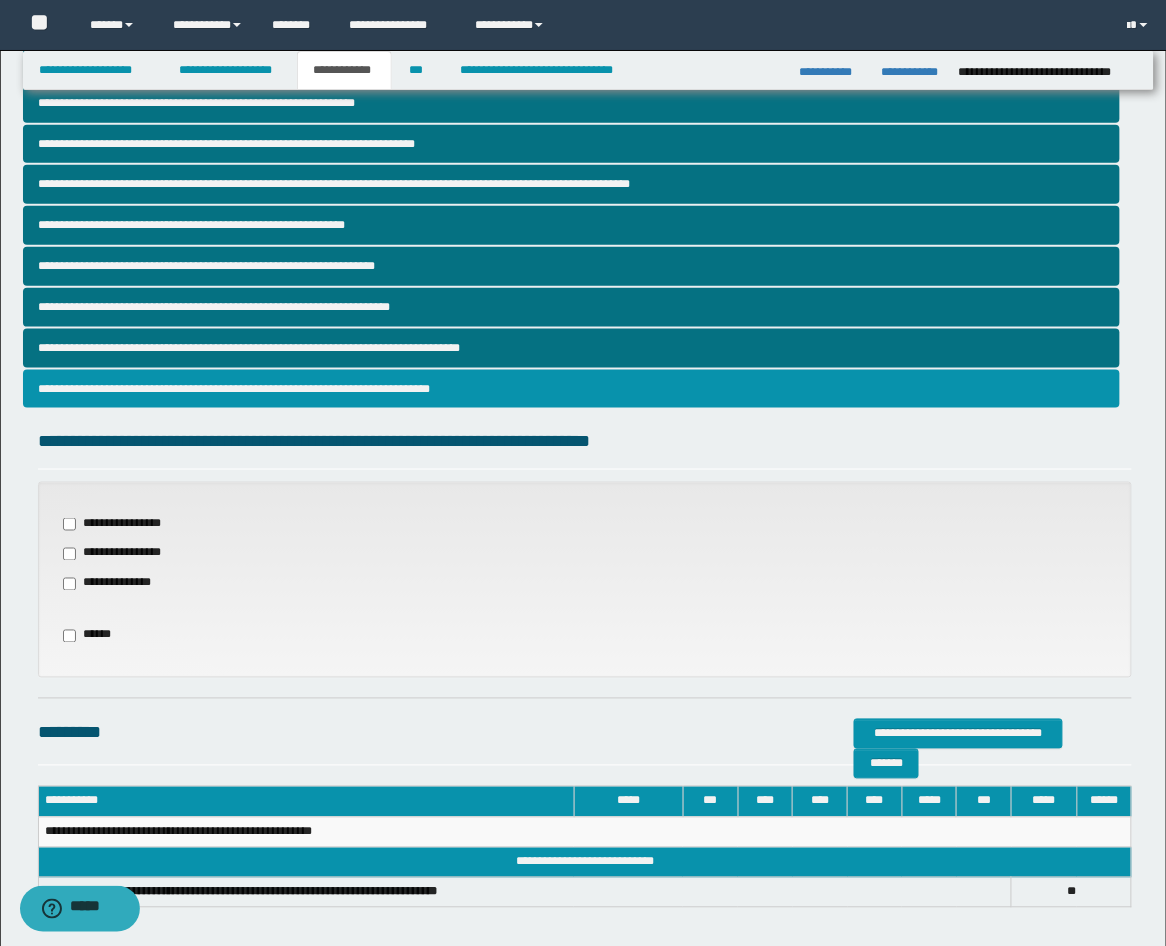 scroll, scrollTop: 421, scrollLeft: 0, axis: vertical 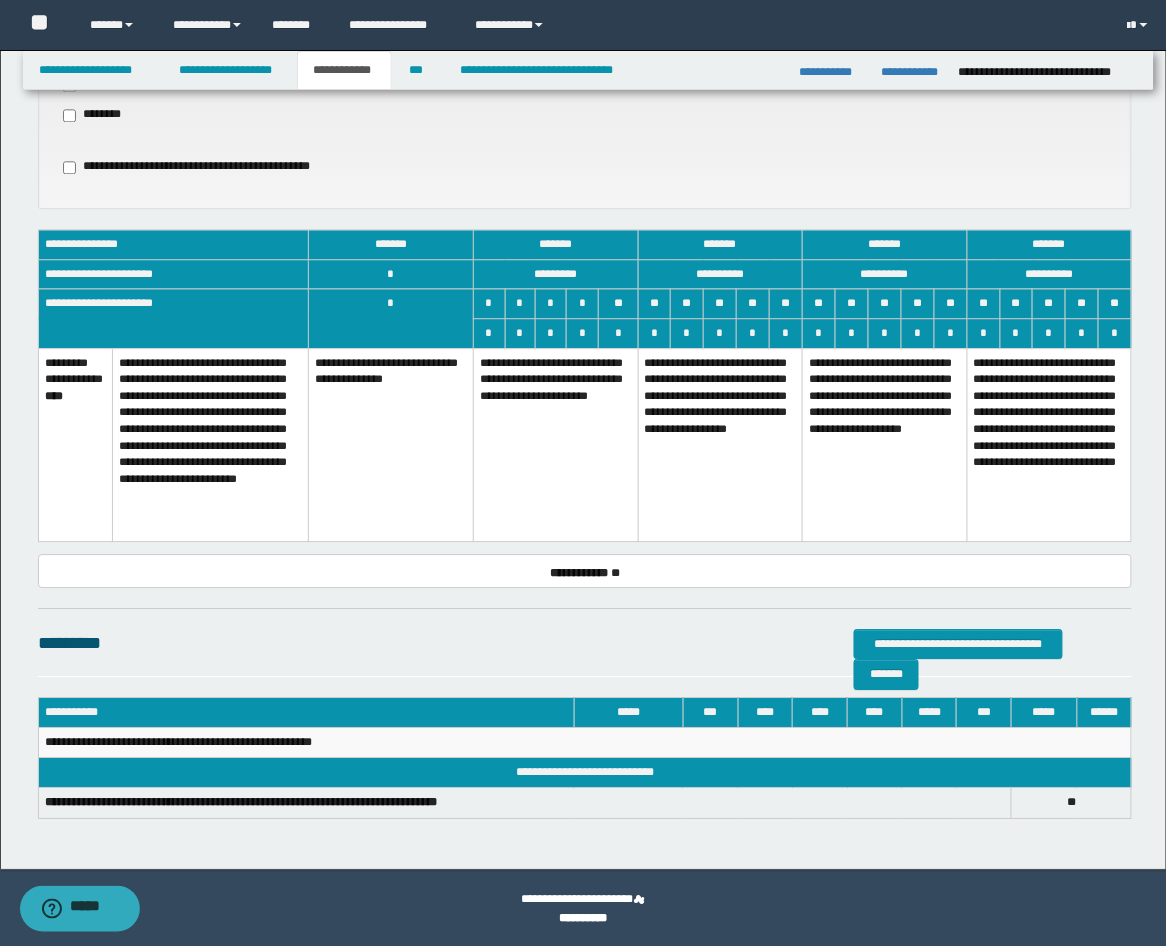 click on "**********" at bounding box center [720, 445] 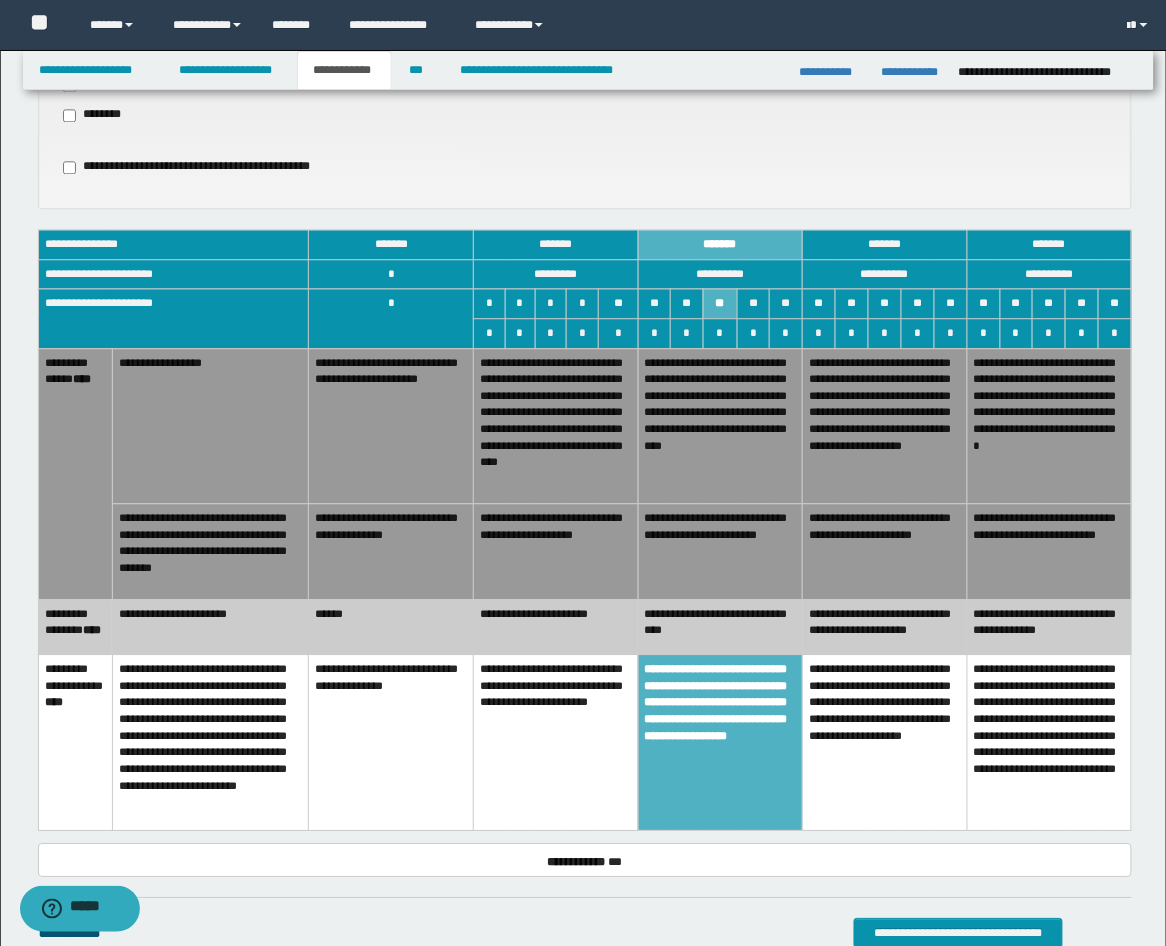 click on "******" at bounding box center [391, 627] 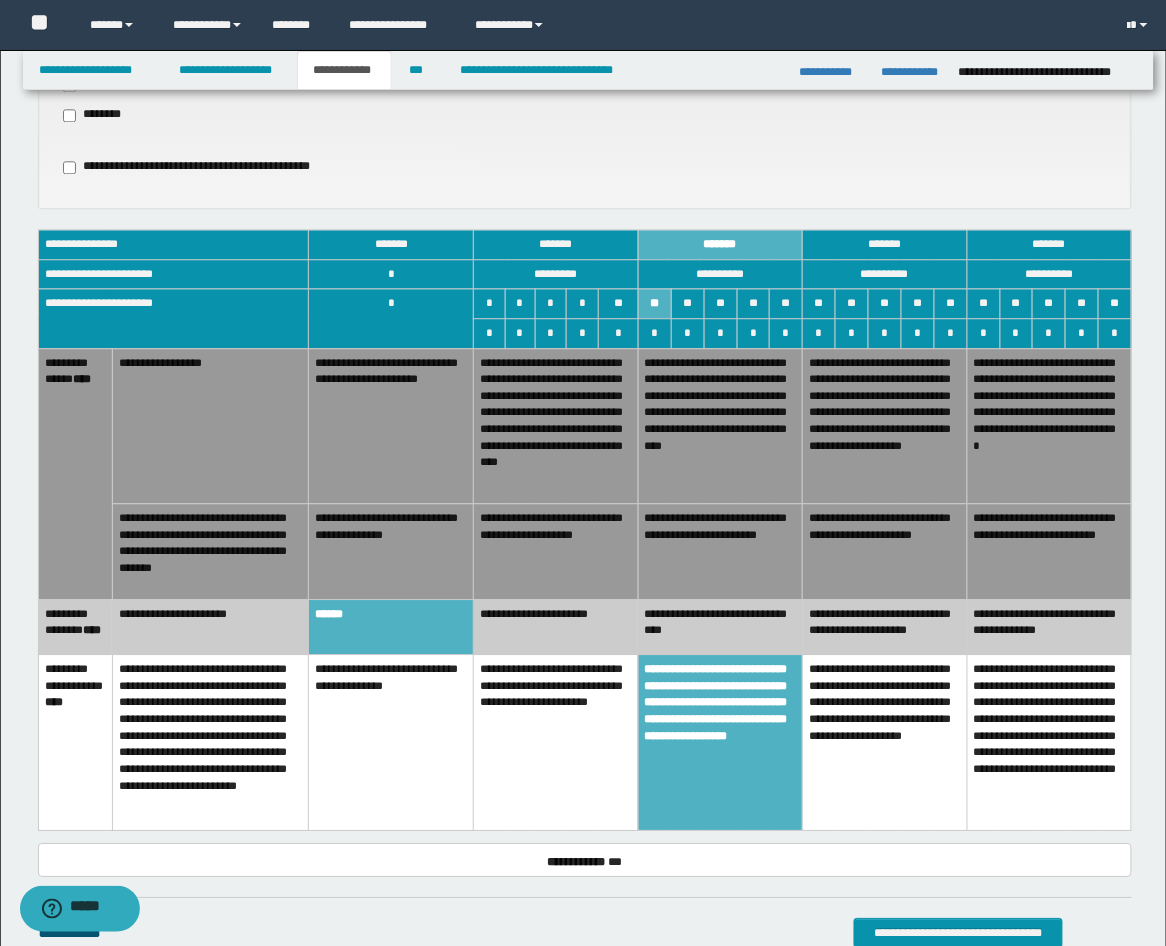 scroll, scrollTop: 1337, scrollLeft: 0, axis: vertical 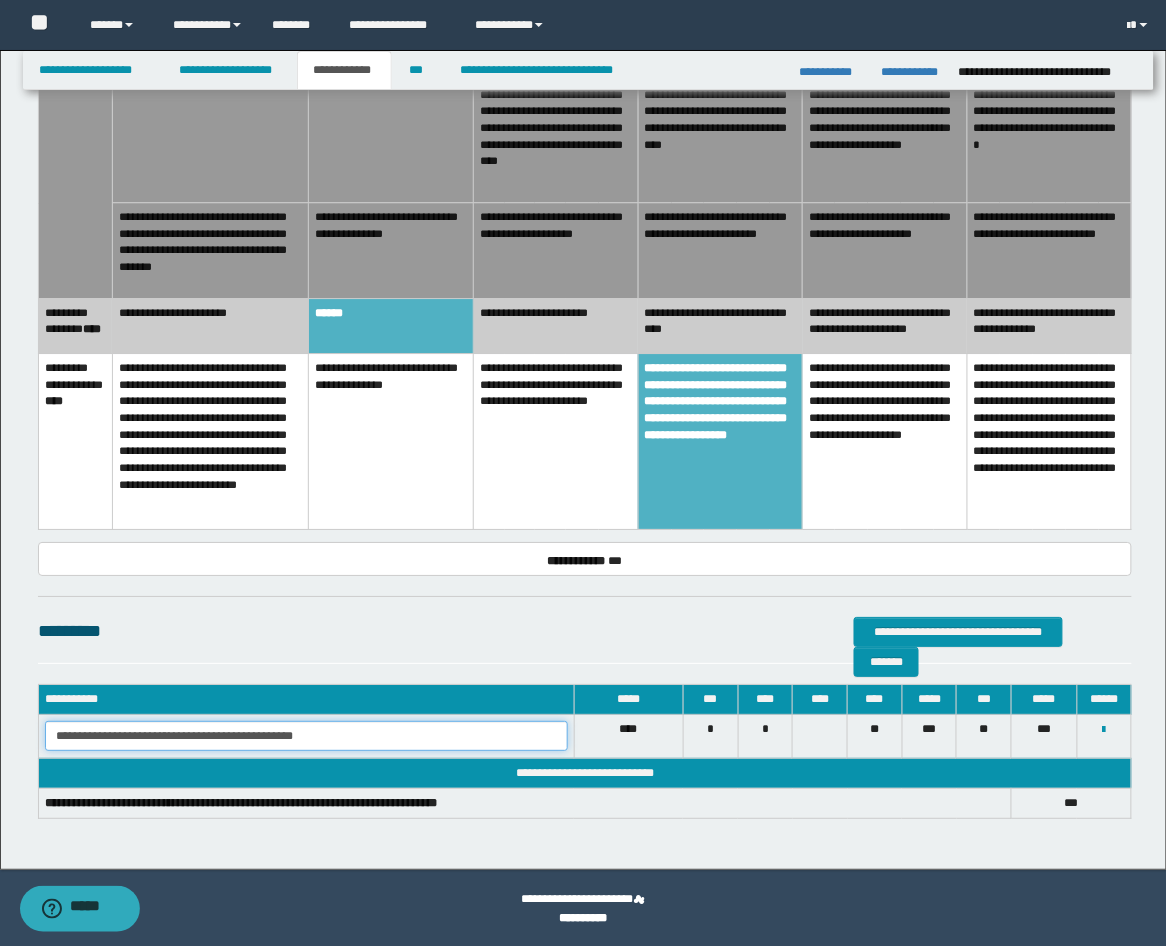 drag, startPoint x: 382, startPoint y: 735, endPoint x: -9, endPoint y: 696, distance: 392.9402 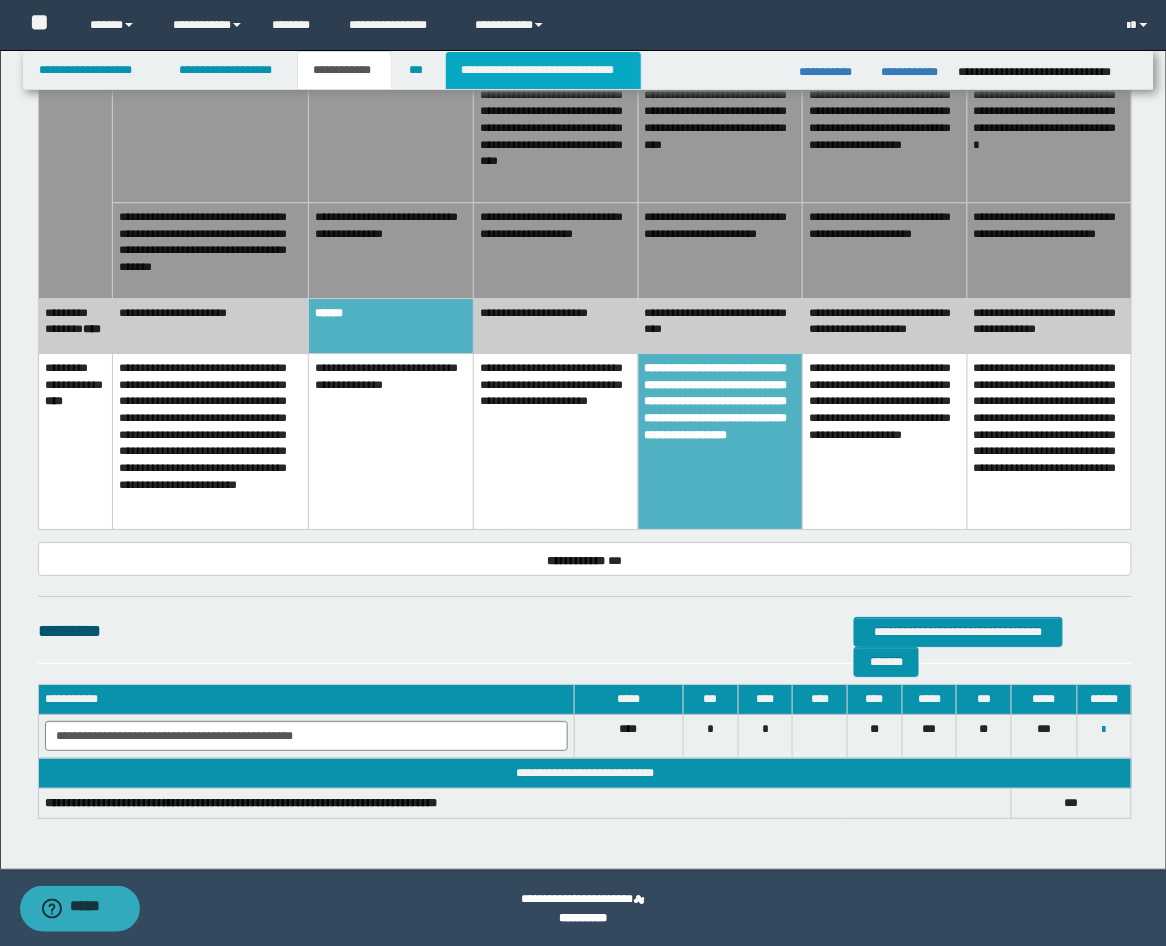 click on "**********" at bounding box center [543, 70] 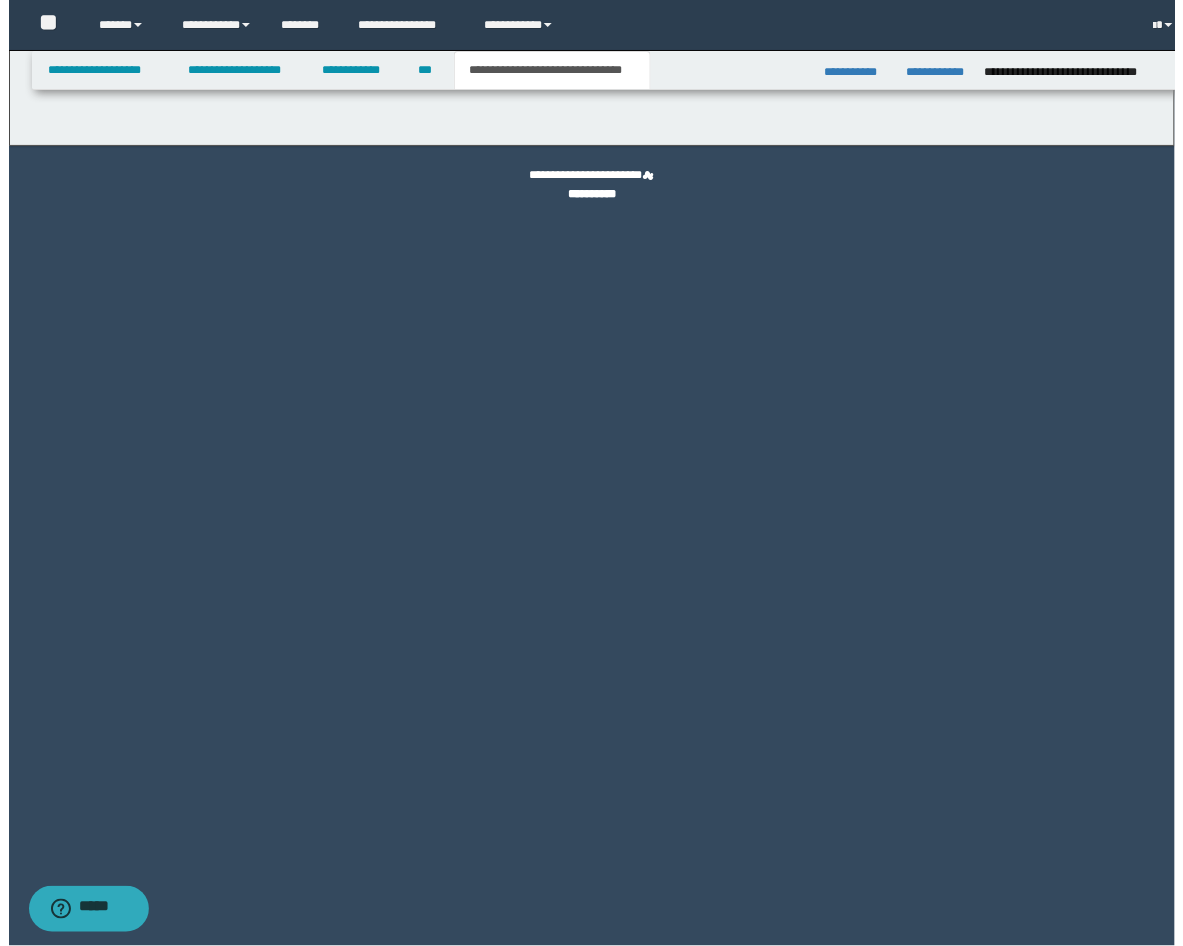 scroll, scrollTop: 0, scrollLeft: 0, axis: both 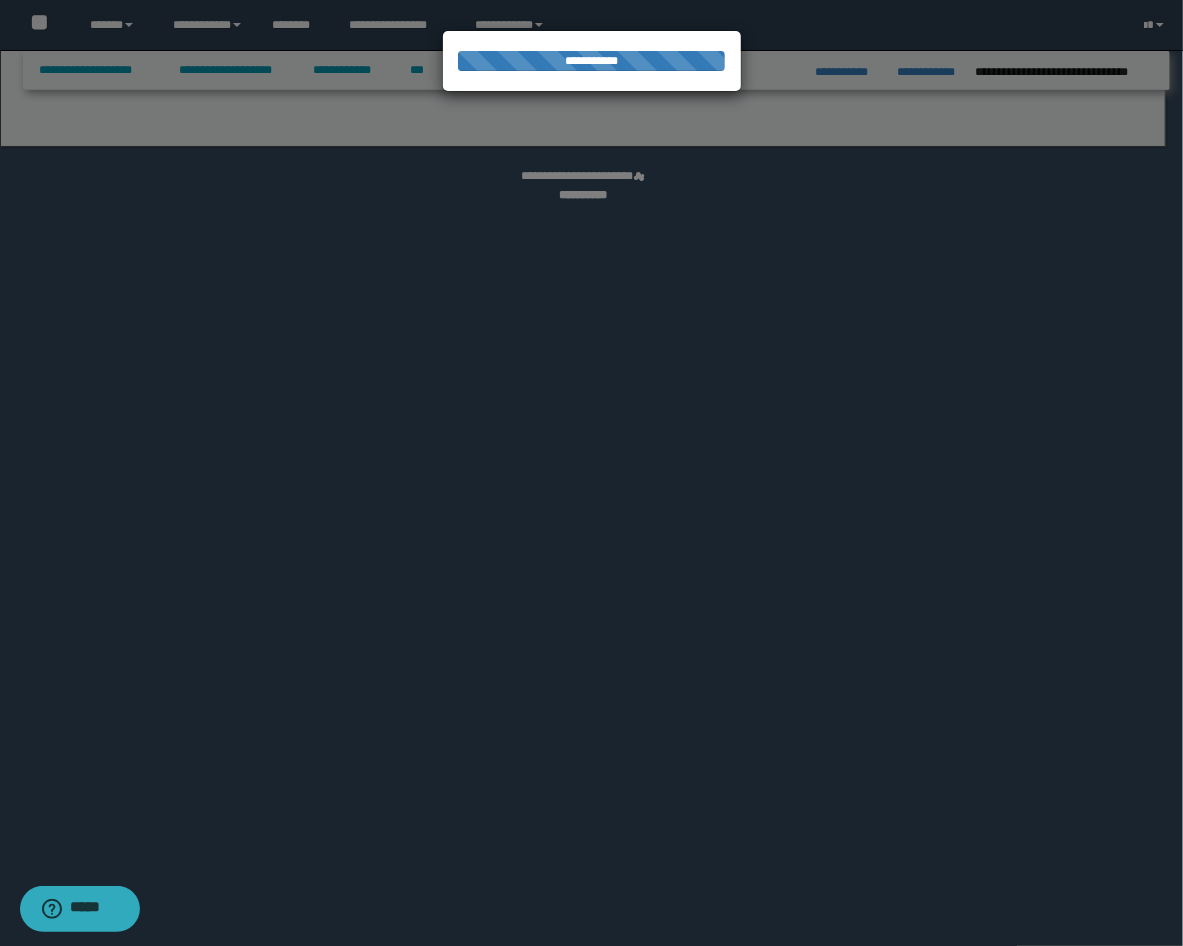 select on "*" 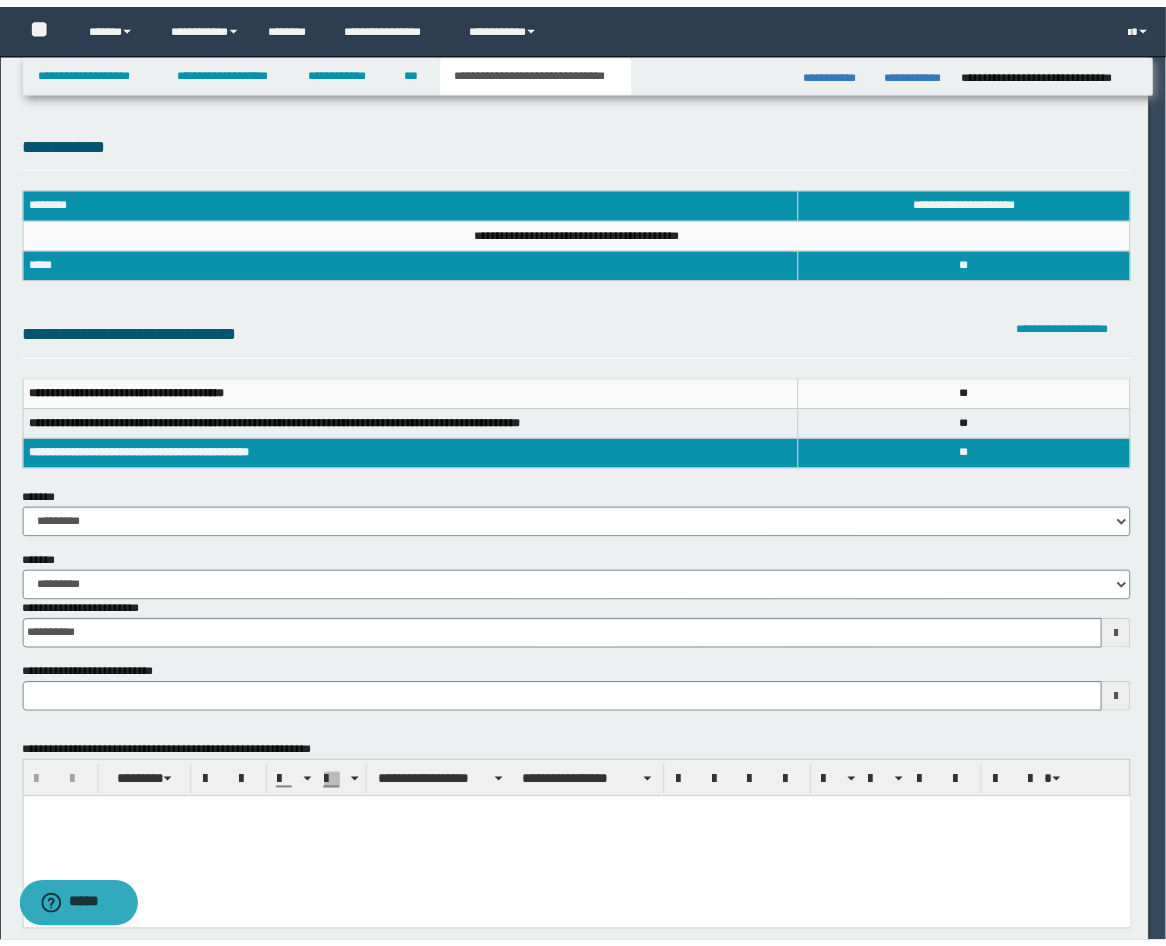 scroll, scrollTop: 0, scrollLeft: 0, axis: both 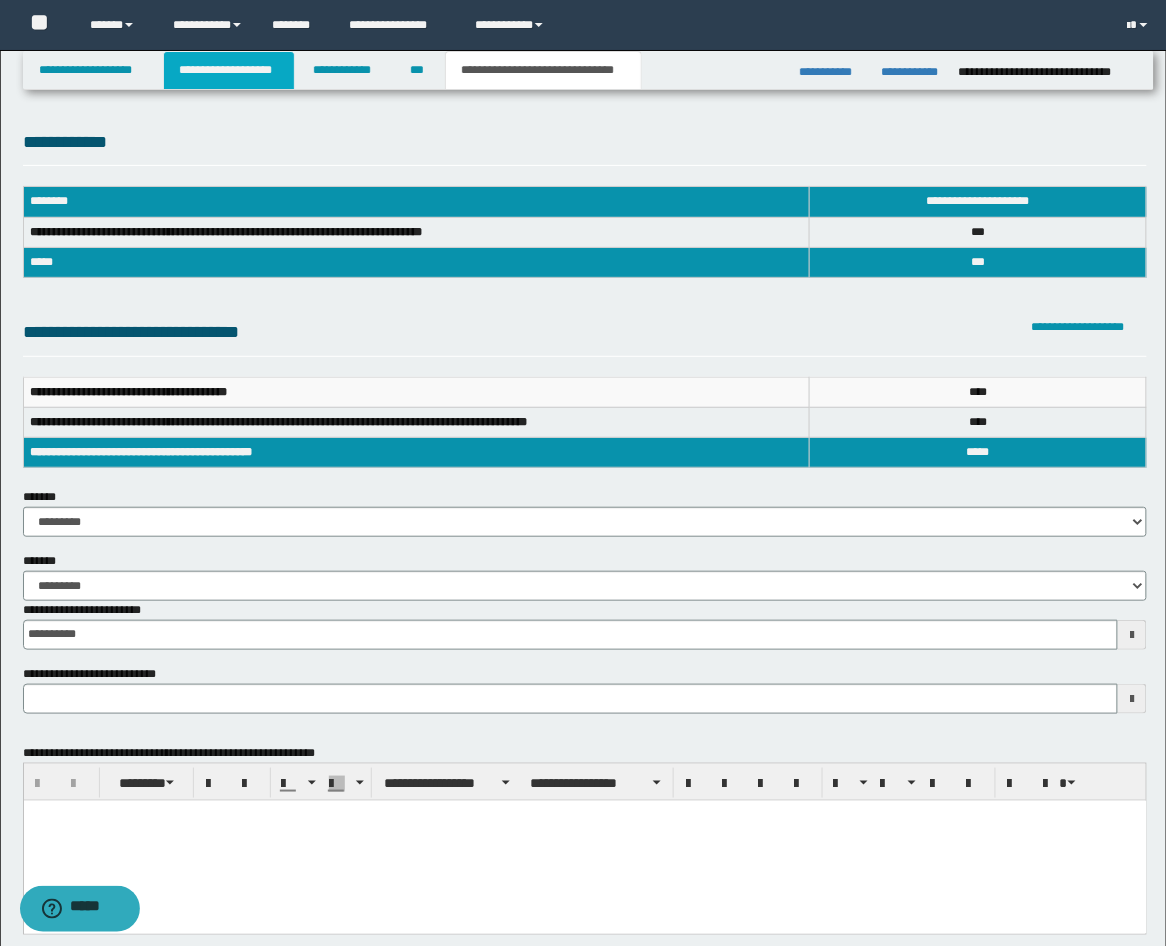 click on "**********" at bounding box center [229, 70] 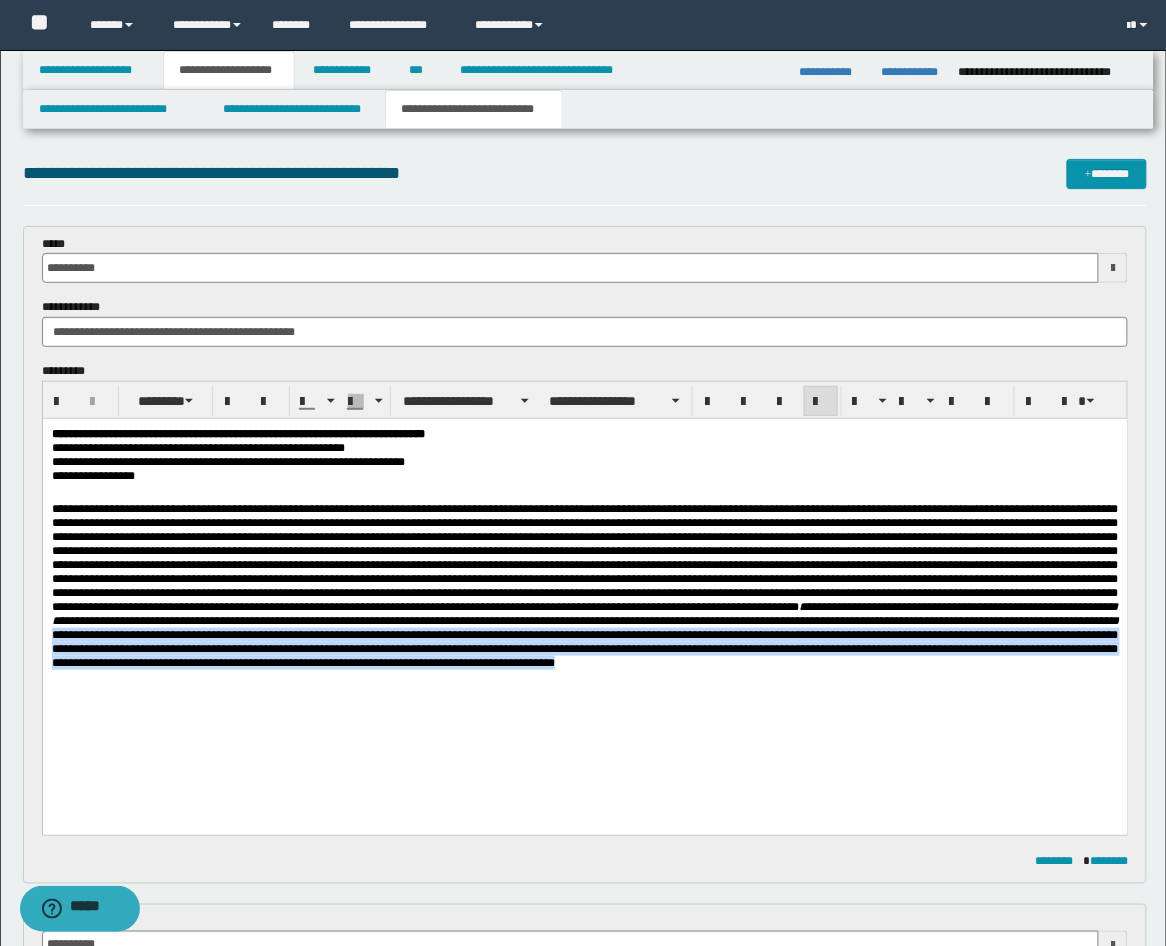 drag, startPoint x: 655, startPoint y: 732, endPoint x: 879, endPoint y: 670, distance: 232.42203 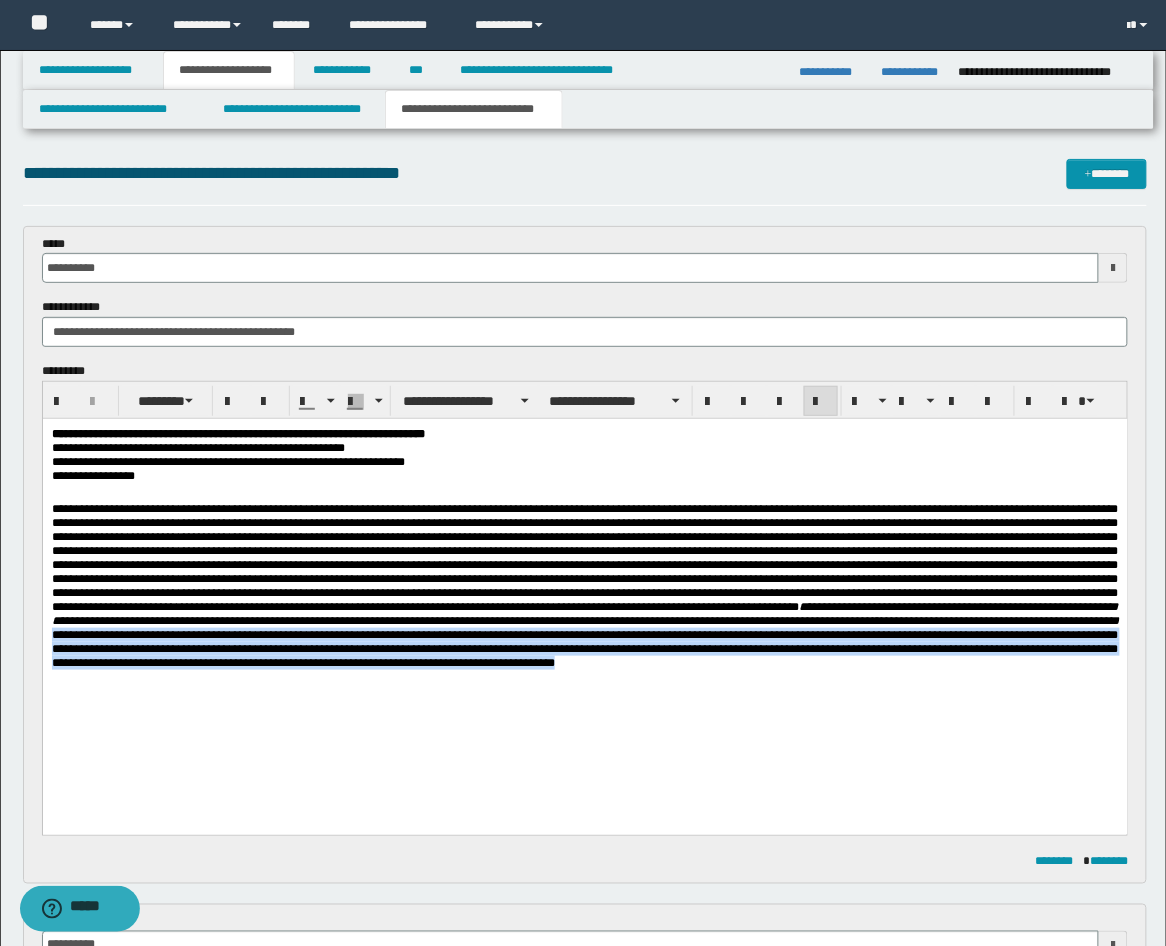 click on "**********" at bounding box center [584, 572] 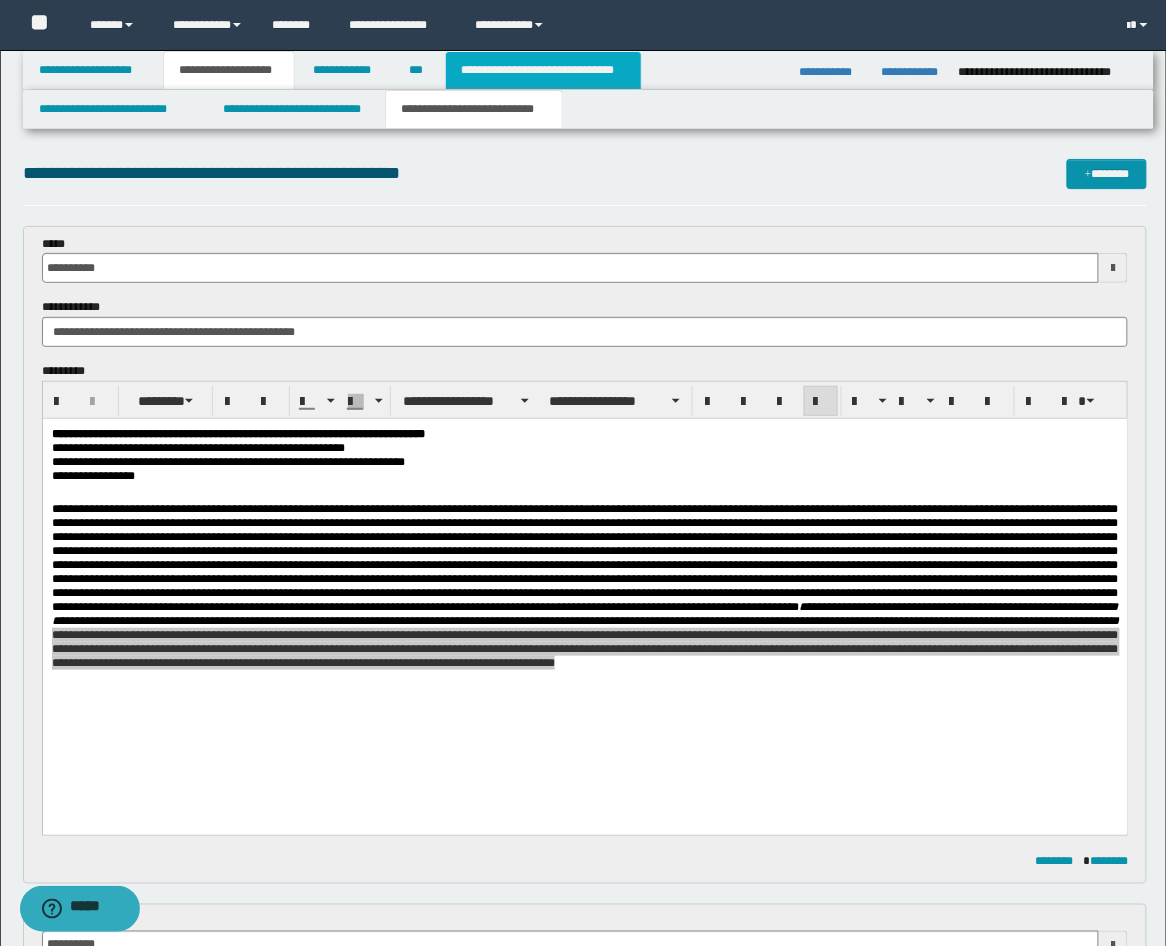 click on "**********" at bounding box center (543, 70) 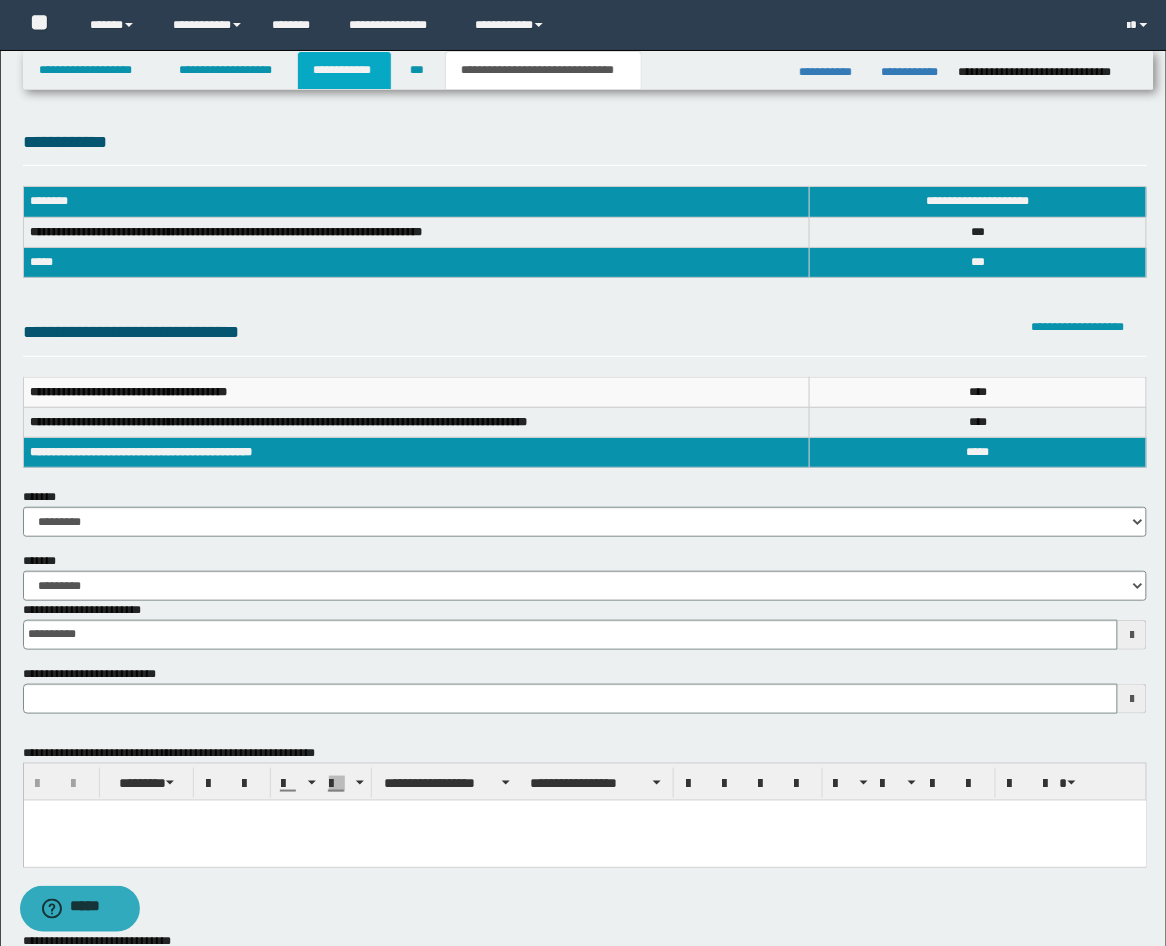 click on "**********" at bounding box center [344, 70] 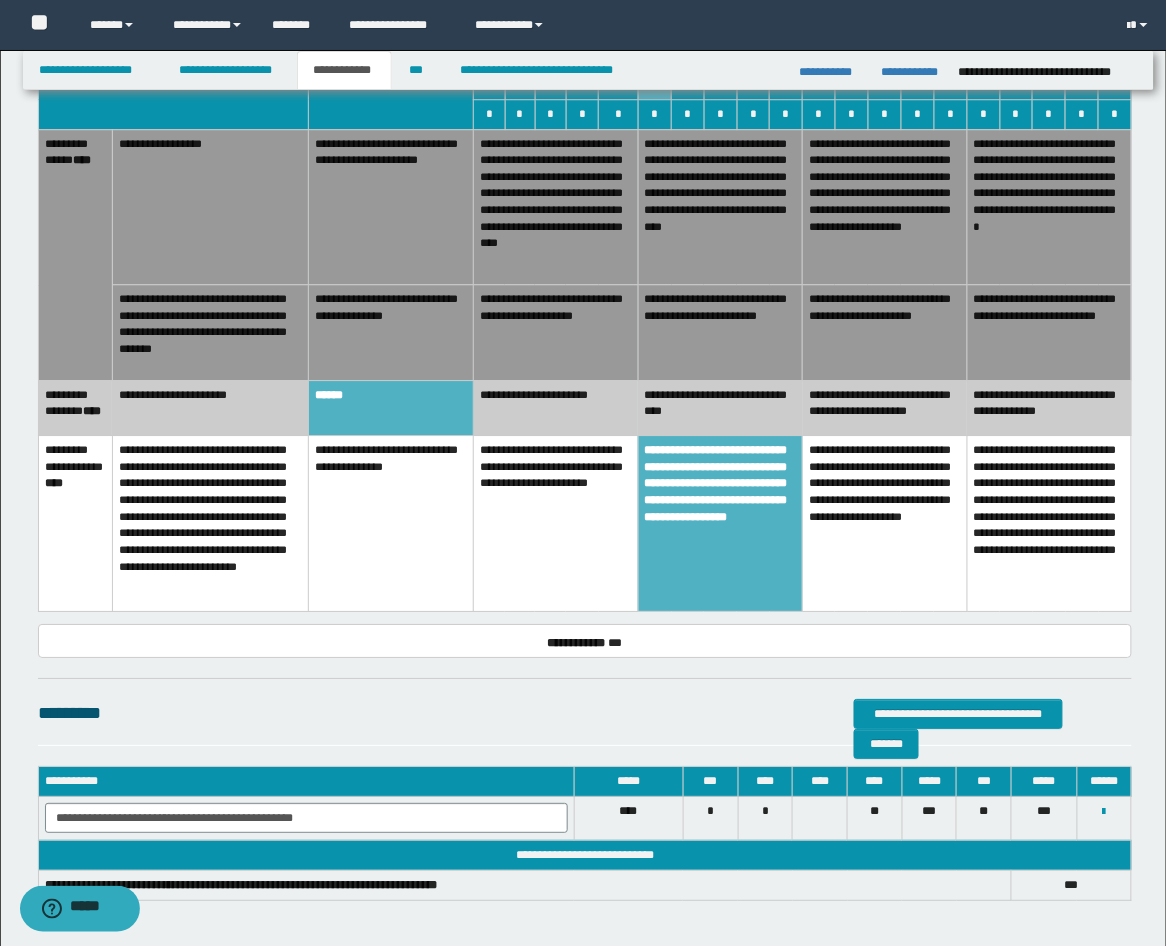 scroll, scrollTop: 1337, scrollLeft: 0, axis: vertical 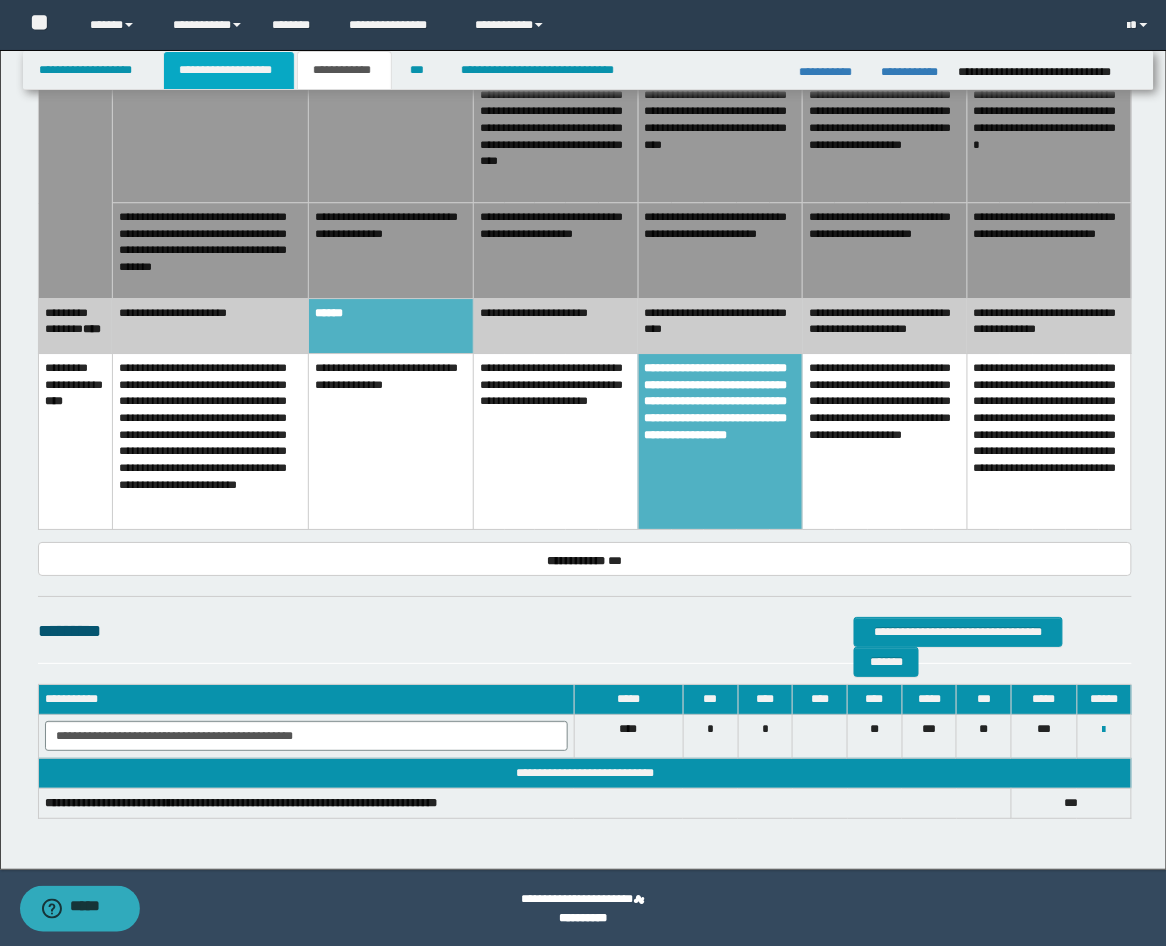 drag, startPoint x: 246, startPoint y: 64, endPoint x: 287, endPoint y: 78, distance: 43.32436 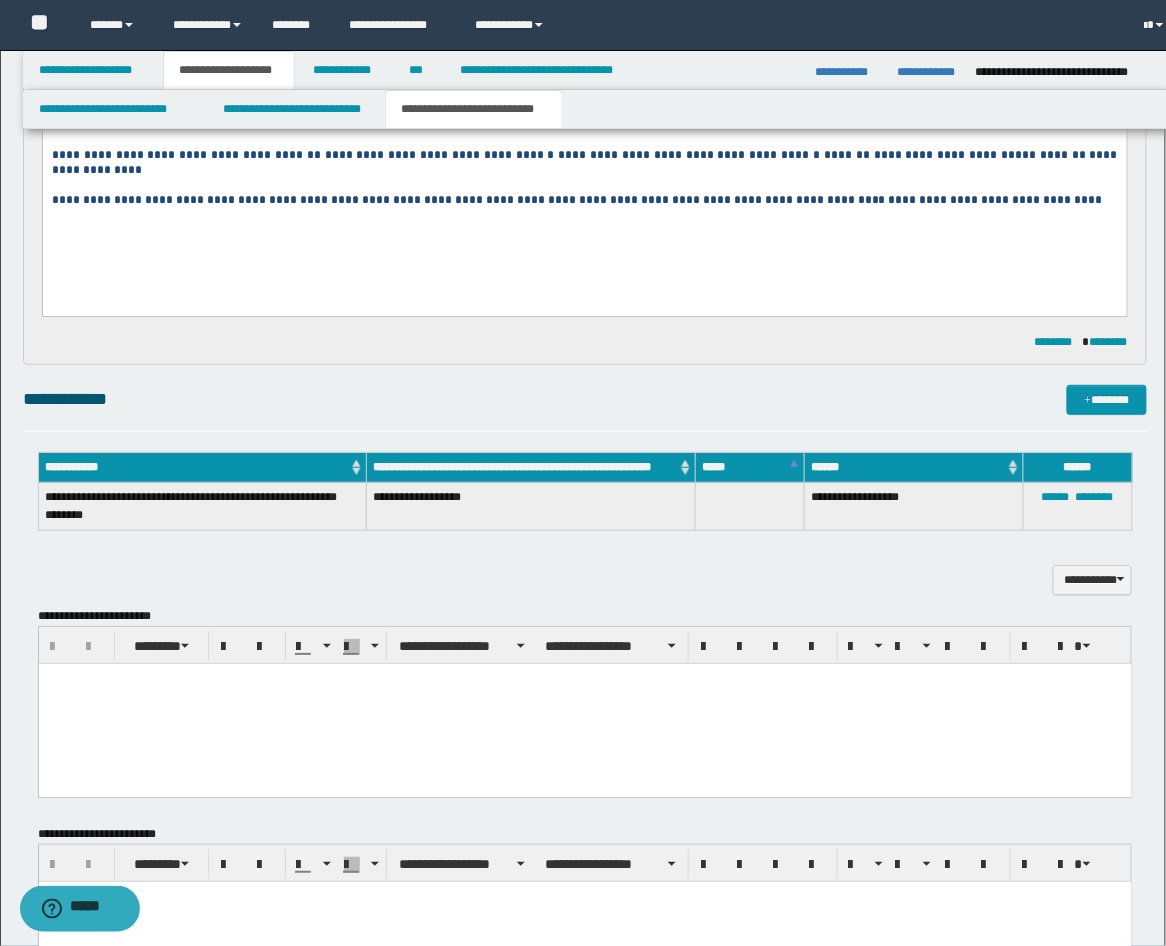 scroll, scrollTop: 1368, scrollLeft: 0, axis: vertical 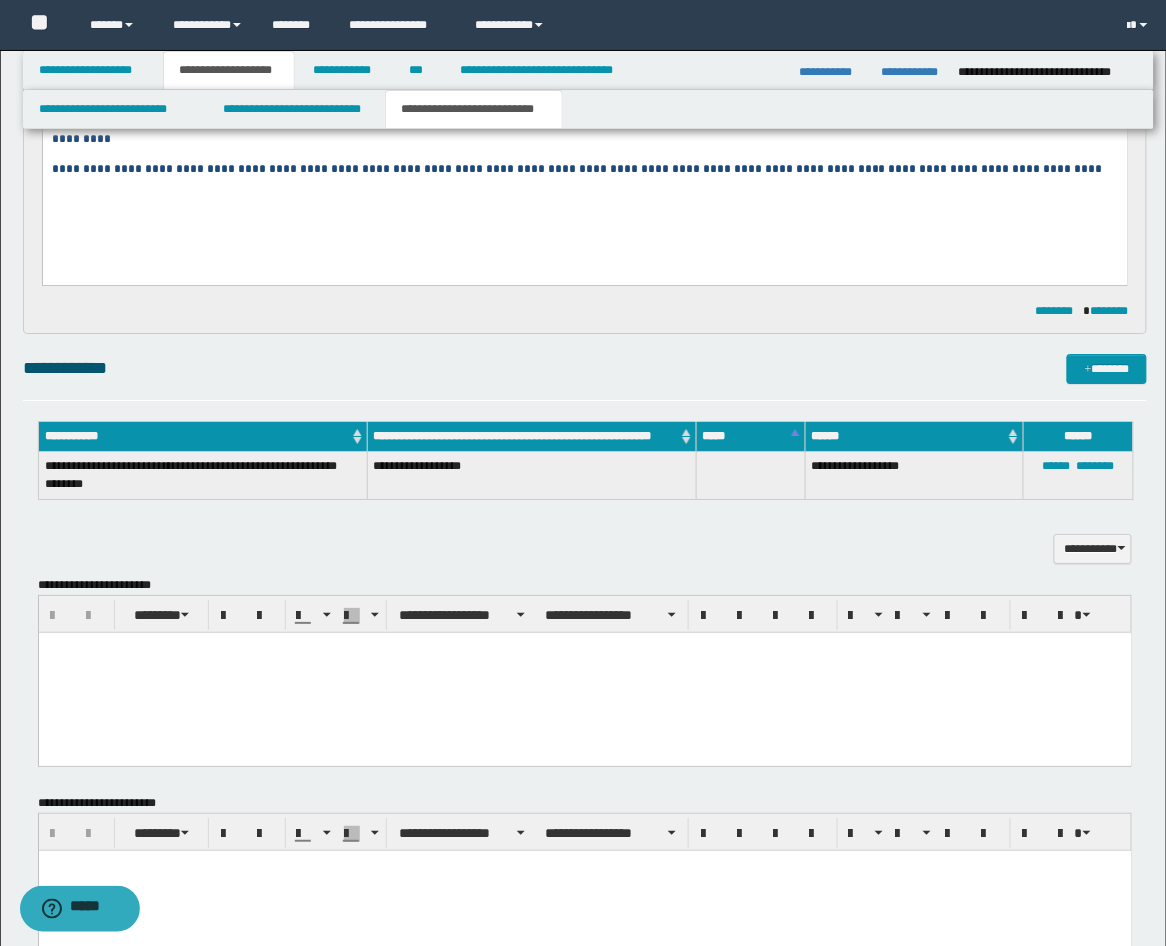 click at bounding box center [584, 672] 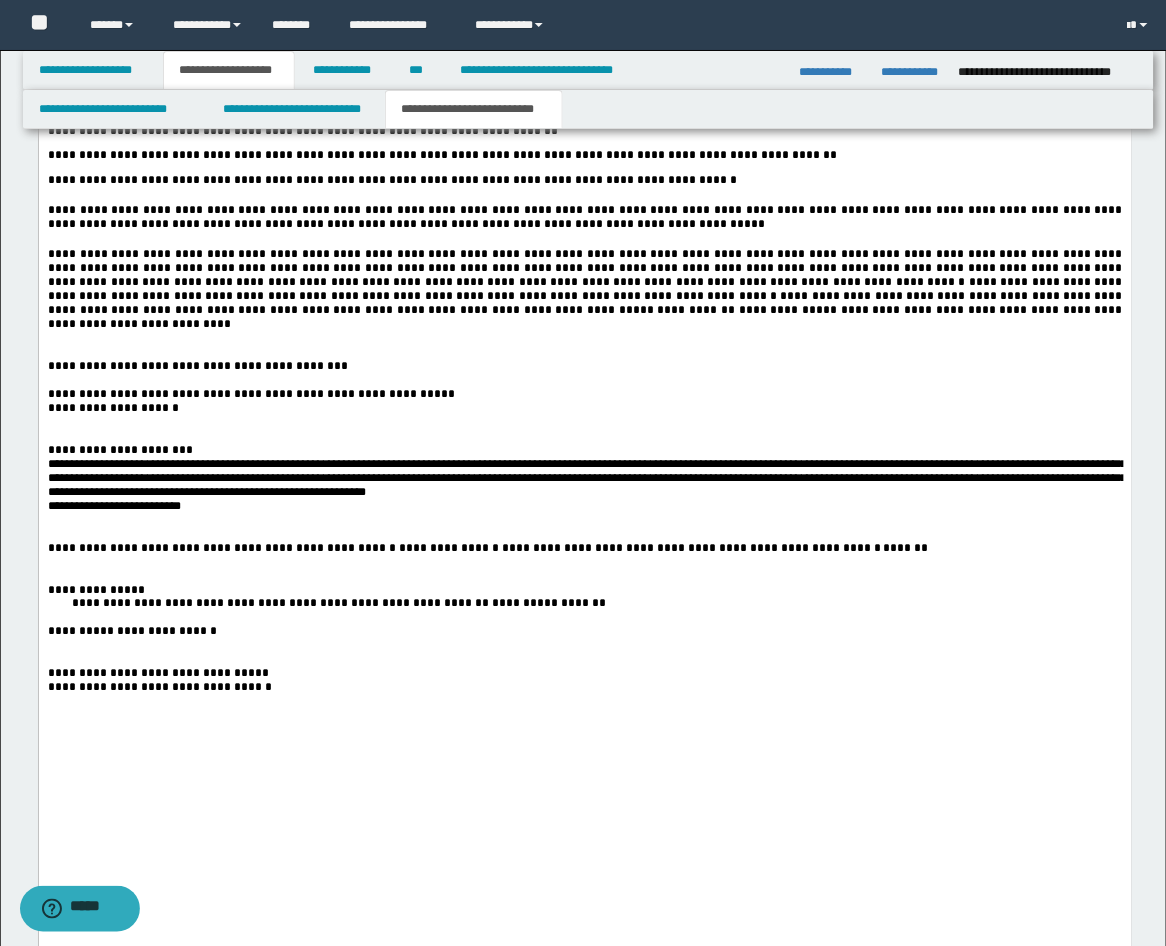 scroll, scrollTop: 2850, scrollLeft: 0, axis: vertical 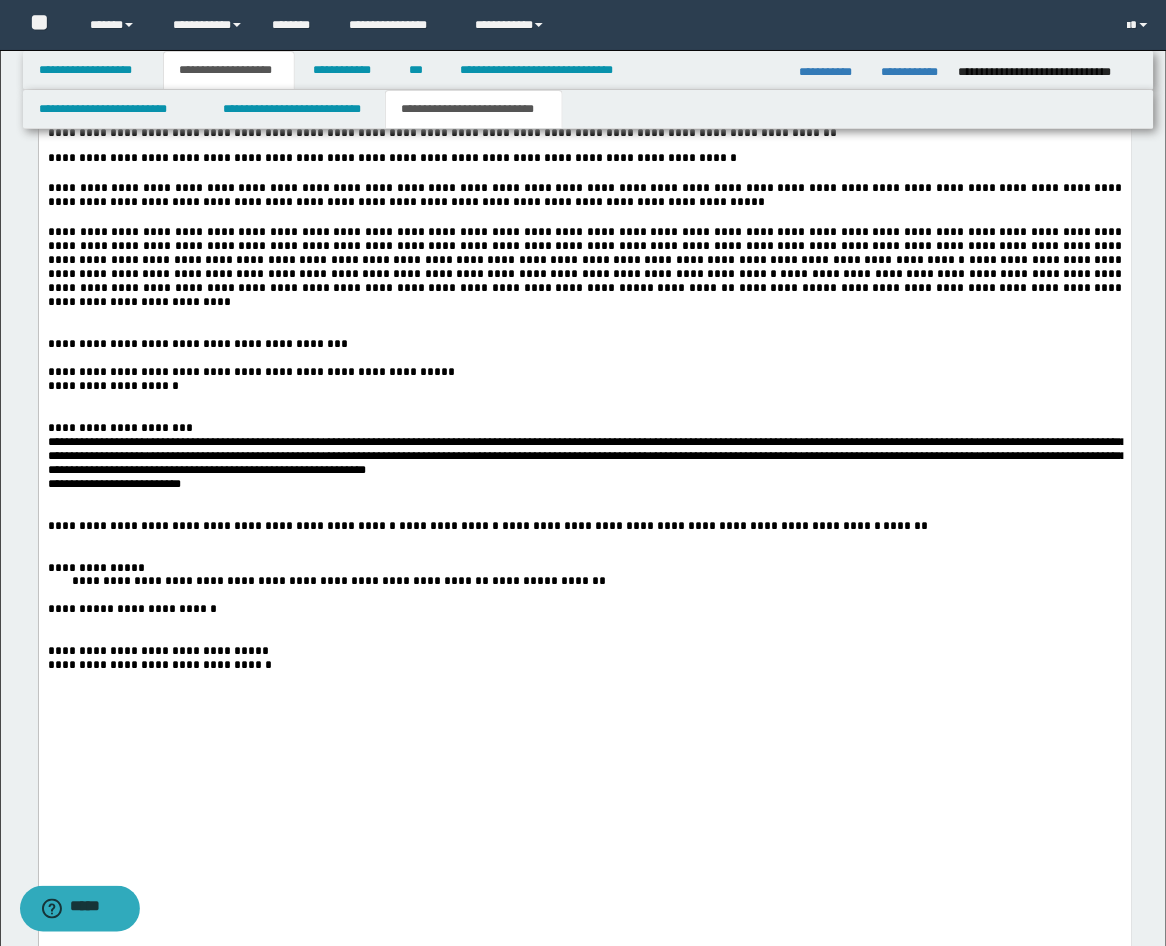 click at bounding box center [584, 359] 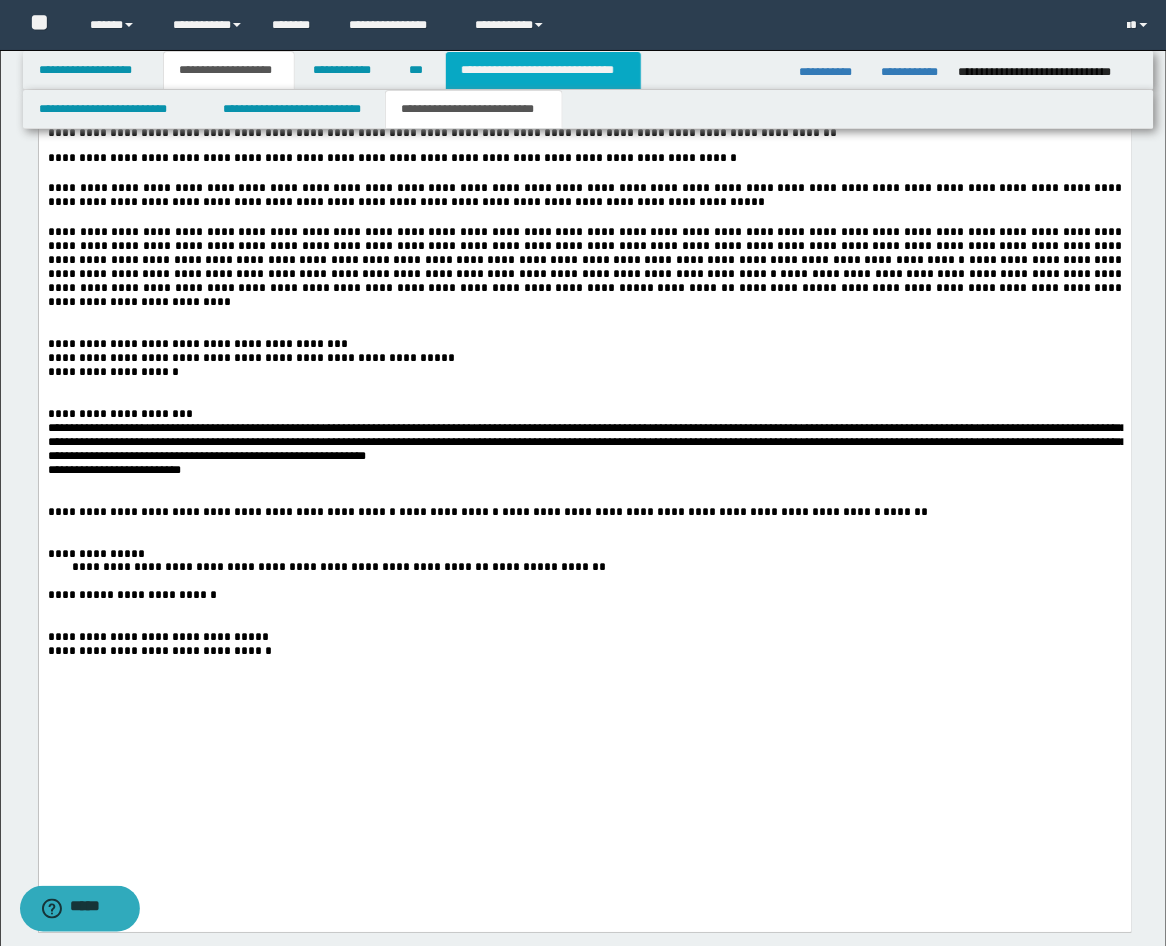 click on "**********" at bounding box center [543, 70] 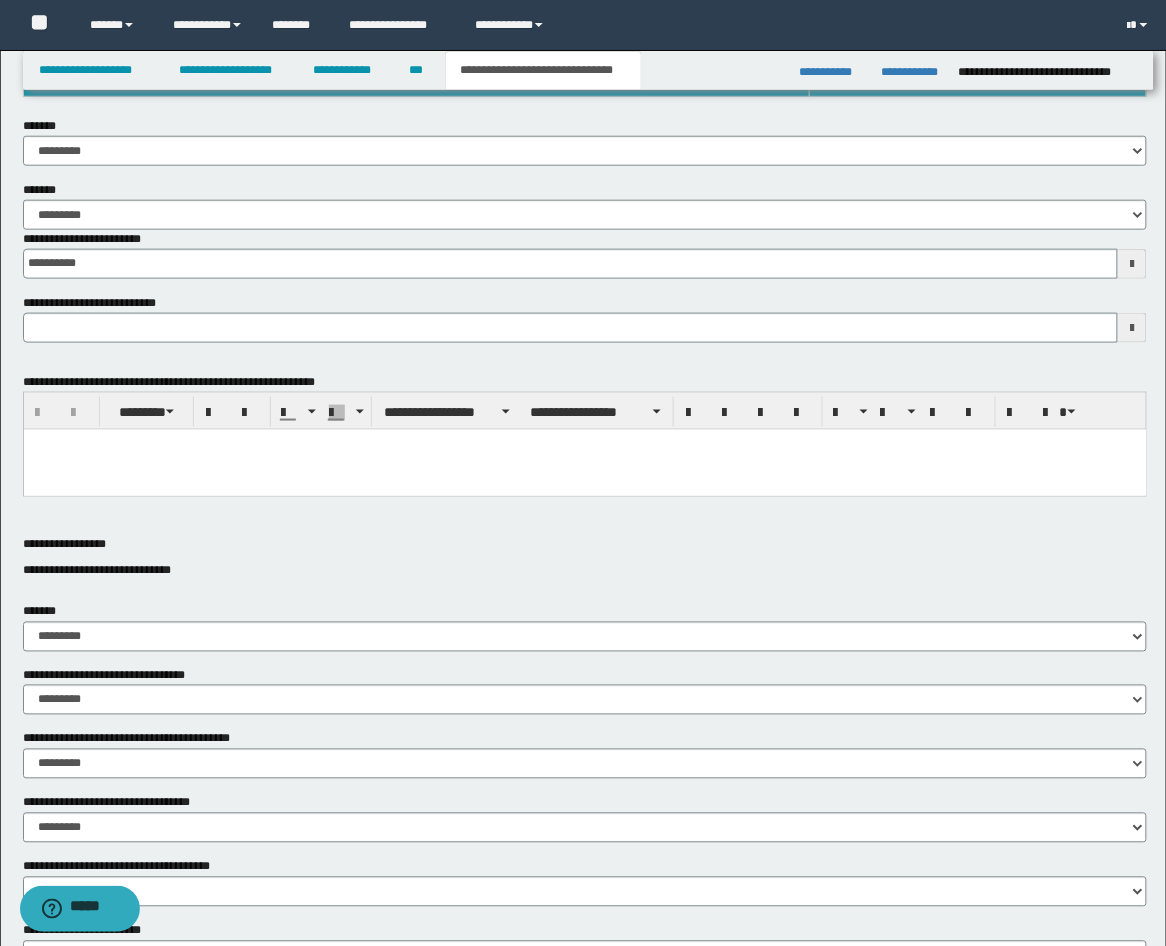 scroll, scrollTop: 332, scrollLeft: 0, axis: vertical 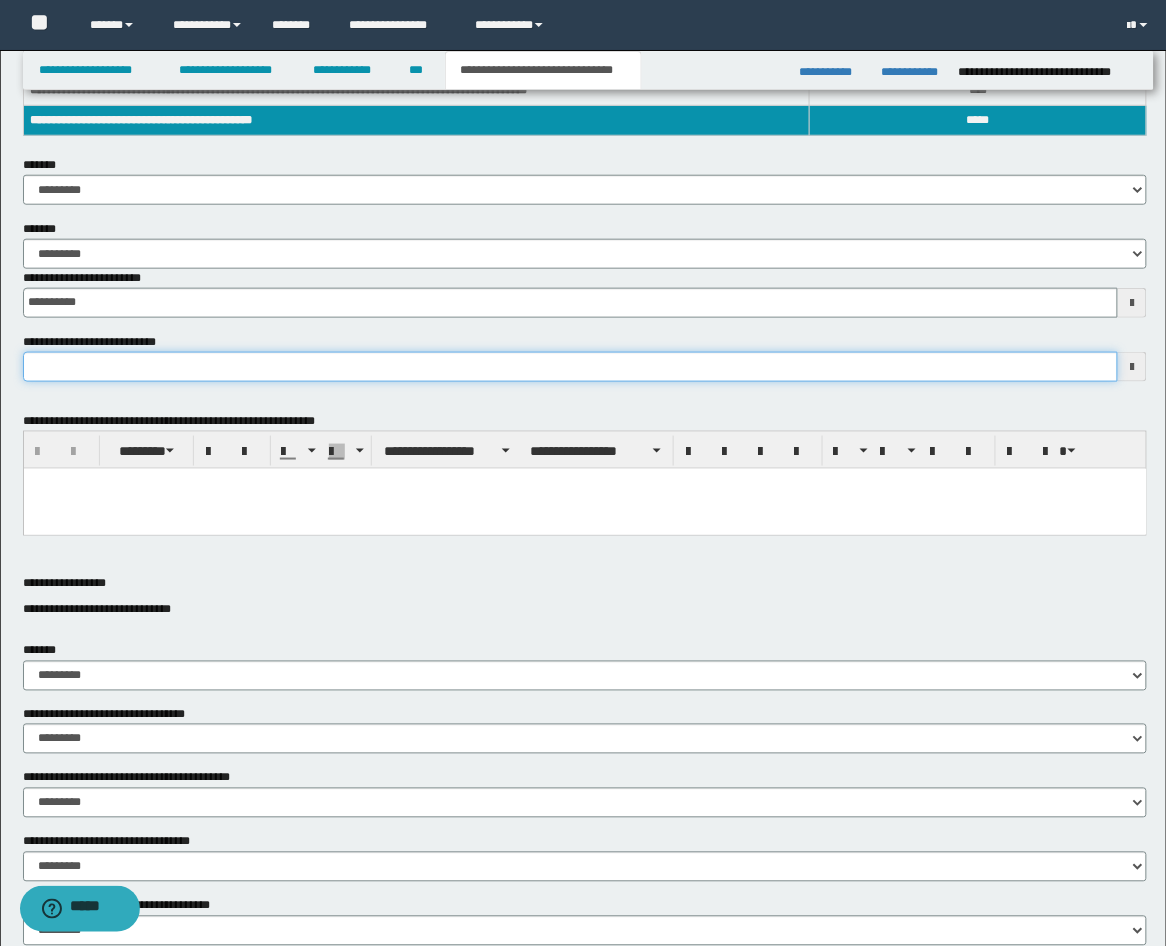 click on "**********" at bounding box center [571, 367] 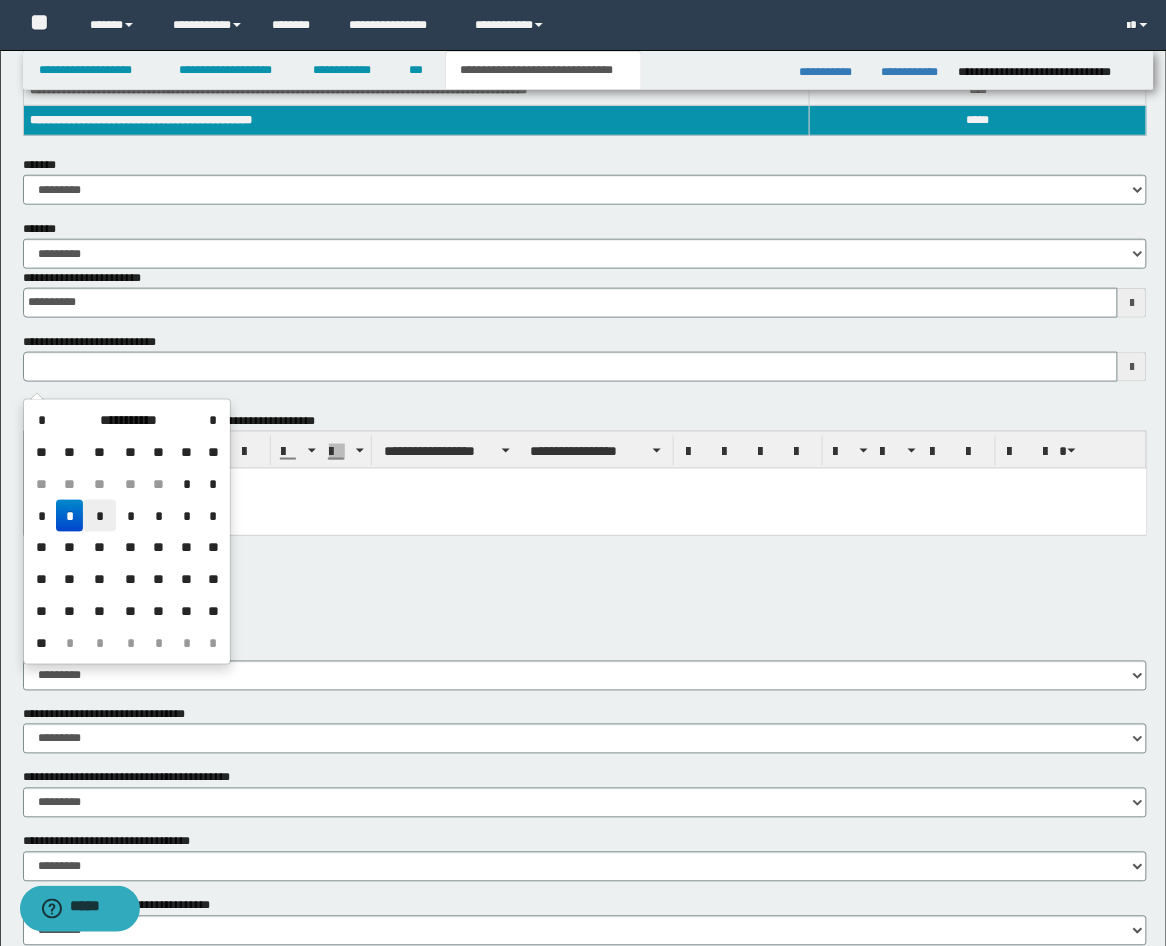 click on "*" at bounding box center [99, 516] 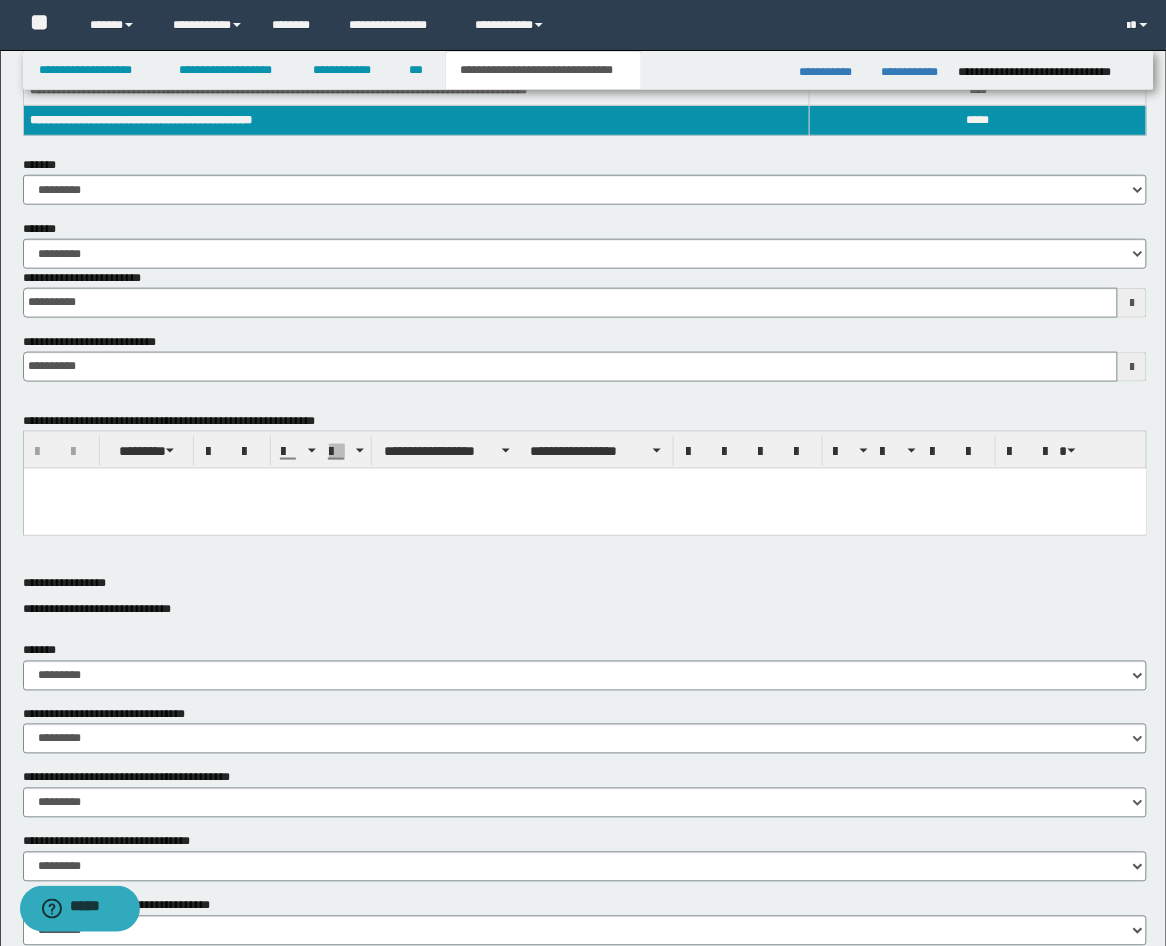 click at bounding box center [584, 483] 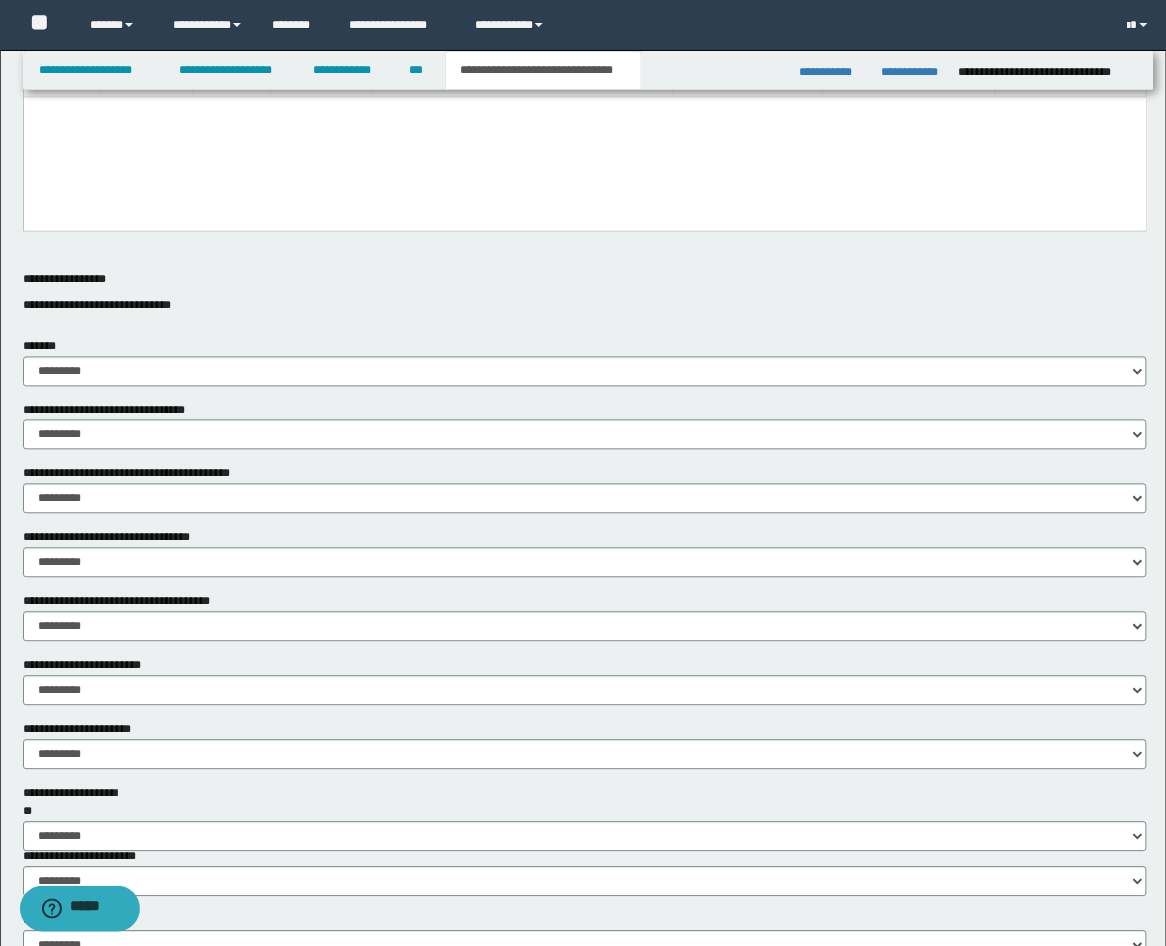 scroll, scrollTop: 1073, scrollLeft: 0, axis: vertical 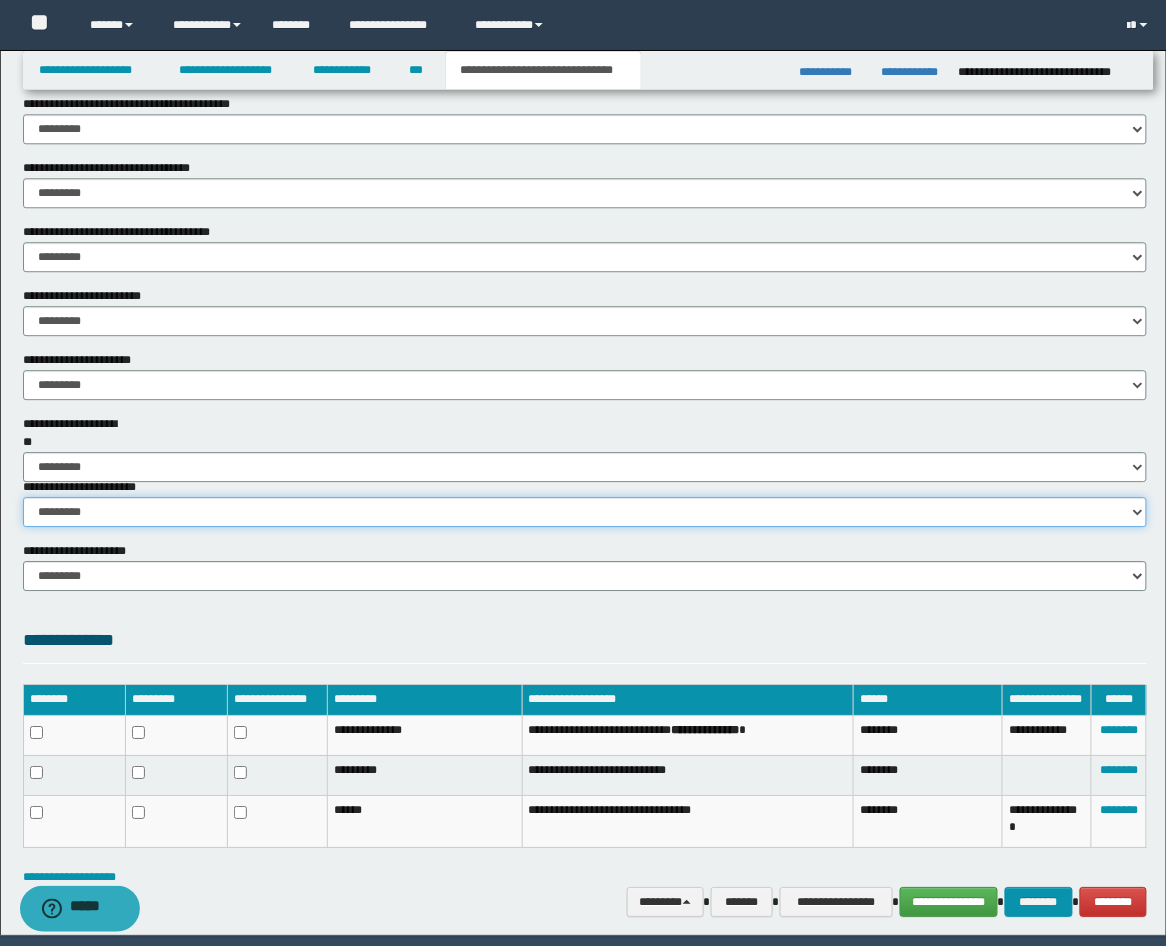click on "*********
*********
*********" at bounding box center [585, 512] 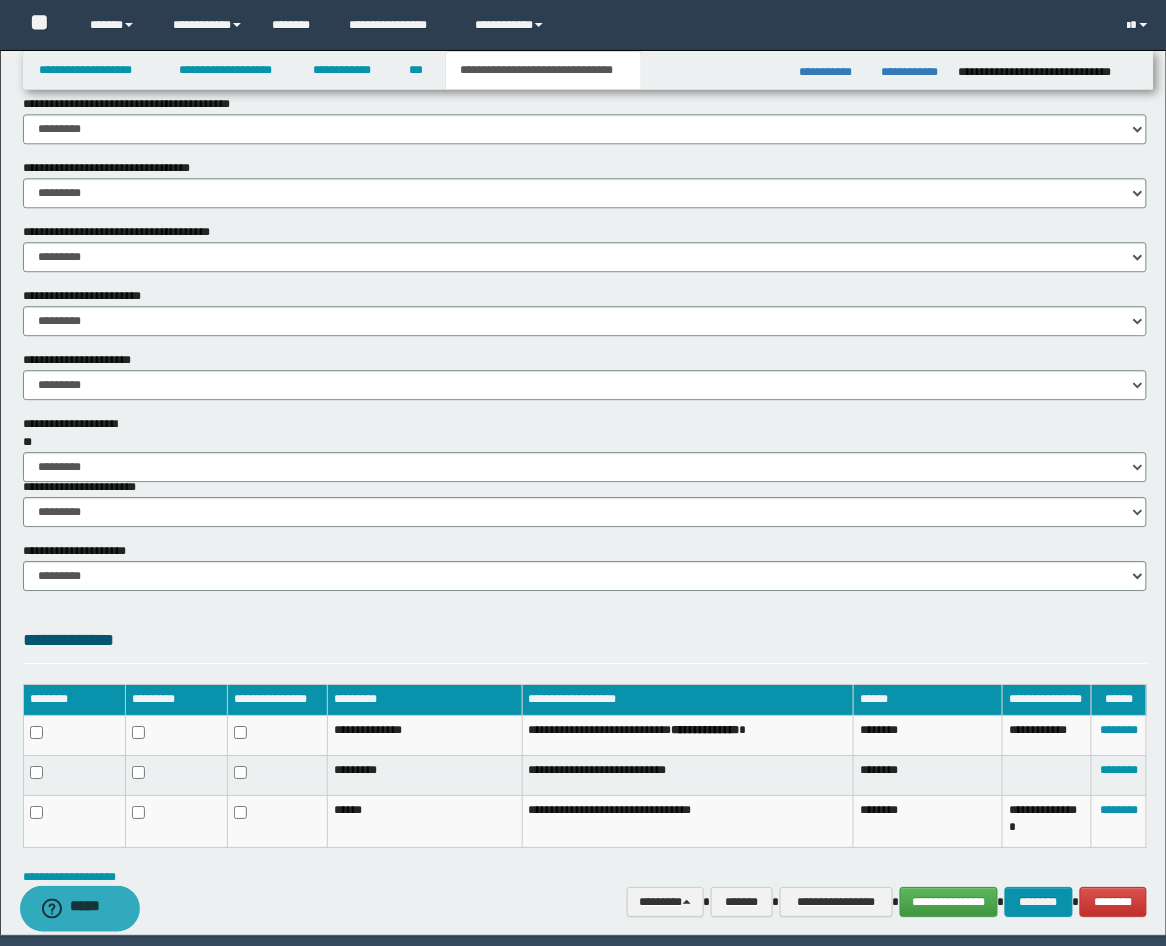 click on "**********" at bounding box center [585, -14] 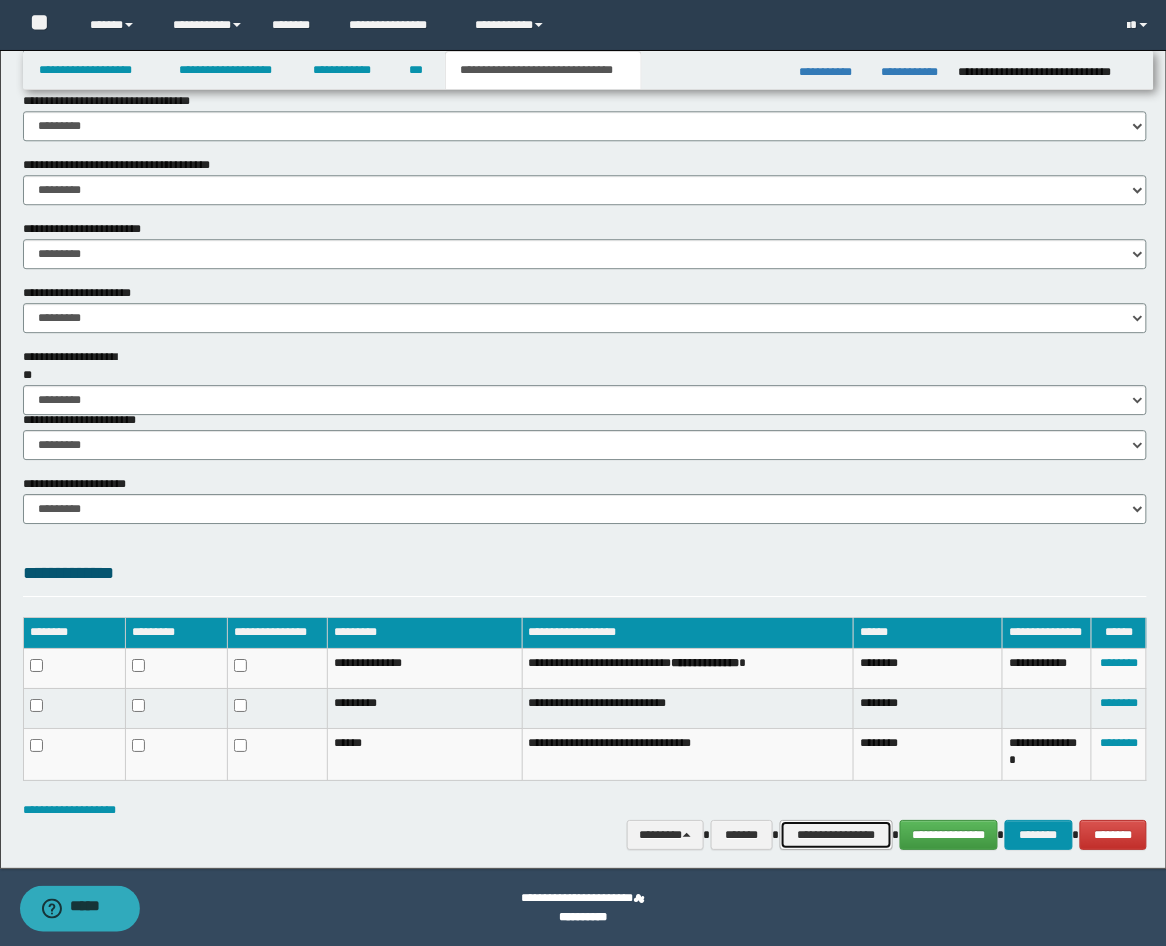 click on "**********" at bounding box center [836, 835] 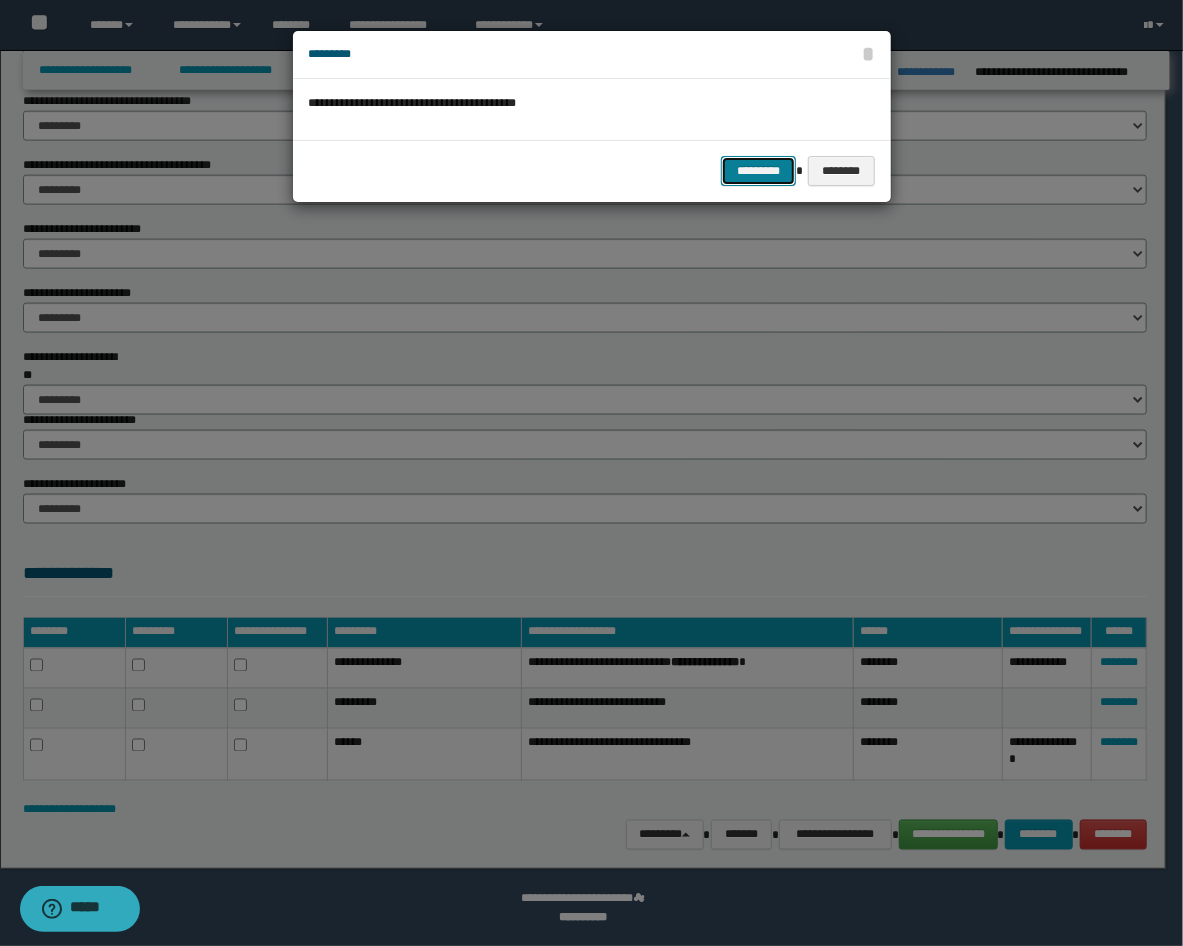click on "*********" at bounding box center (758, 171) 